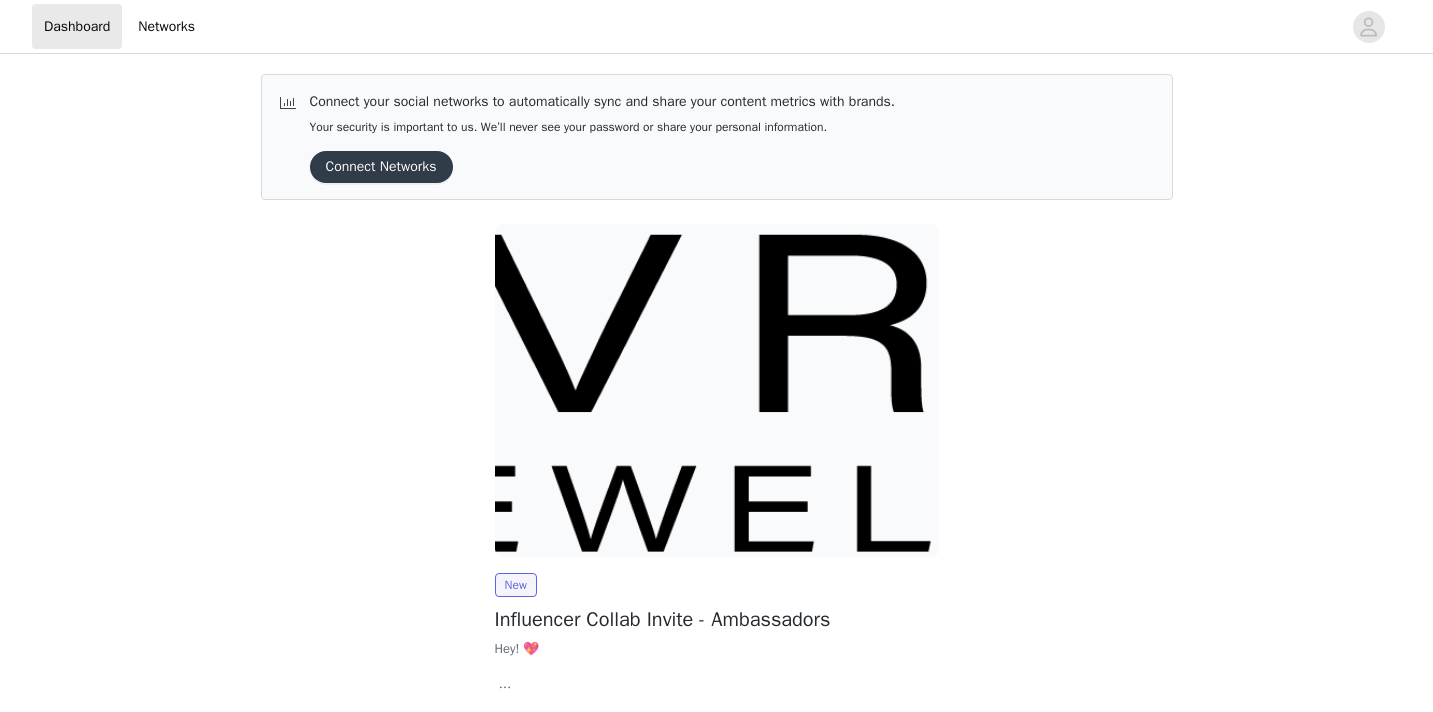 scroll, scrollTop: 0, scrollLeft: 0, axis: both 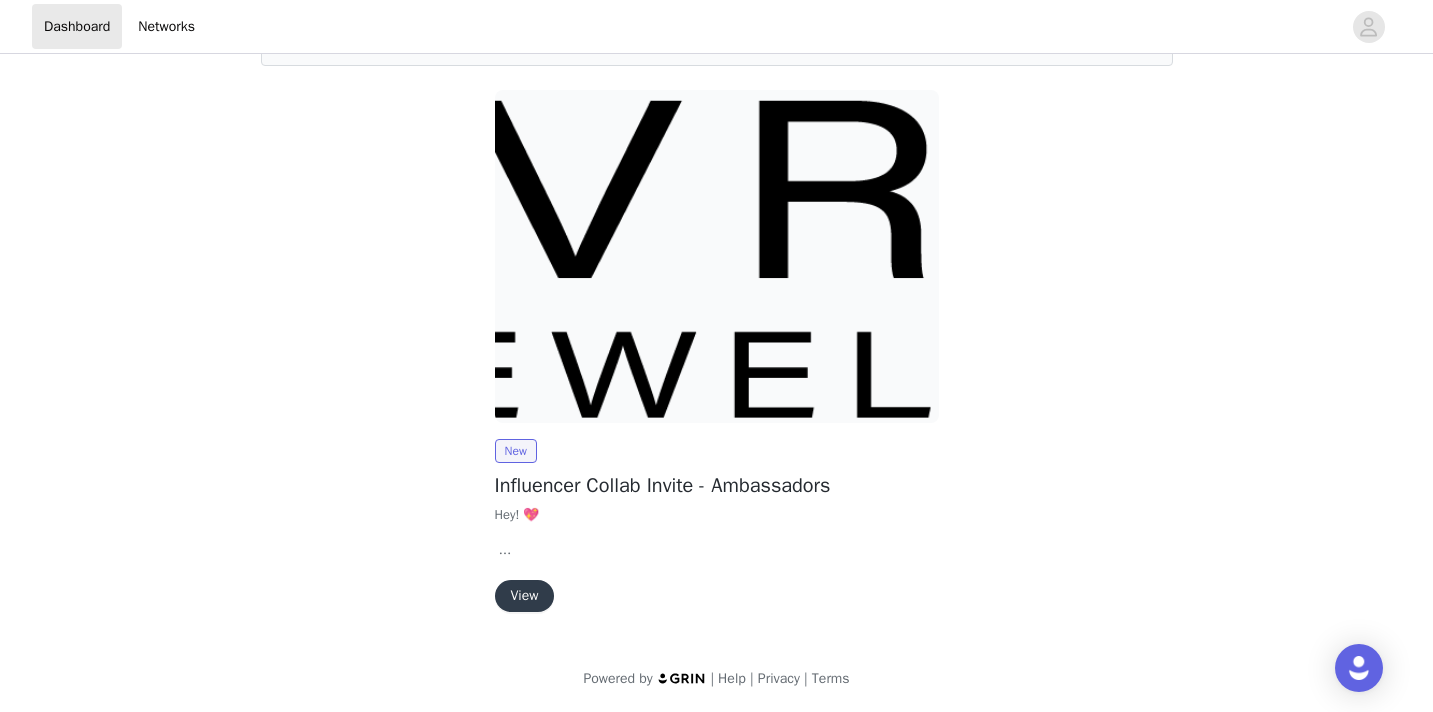 click on "View" at bounding box center (525, 596) 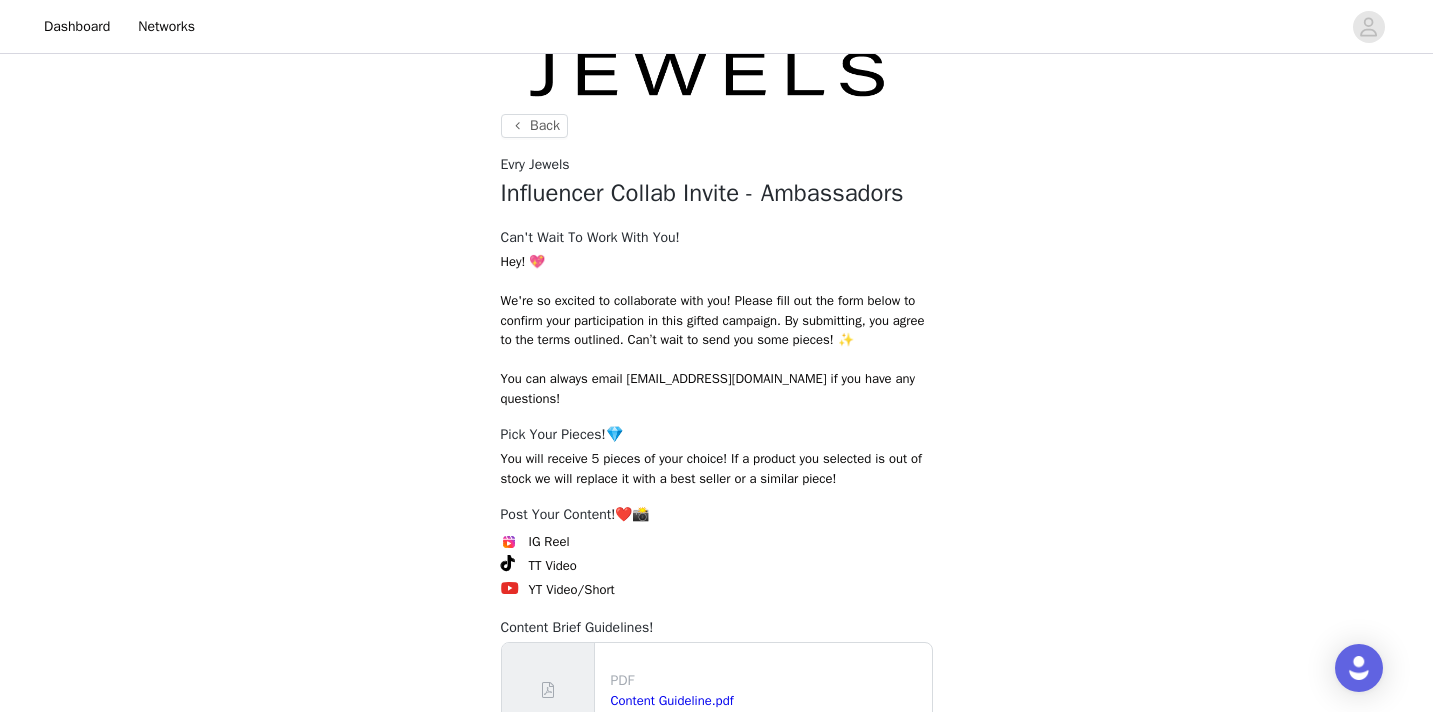 scroll, scrollTop: 140, scrollLeft: 0, axis: vertical 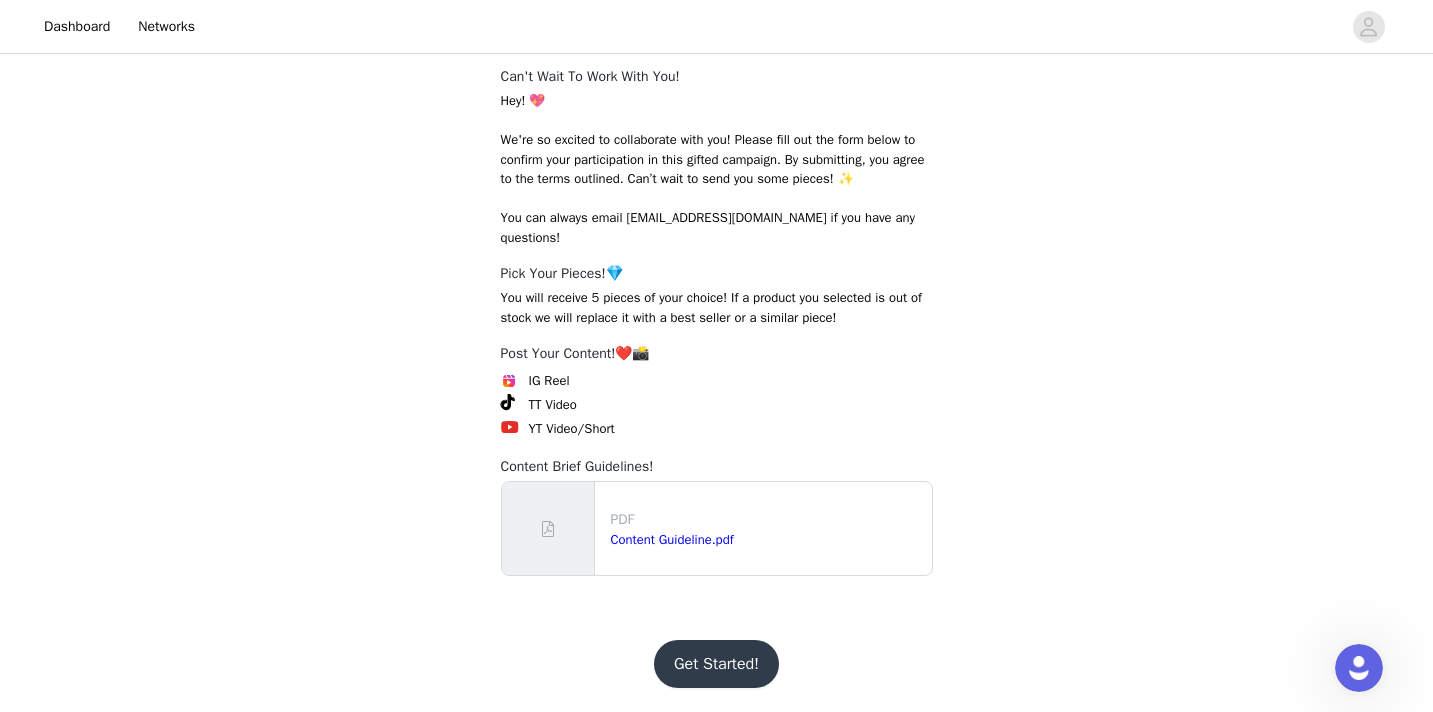 click on "Get Started!" at bounding box center (716, 664) 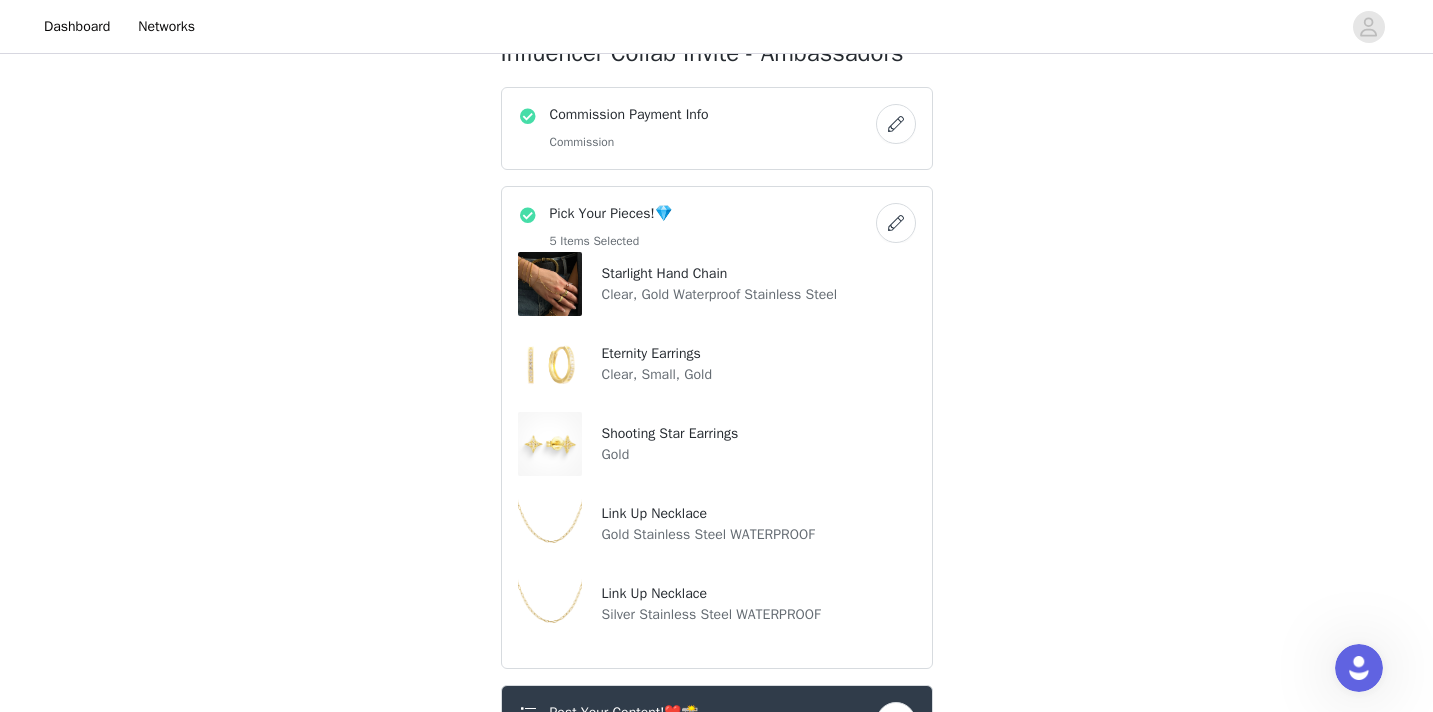 scroll, scrollTop: 0, scrollLeft: 0, axis: both 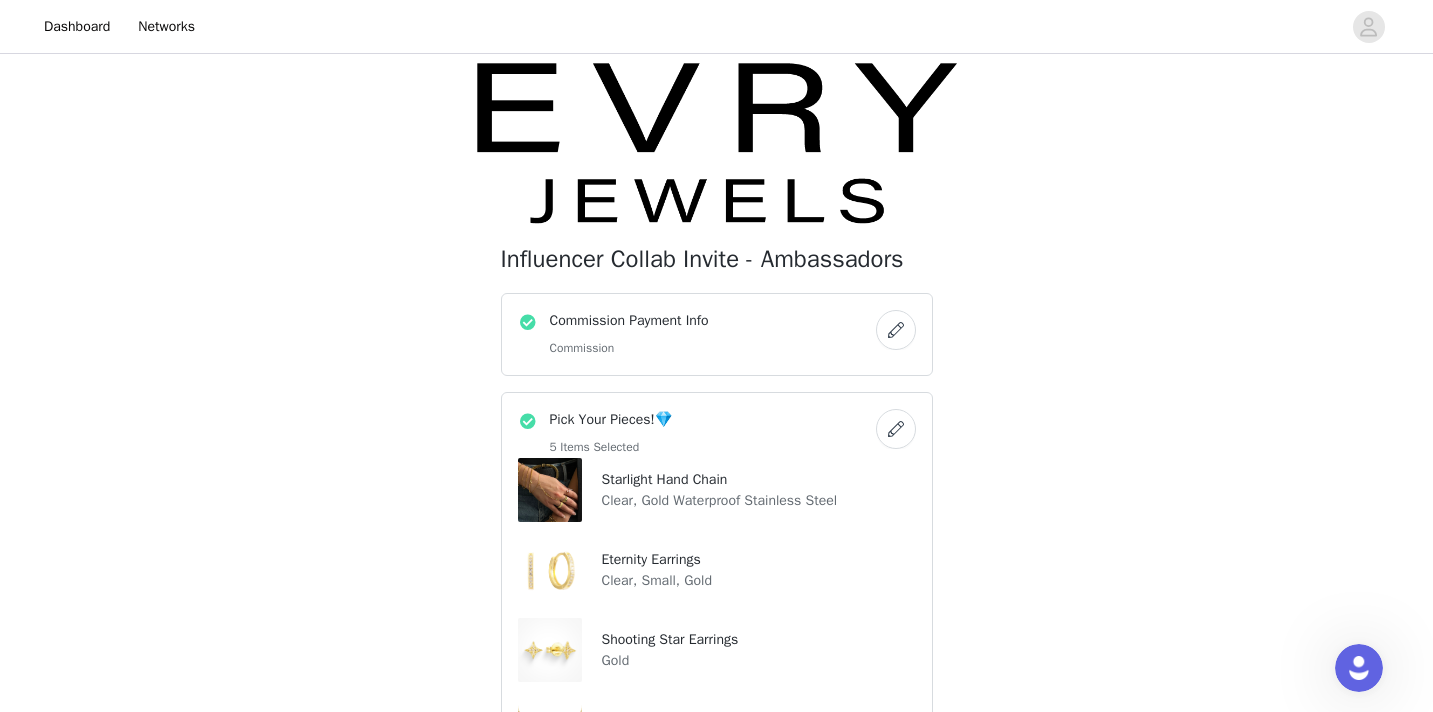 click on "Commission Payment Info   Commission" at bounding box center [629, 334] 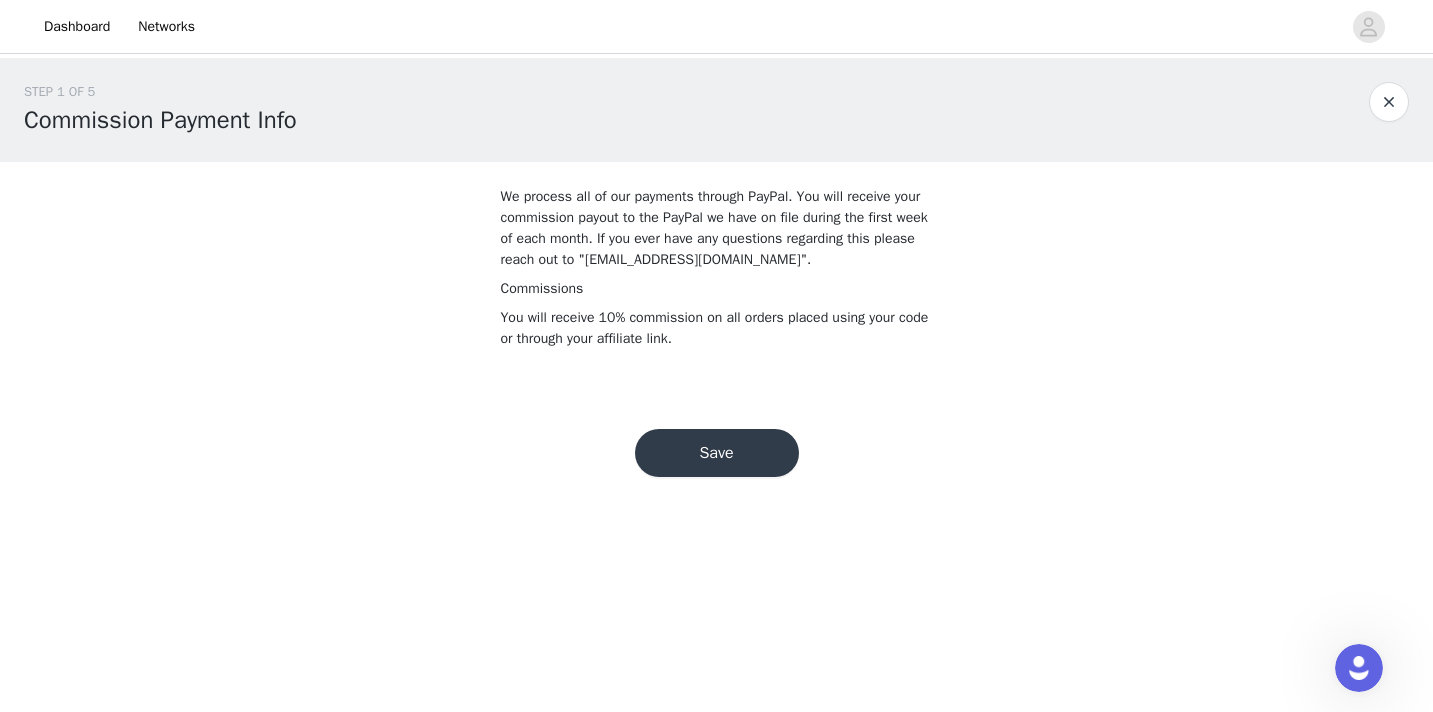 click on "Save" at bounding box center [717, 453] 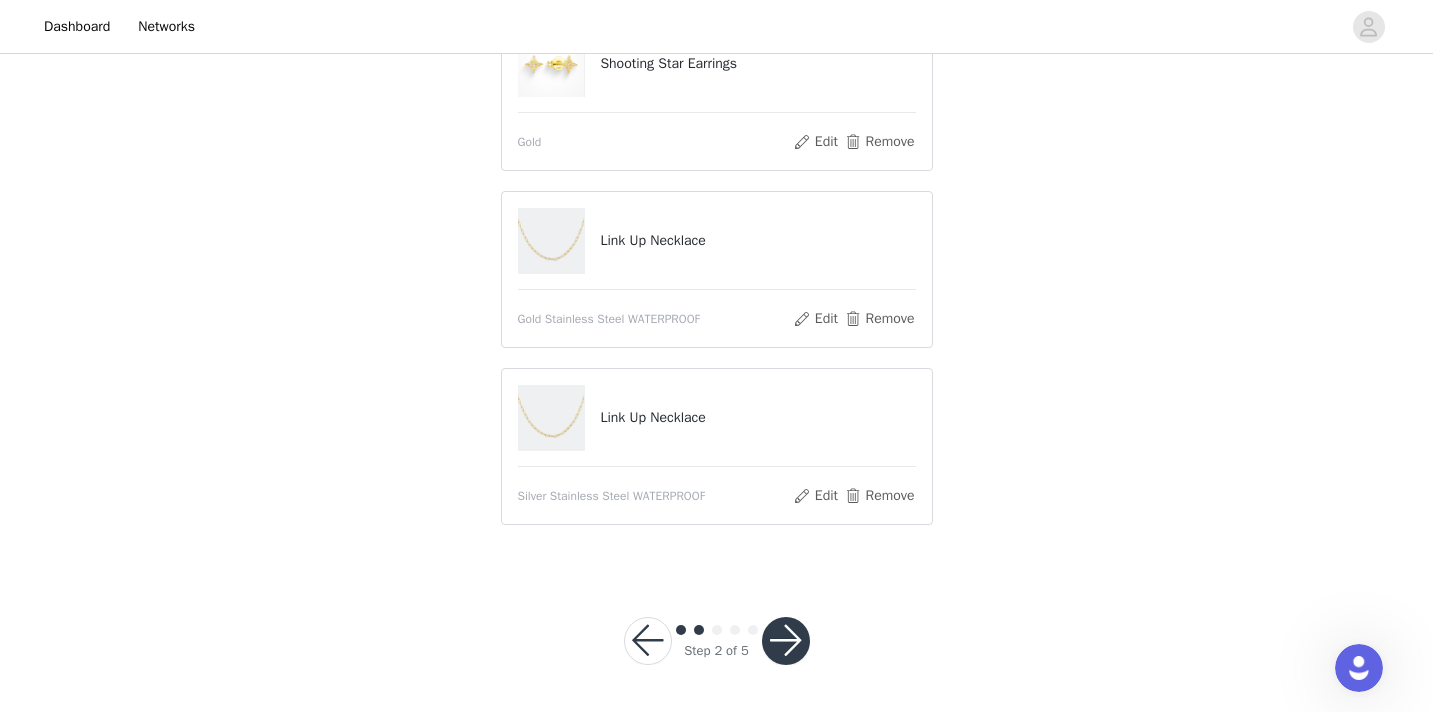 scroll, scrollTop: 625, scrollLeft: 0, axis: vertical 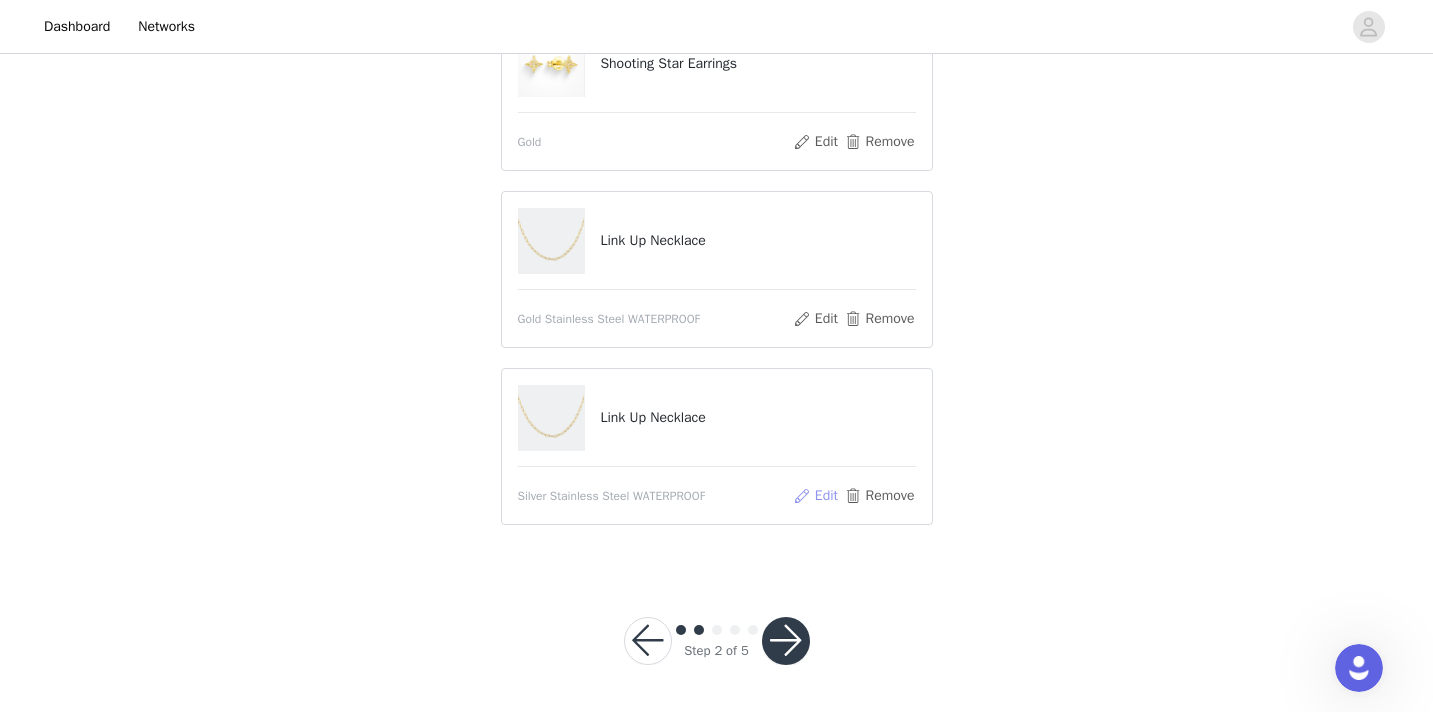 click on "Edit" at bounding box center (815, 496) 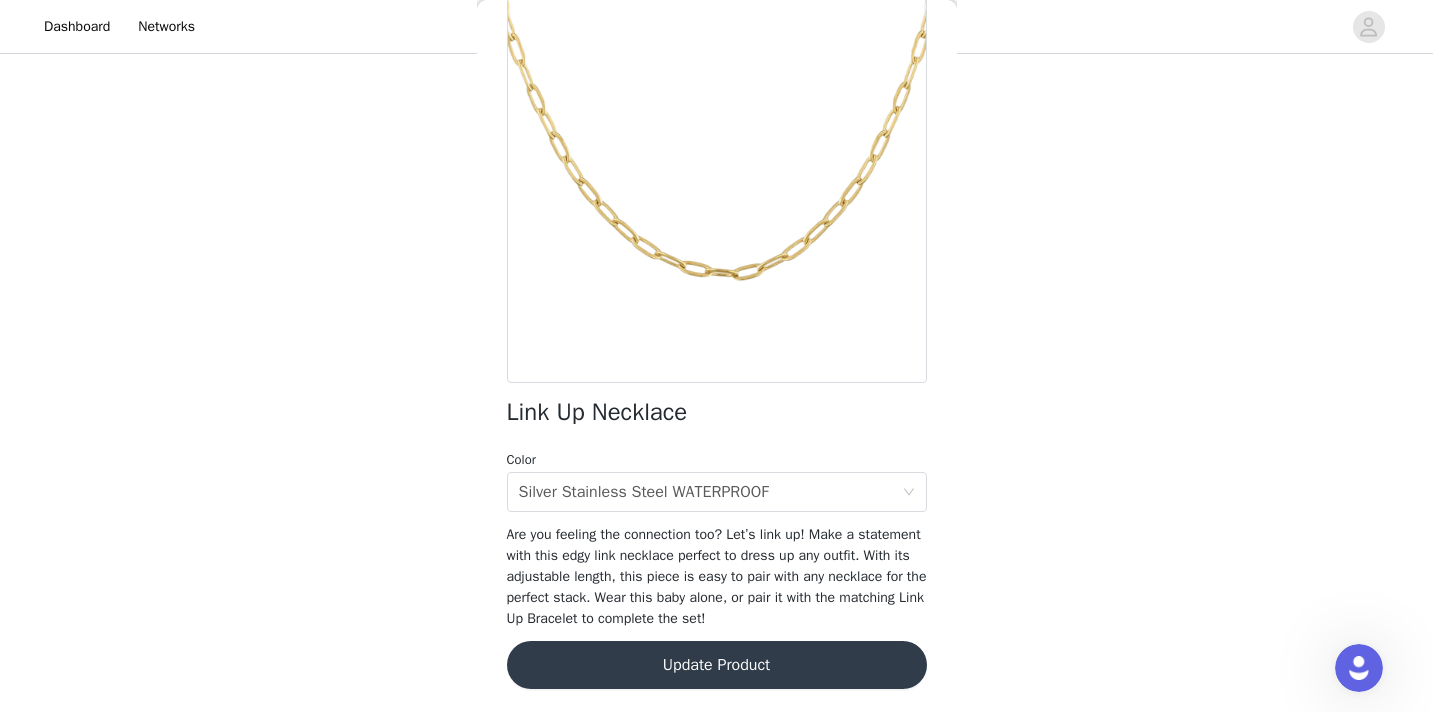 scroll, scrollTop: 166, scrollLeft: 0, axis: vertical 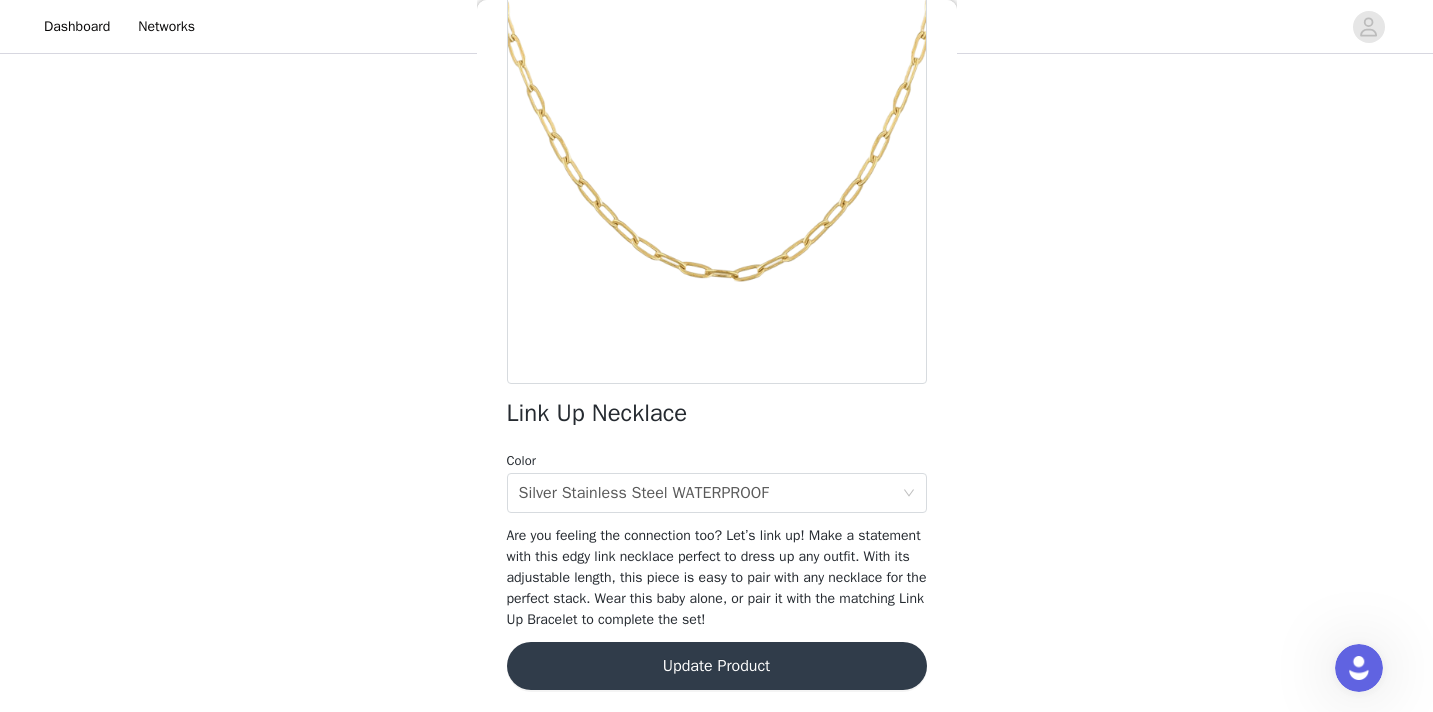 click on "Update Product" at bounding box center [717, 666] 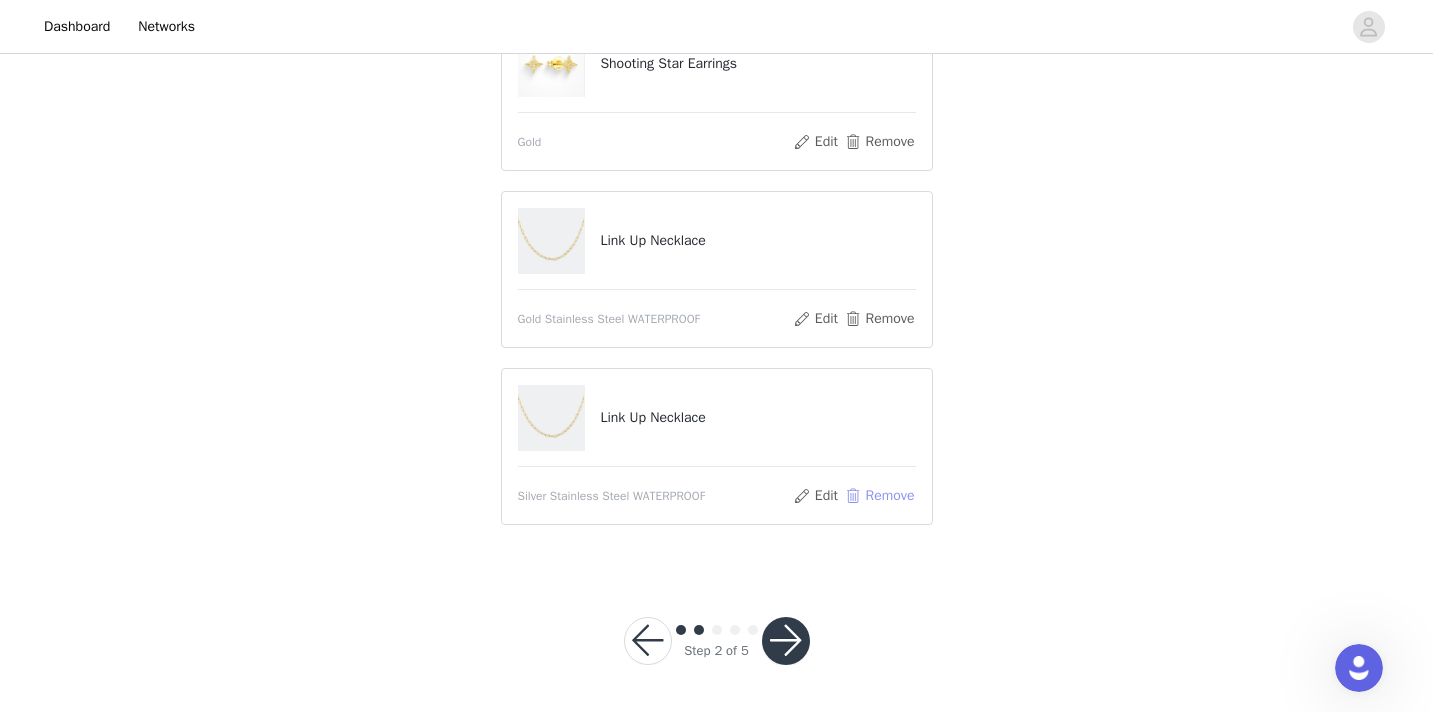 click on "Remove" at bounding box center (879, 496) 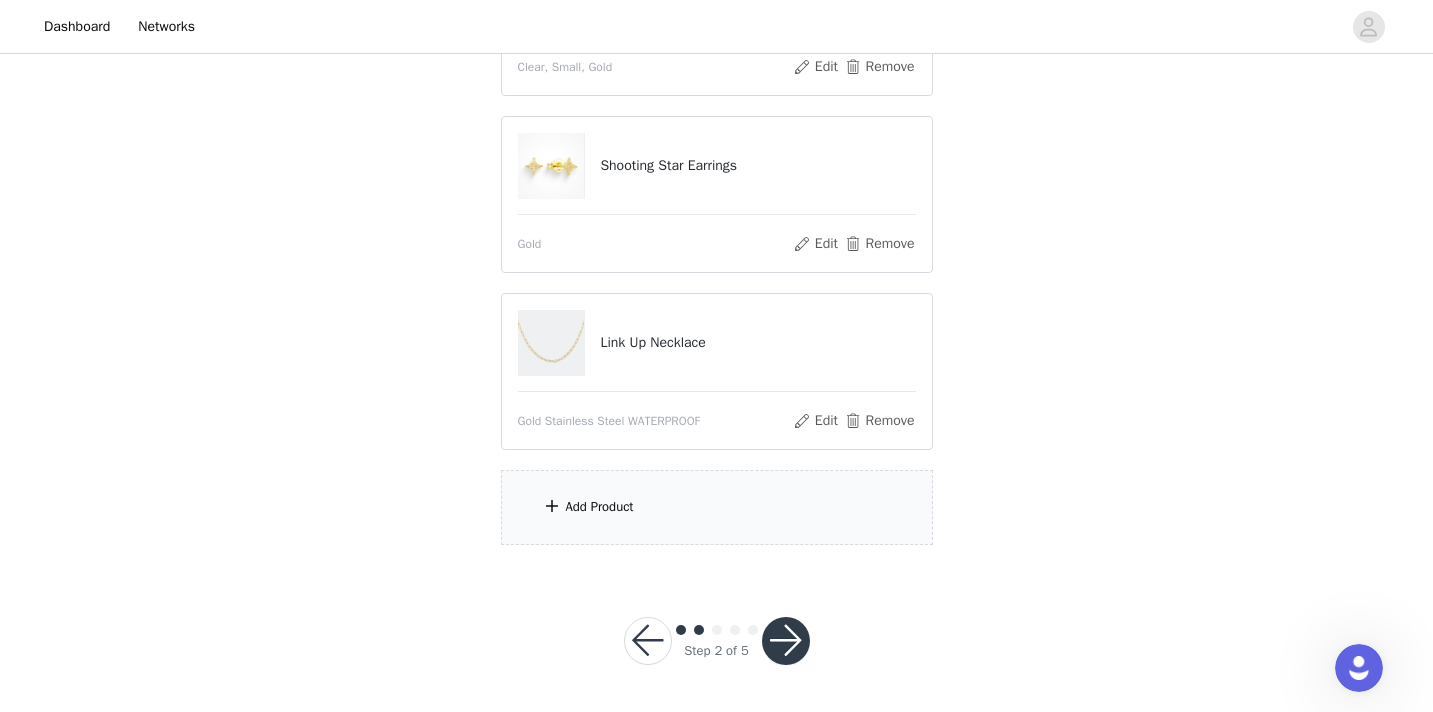 click on "Add Product" at bounding box center (717, 507) 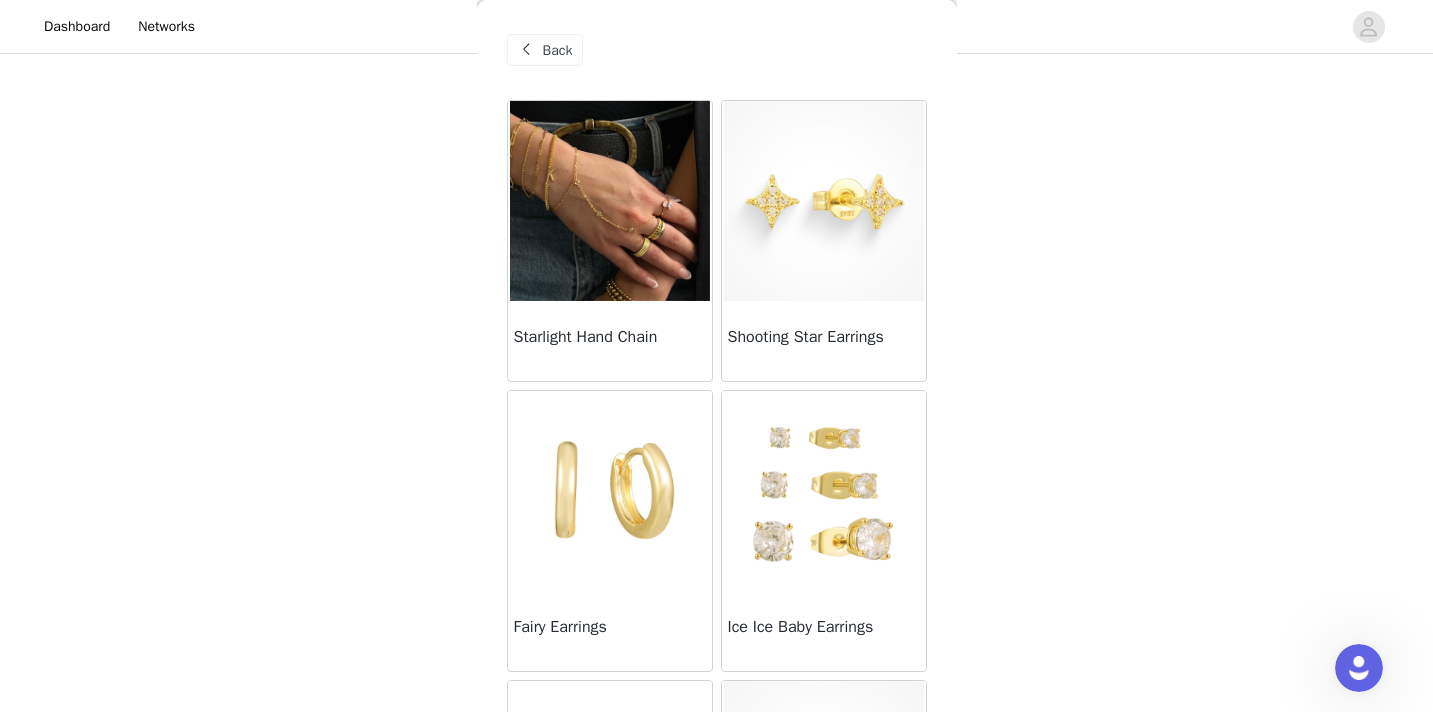 scroll, scrollTop: 544, scrollLeft: 0, axis: vertical 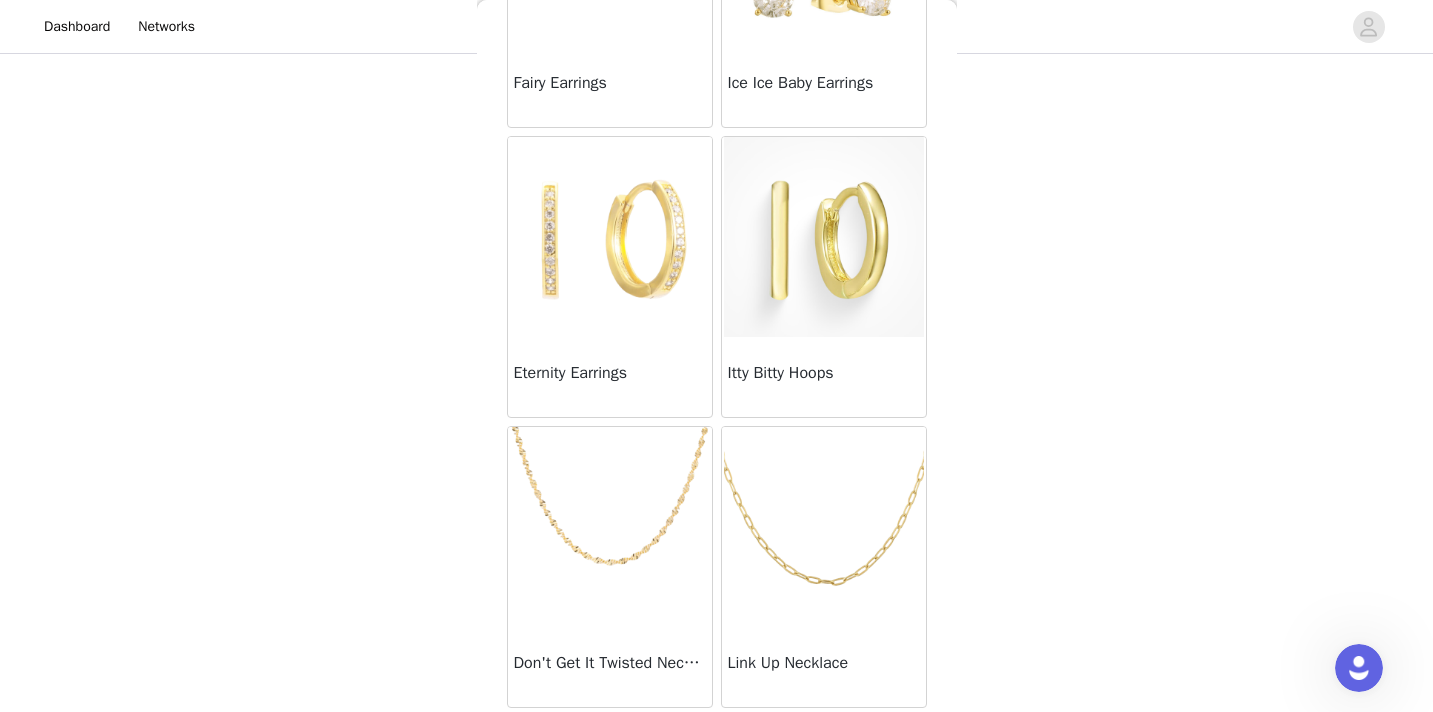 click at bounding box center [824, 527] 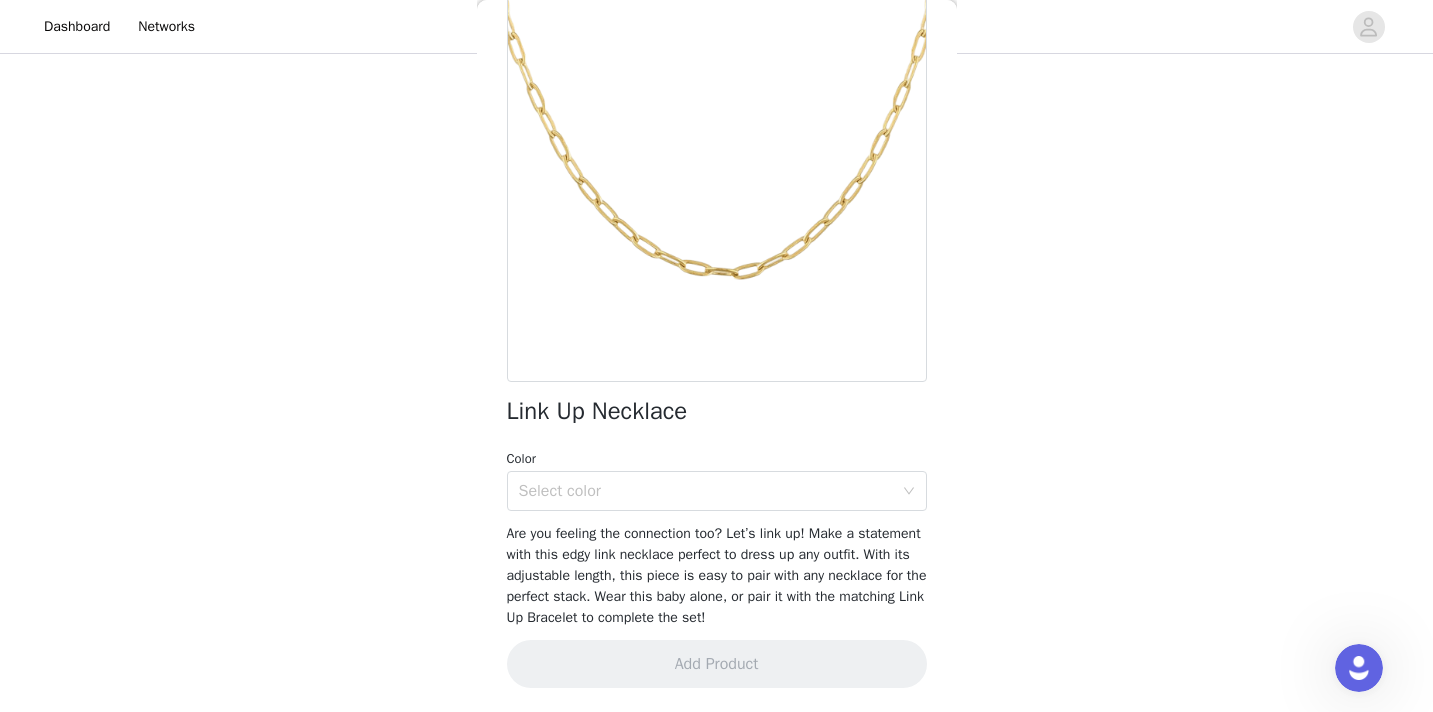 scroll, scrollTop: 167, scrollLeft: 0, axis: vertical 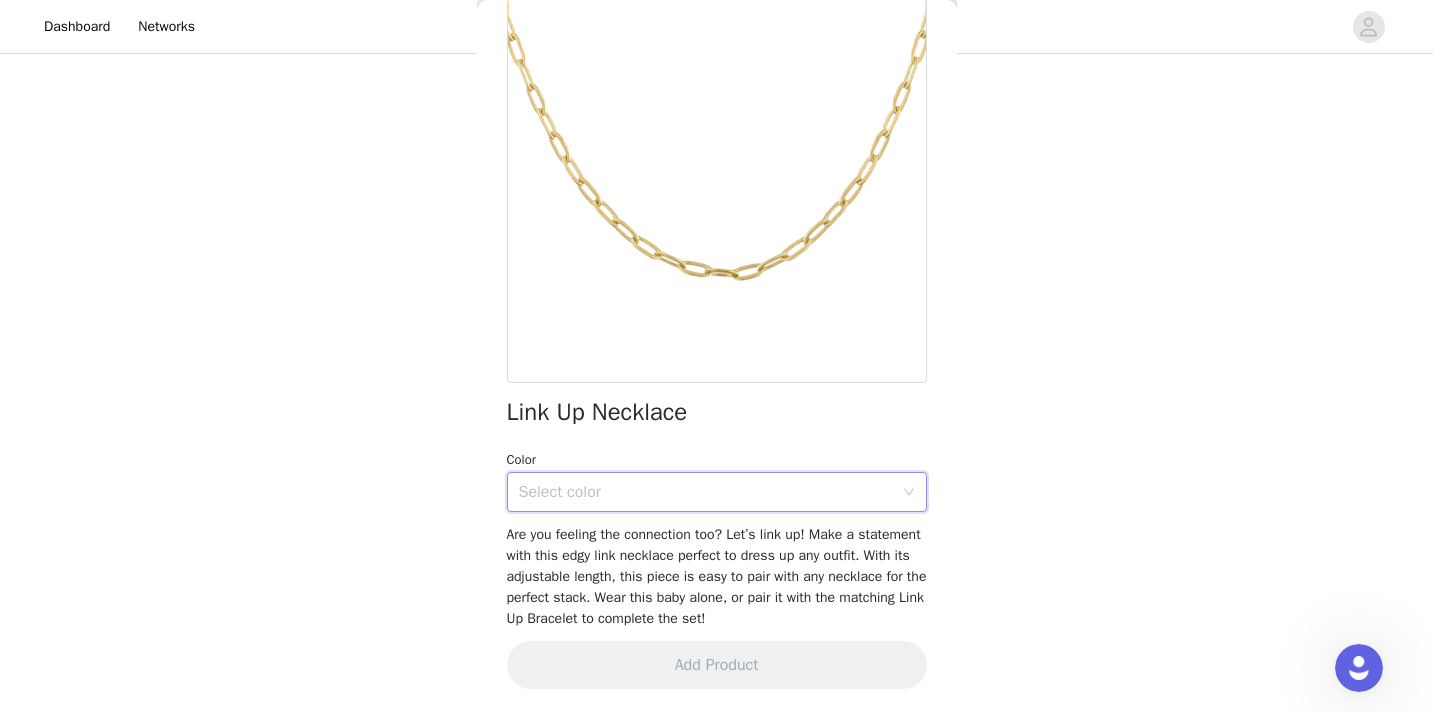 click on "Select color" at bounding box center [710, 492] 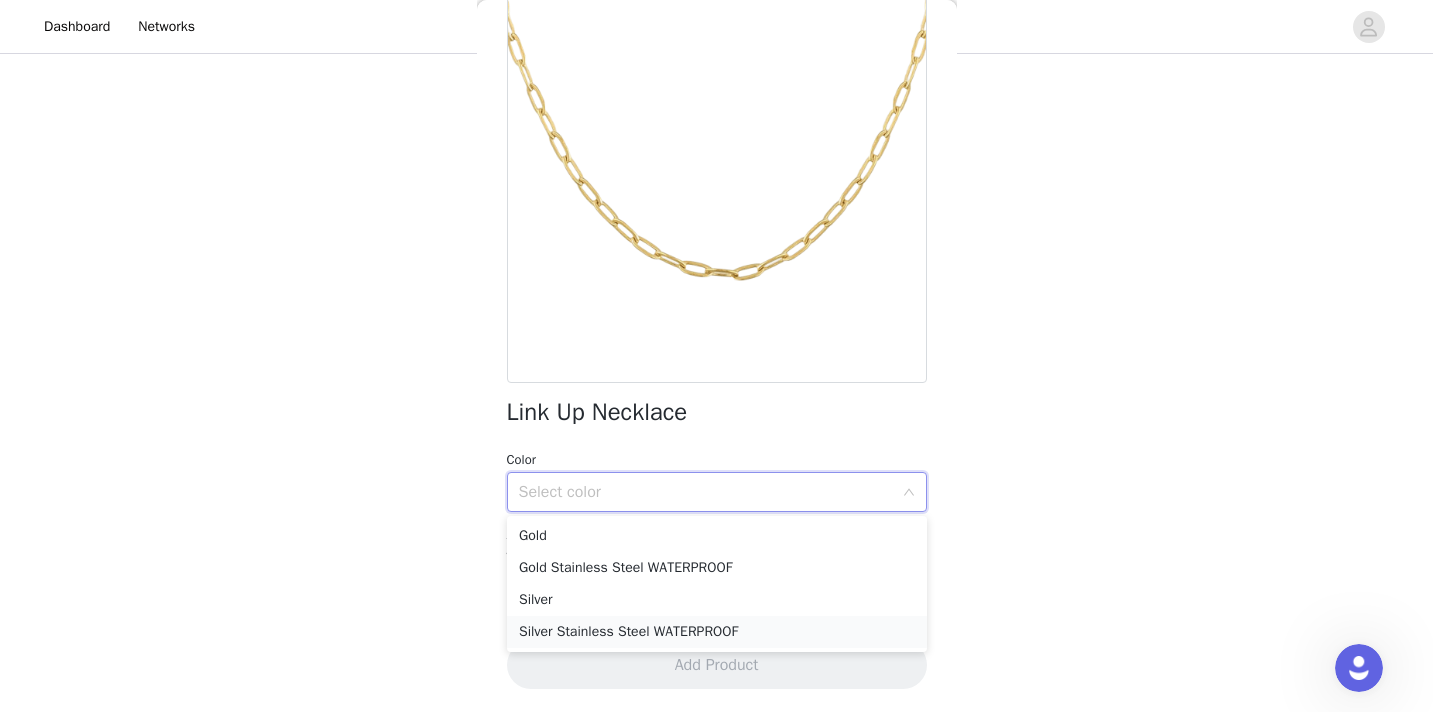 click on "Silver Stainless Steel WATERPROOF" at bounding box center (717, 632) 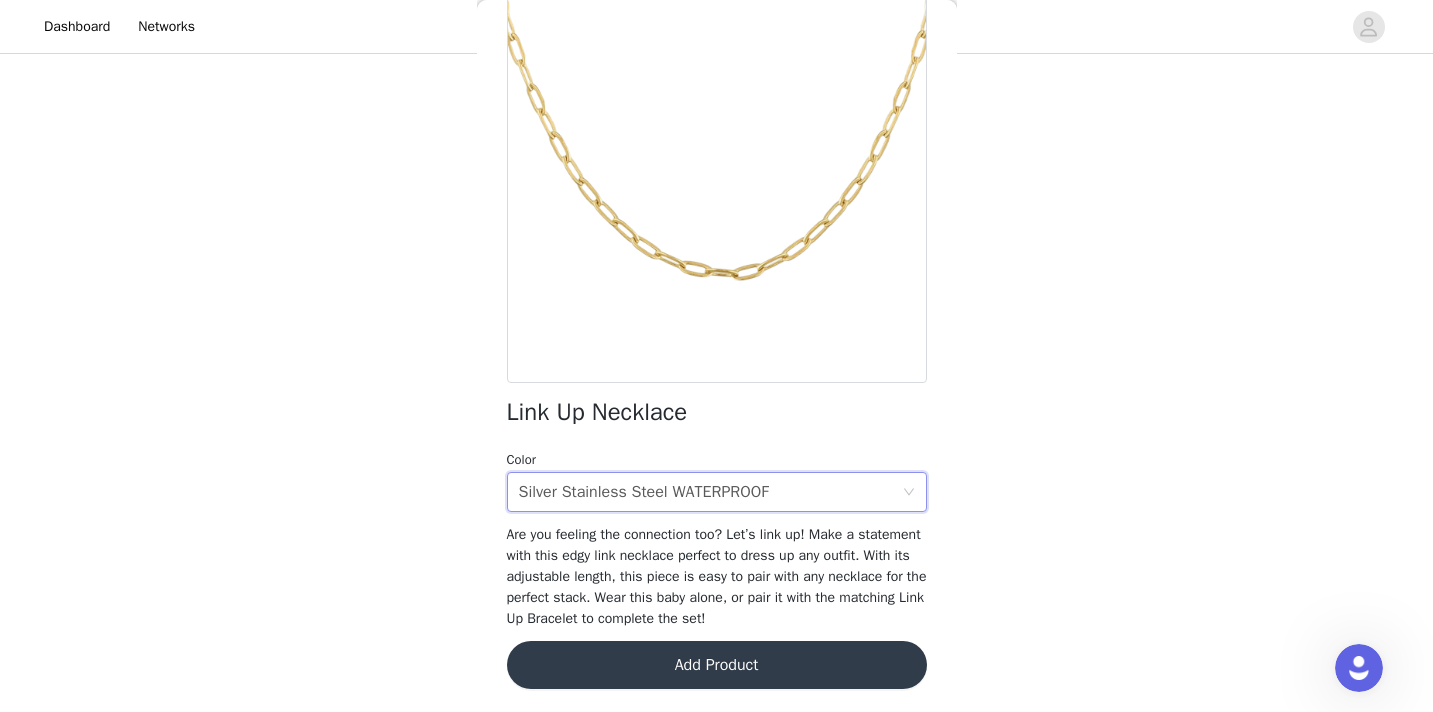 click on "Add Product" at bounding box center [717, 665] 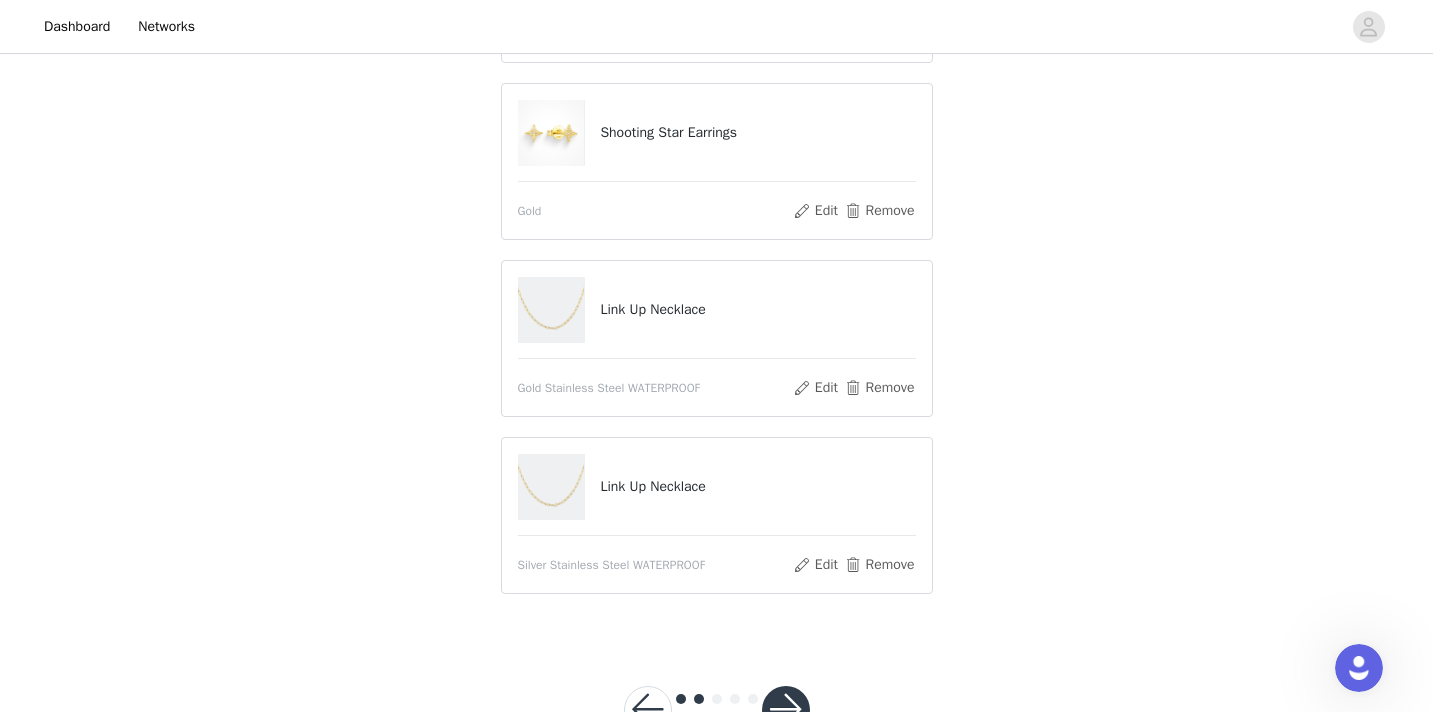 scroll, scrollTop: 625, scrollLeft: 0, axis: vertical 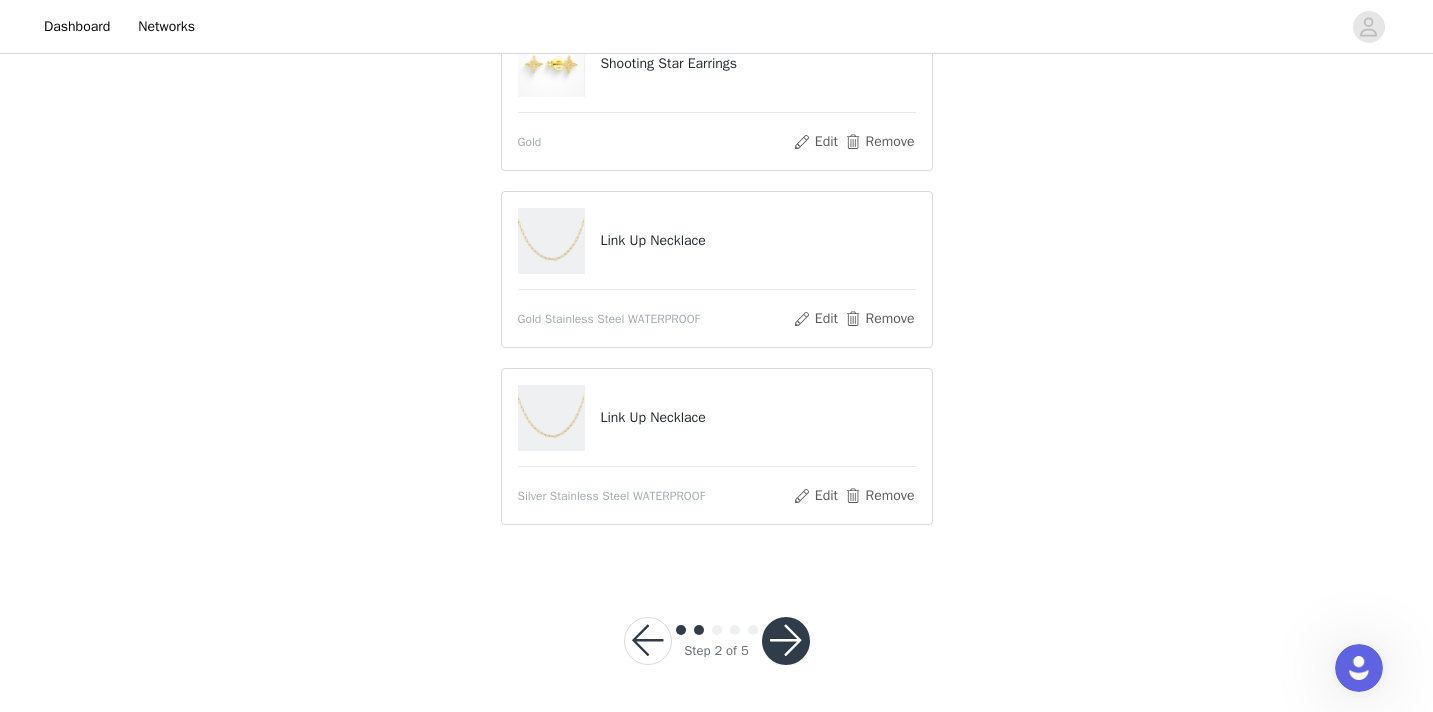 click at bounding box center [786, 641] 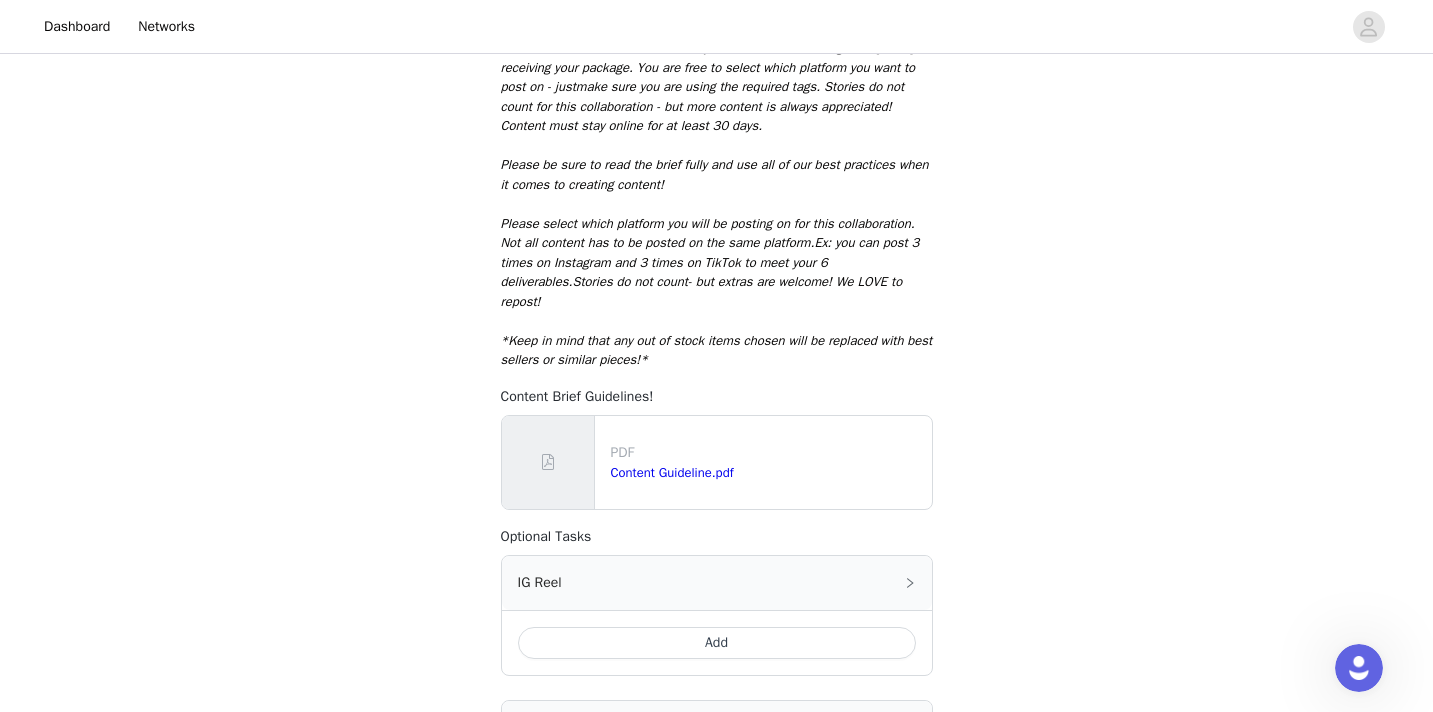 scroll, scrollTop: 450, scrollLeft: 0, axis: vertical 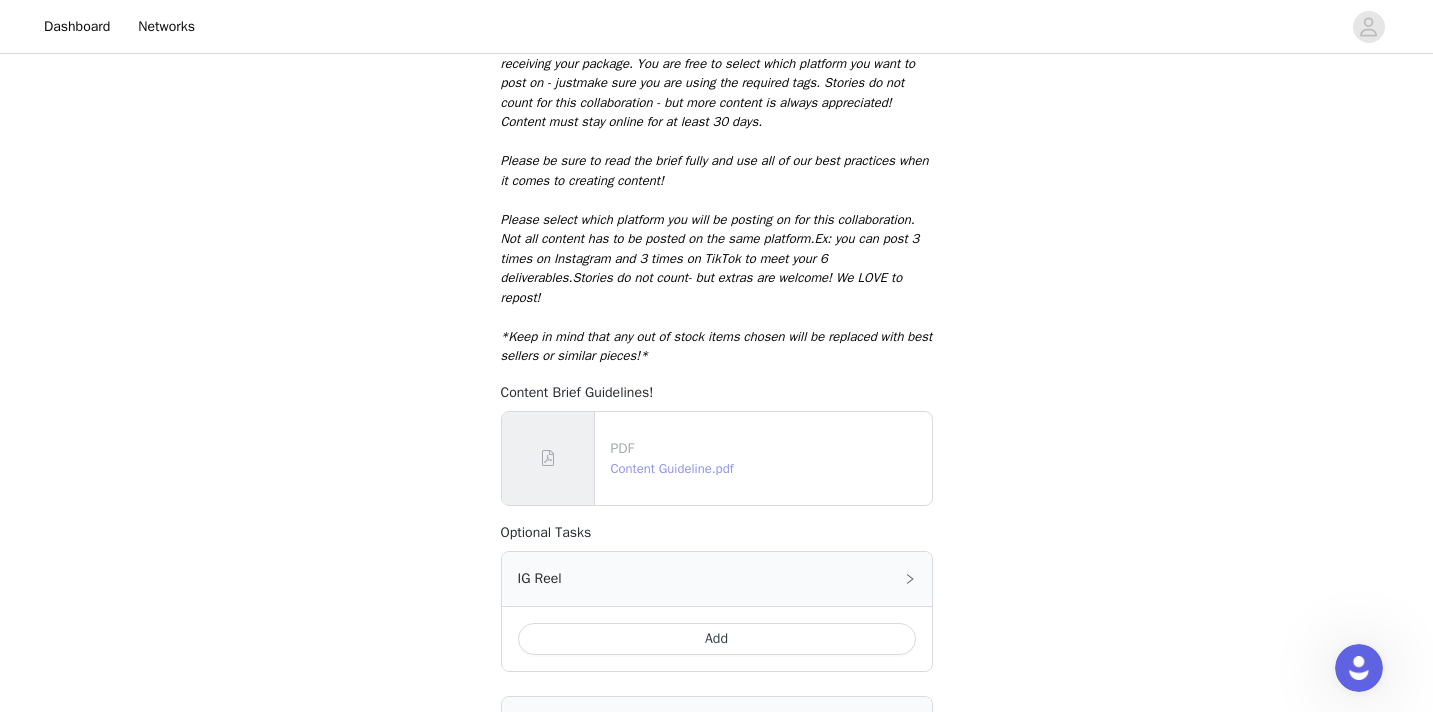 click on "Content Guideline.pdf" at bounding box center (672, 468) 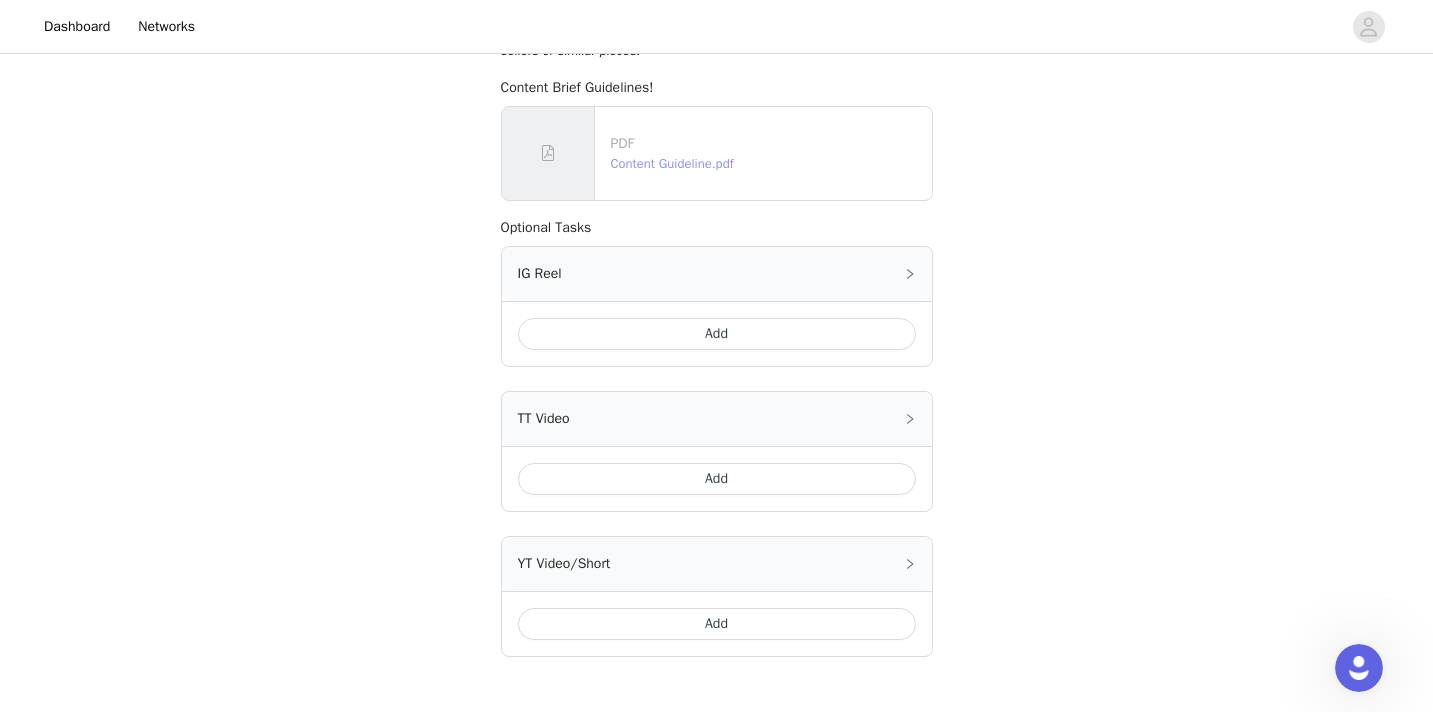 scroll, scrollTop: 758, scrollLeft: 0, axis: vertical 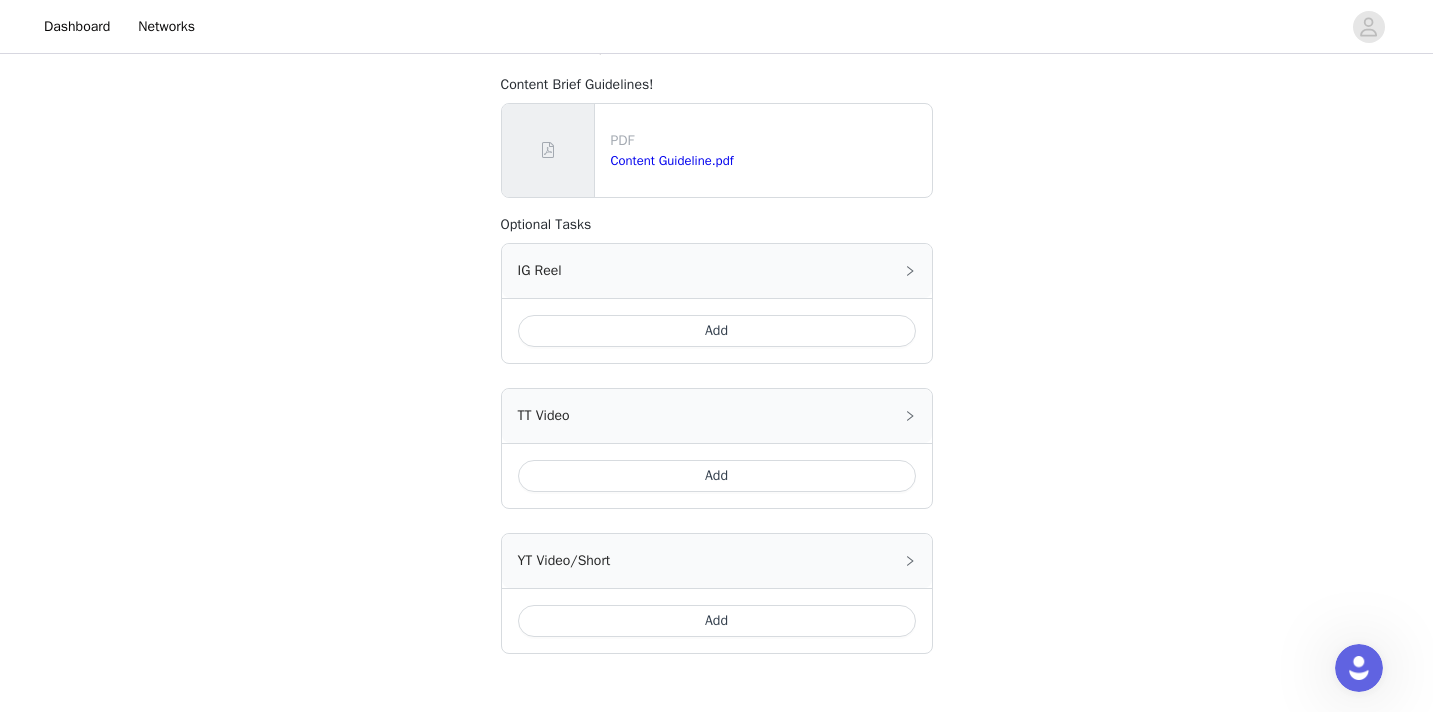 click on "TT Video" at bounding box center [717, 416] 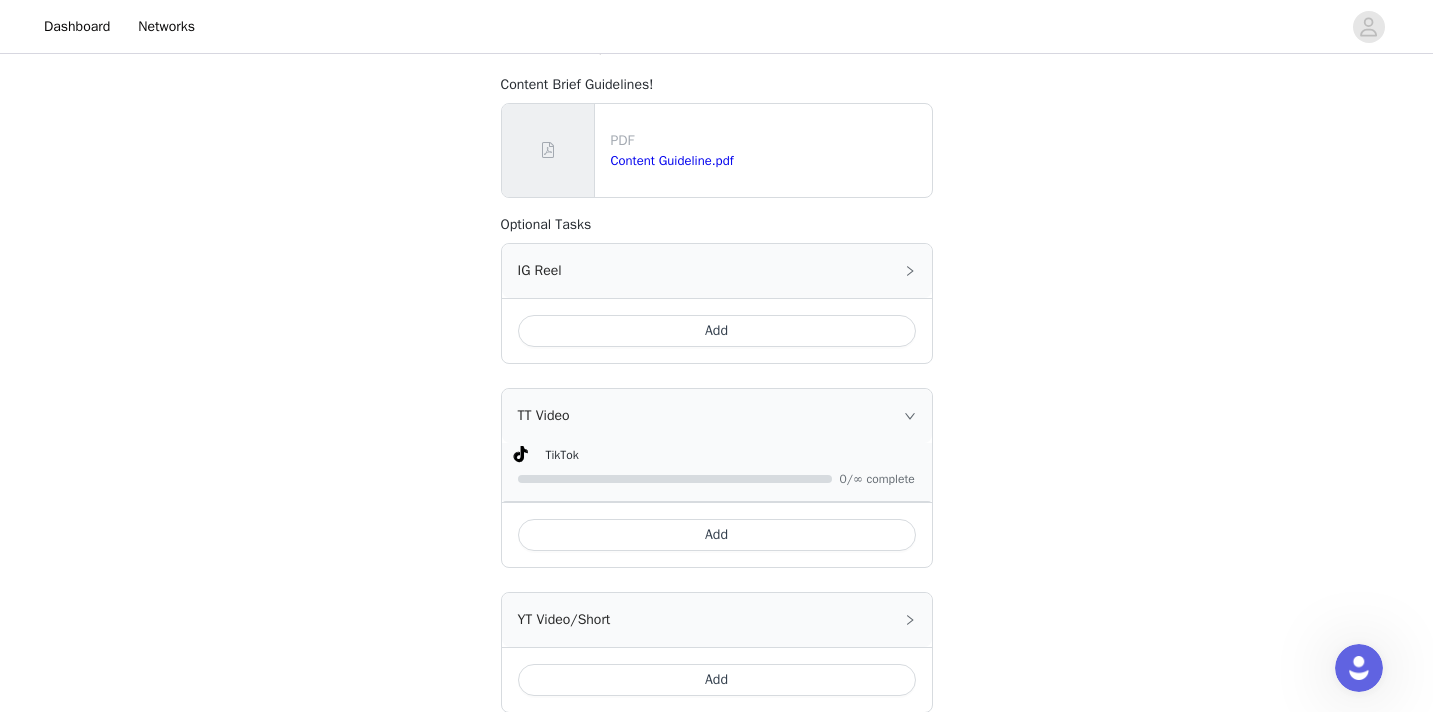 click on "TT Video" at bounding box center [717, 416] 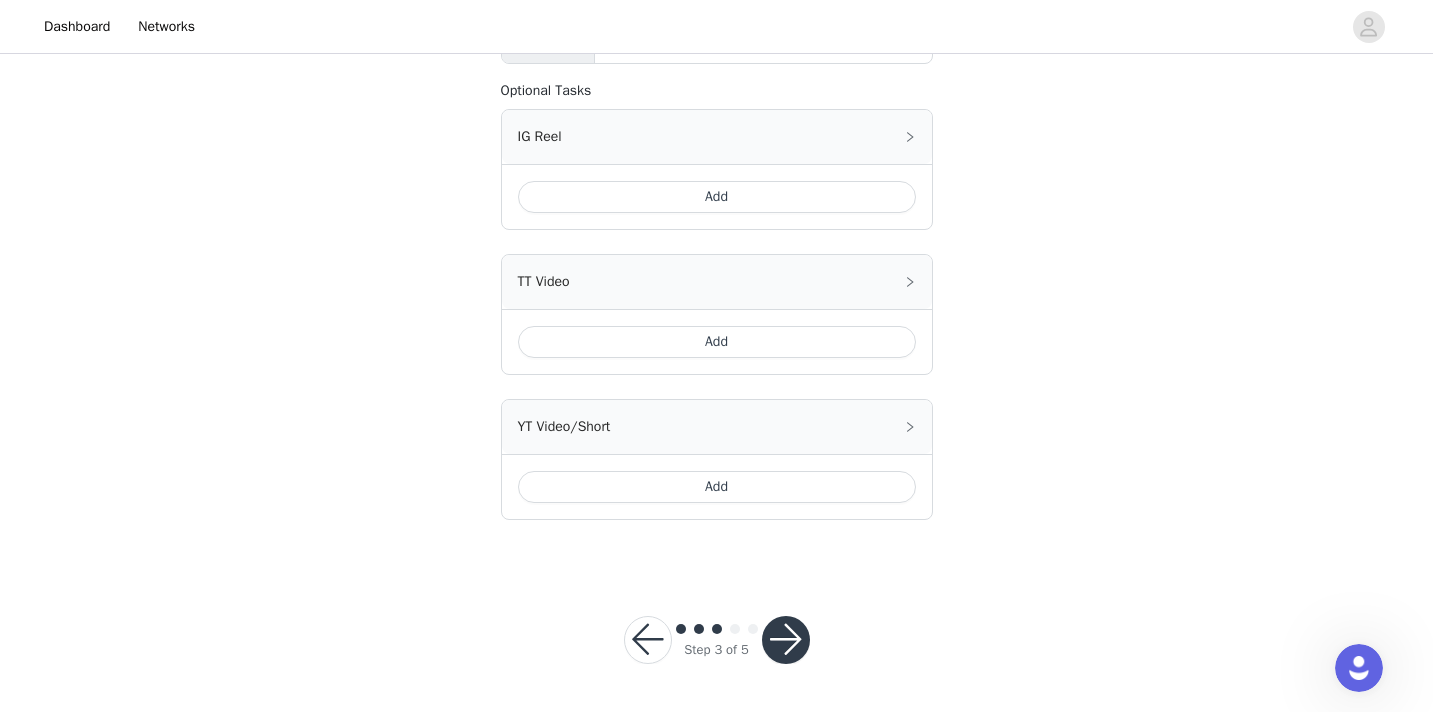 scroll, scrollTop: 911, scrollLeft: 0, axis: vertical 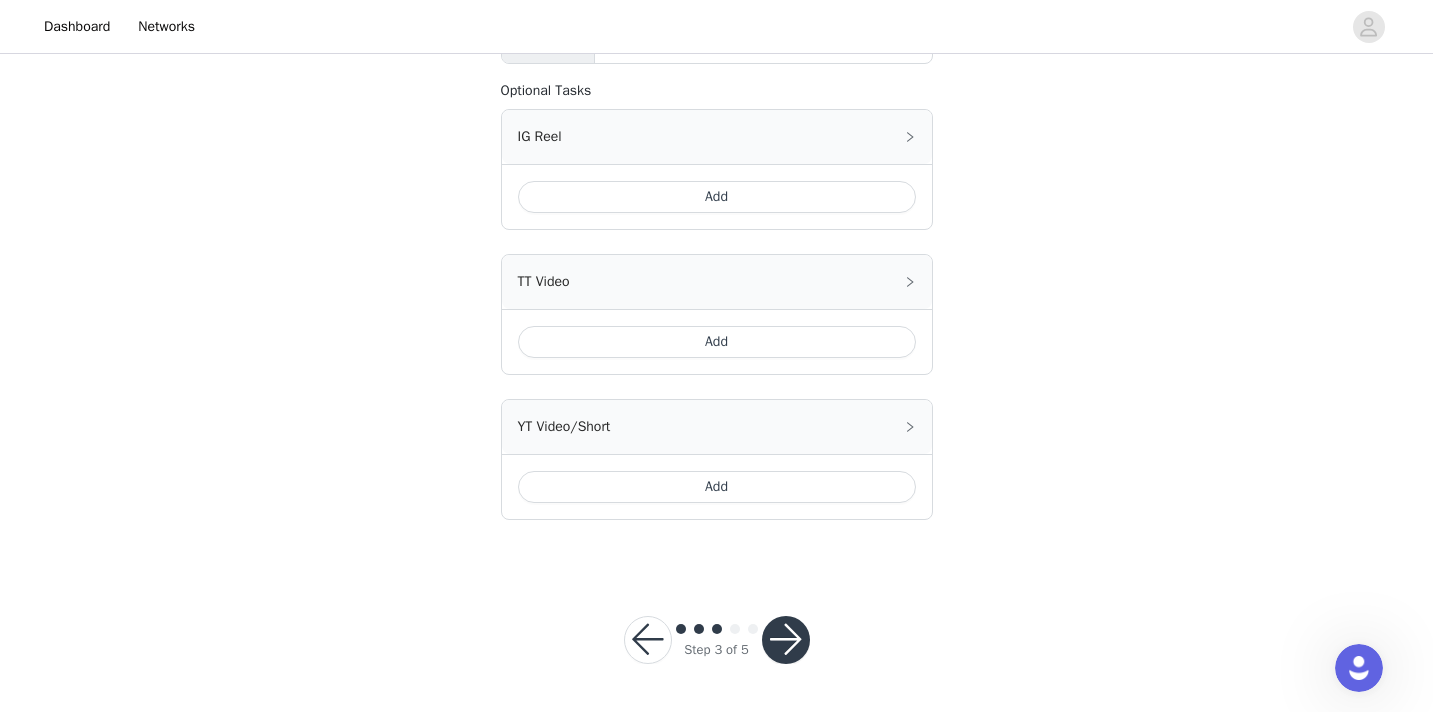 click at bounding box center [786, 640] 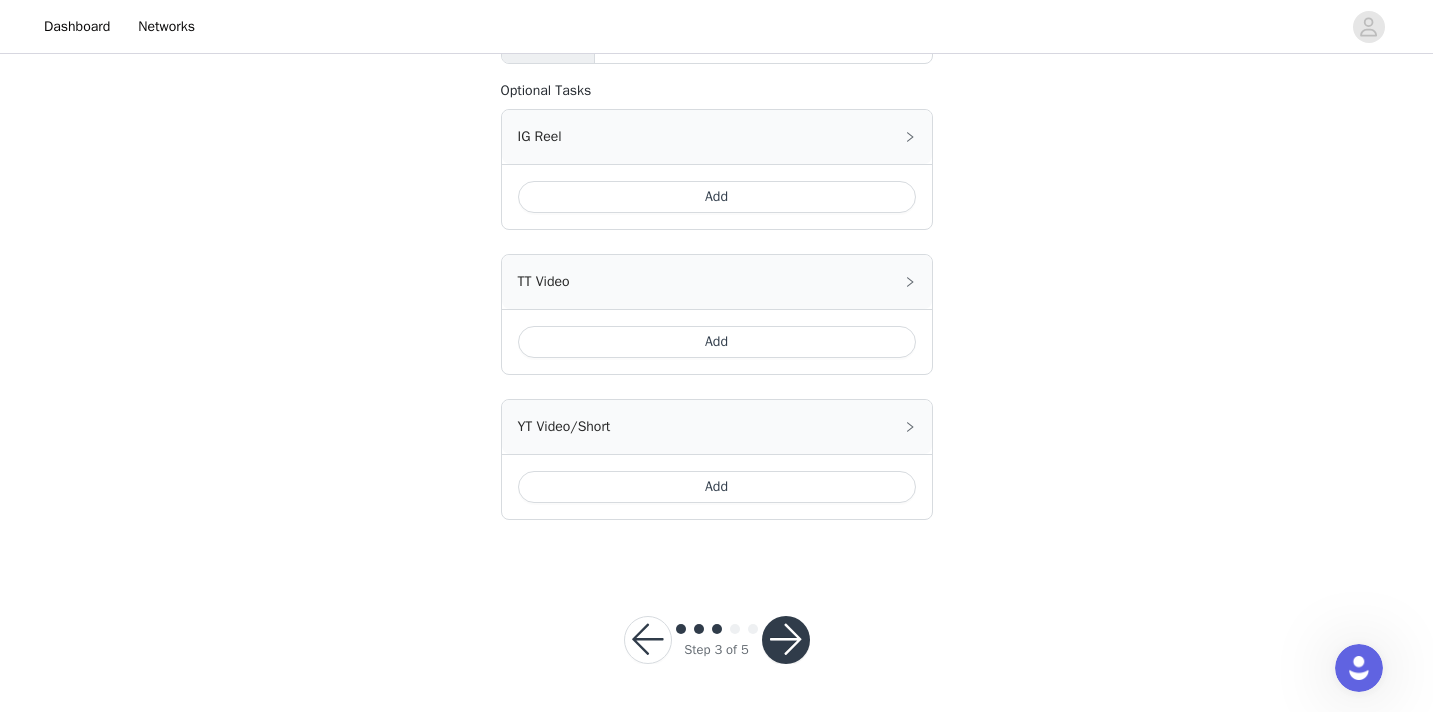 click at bounding box center [786, 640] 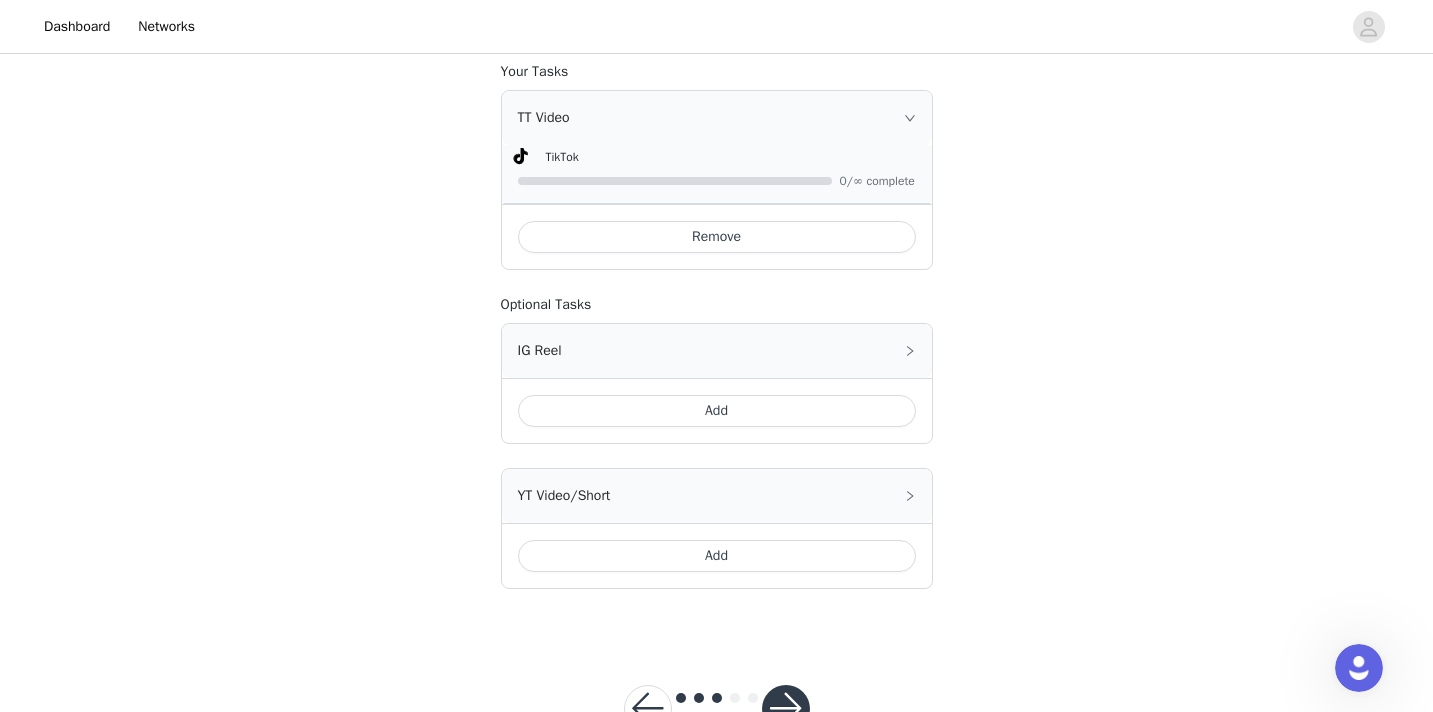 click on "0/∞ complete" at bounding box center (880, 181) 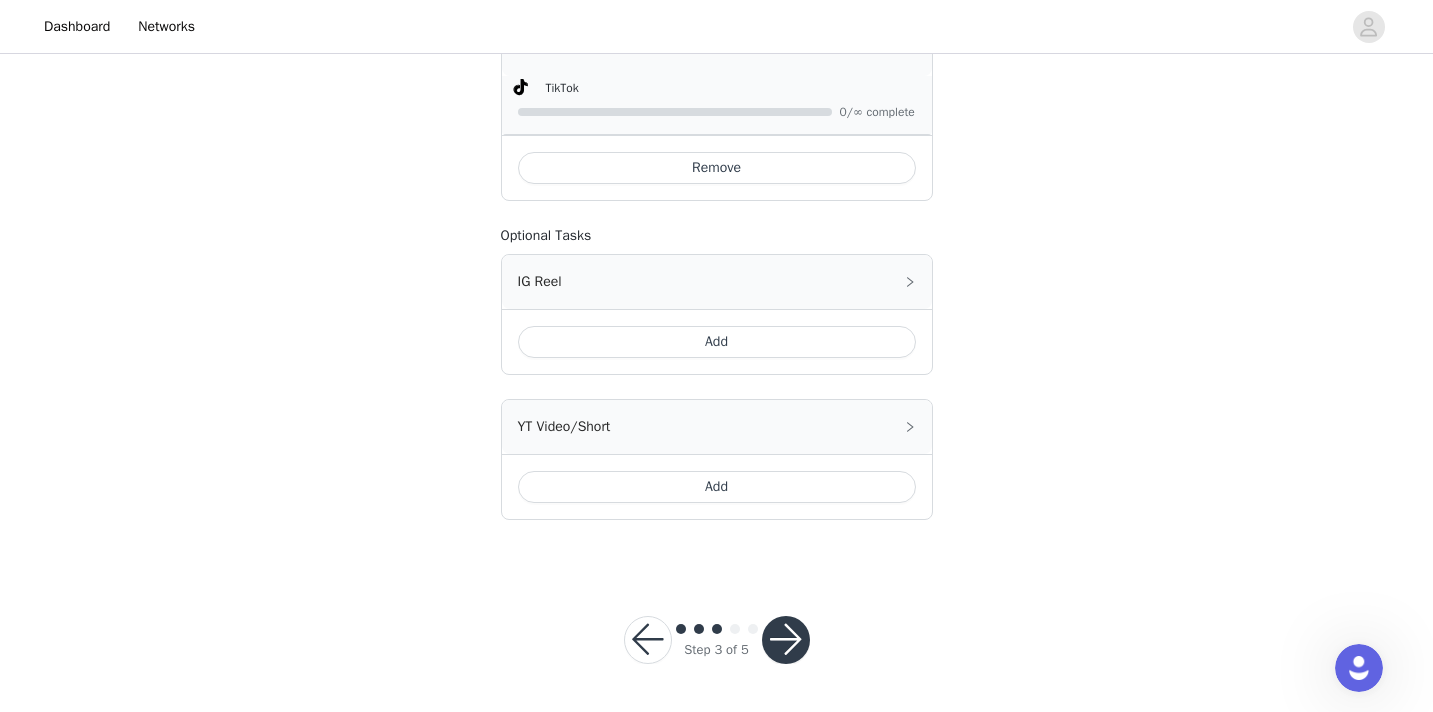 click at bounding box center [786, 640] 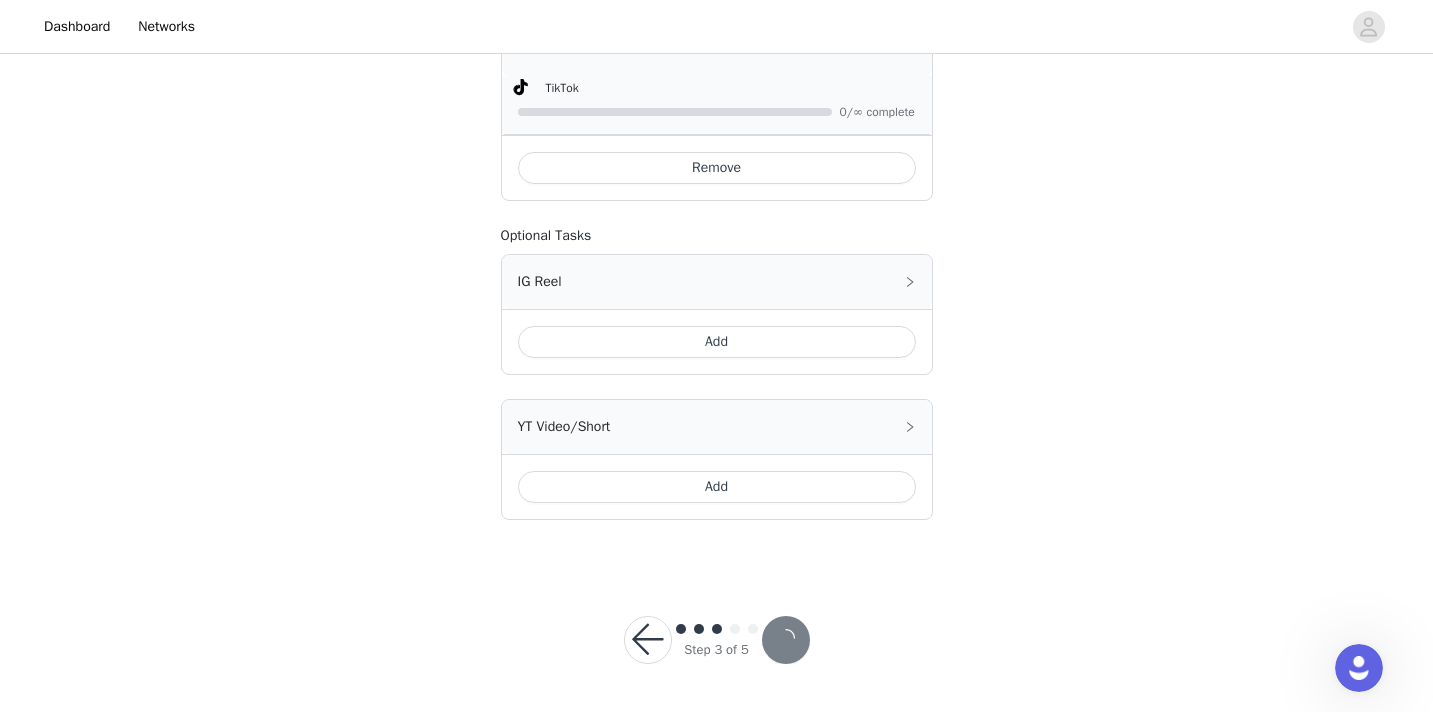 scroll, scrollTop: 0, scrollLeft: 0, axis: both 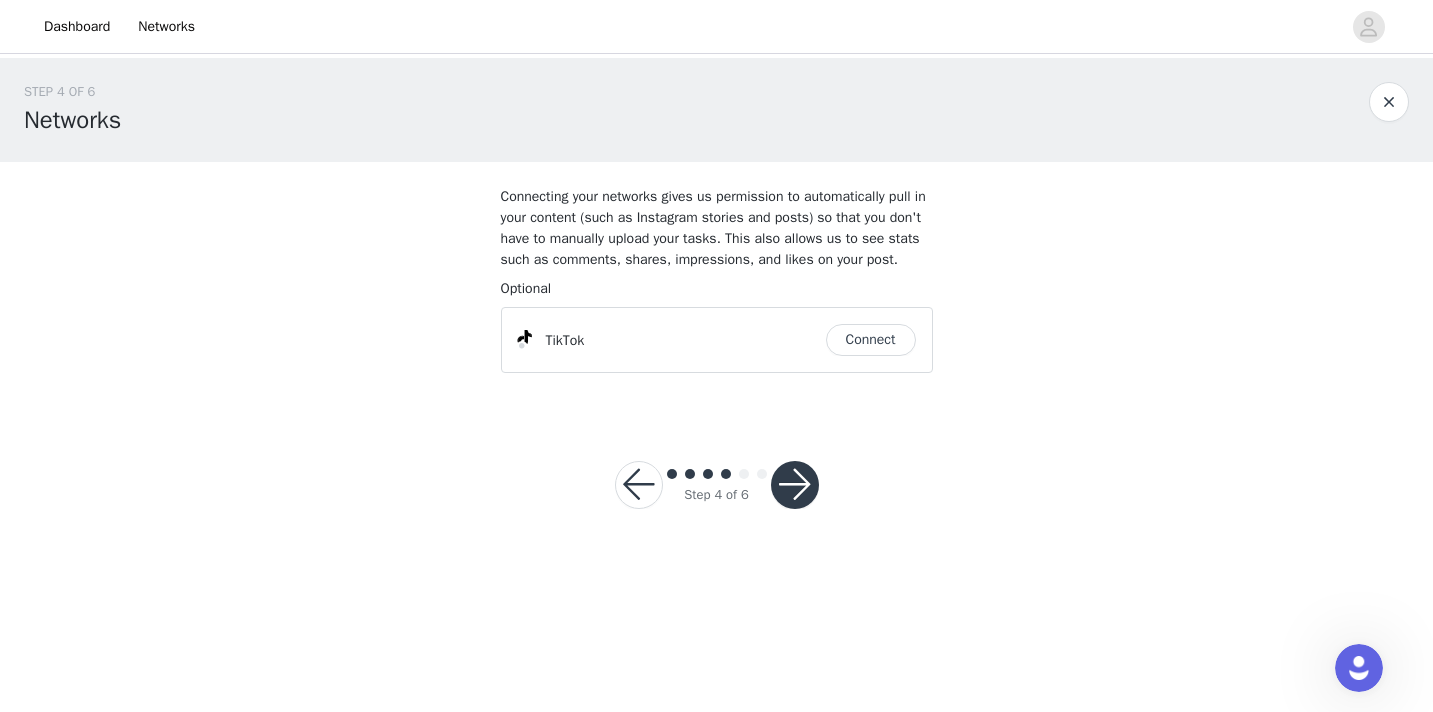 click on "Connect" at bounding box center (871, 340) 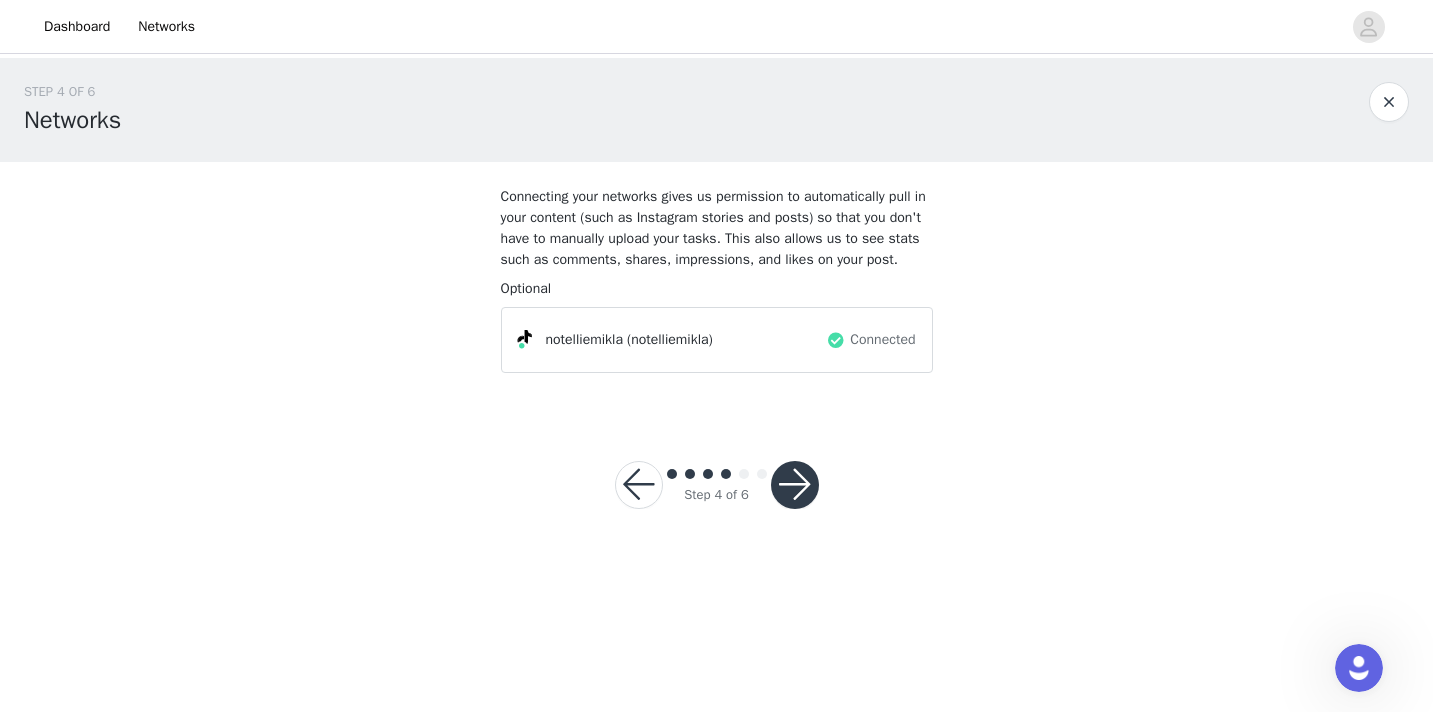 click at bounding box center [795, 485] 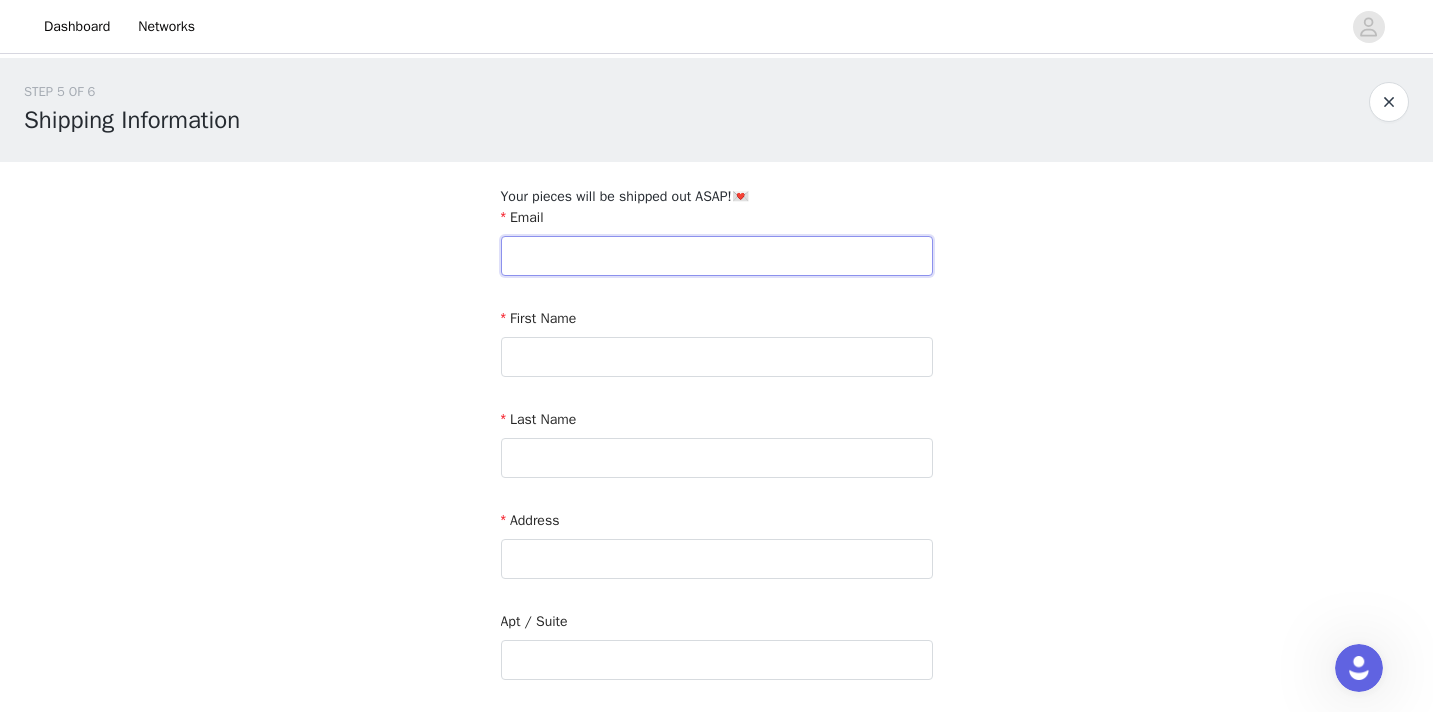 click at bounding box center (717, 256) 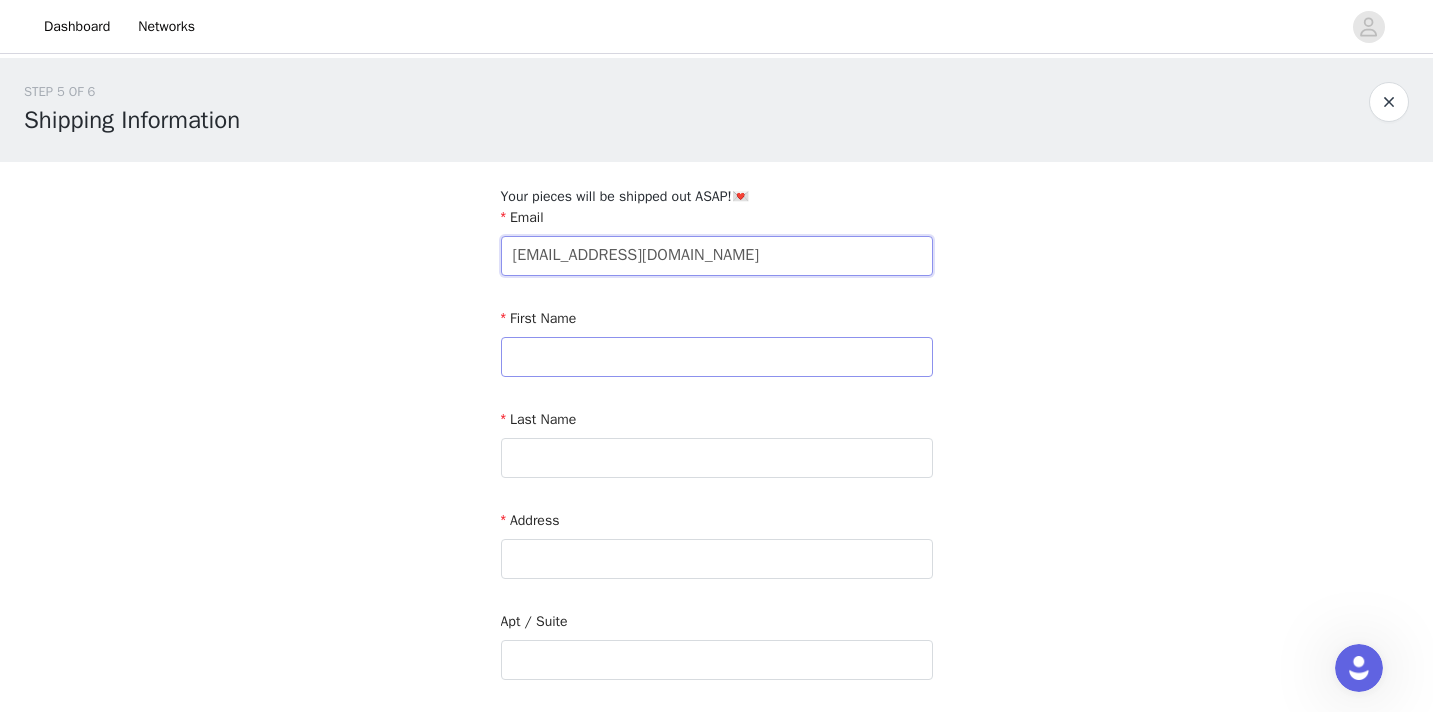 type on "[EMAIL_ADDRESS][DOMAIN_NAME]" 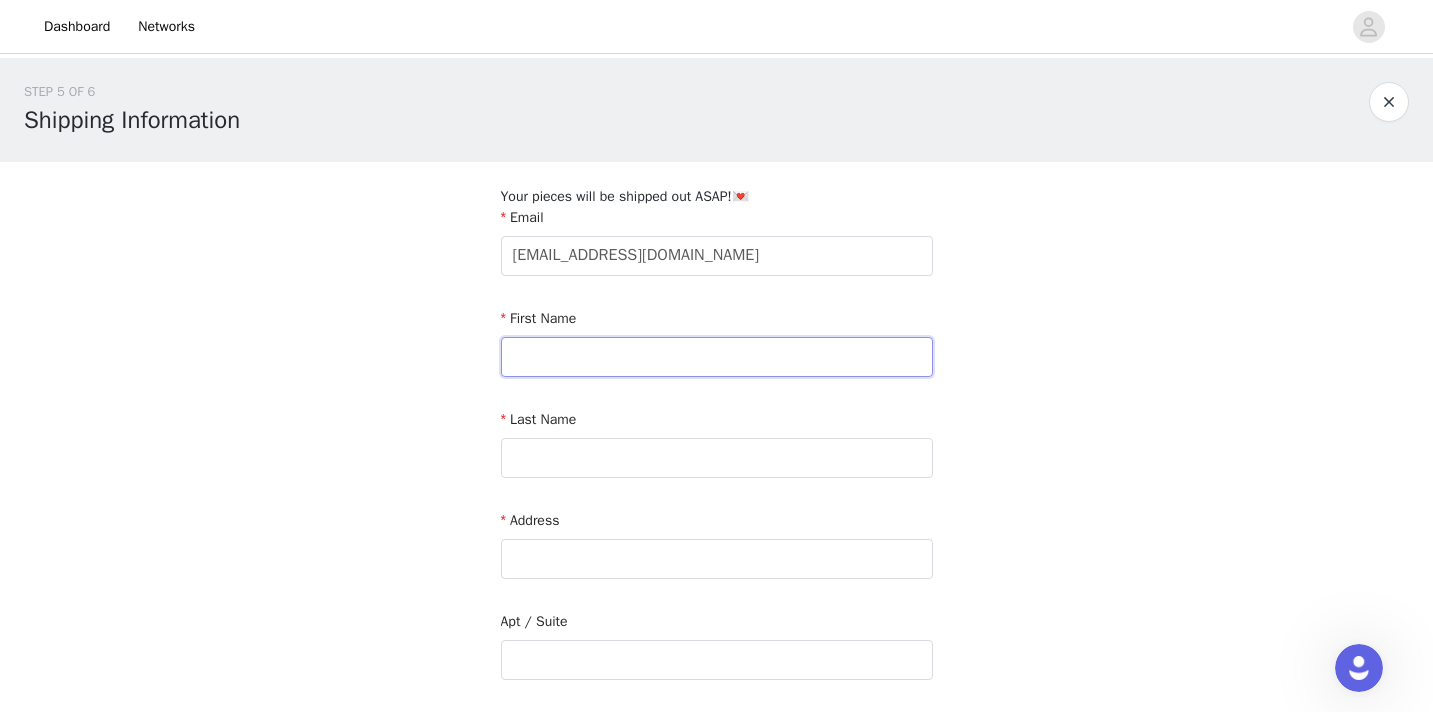 click at bounding box center [717, 357] 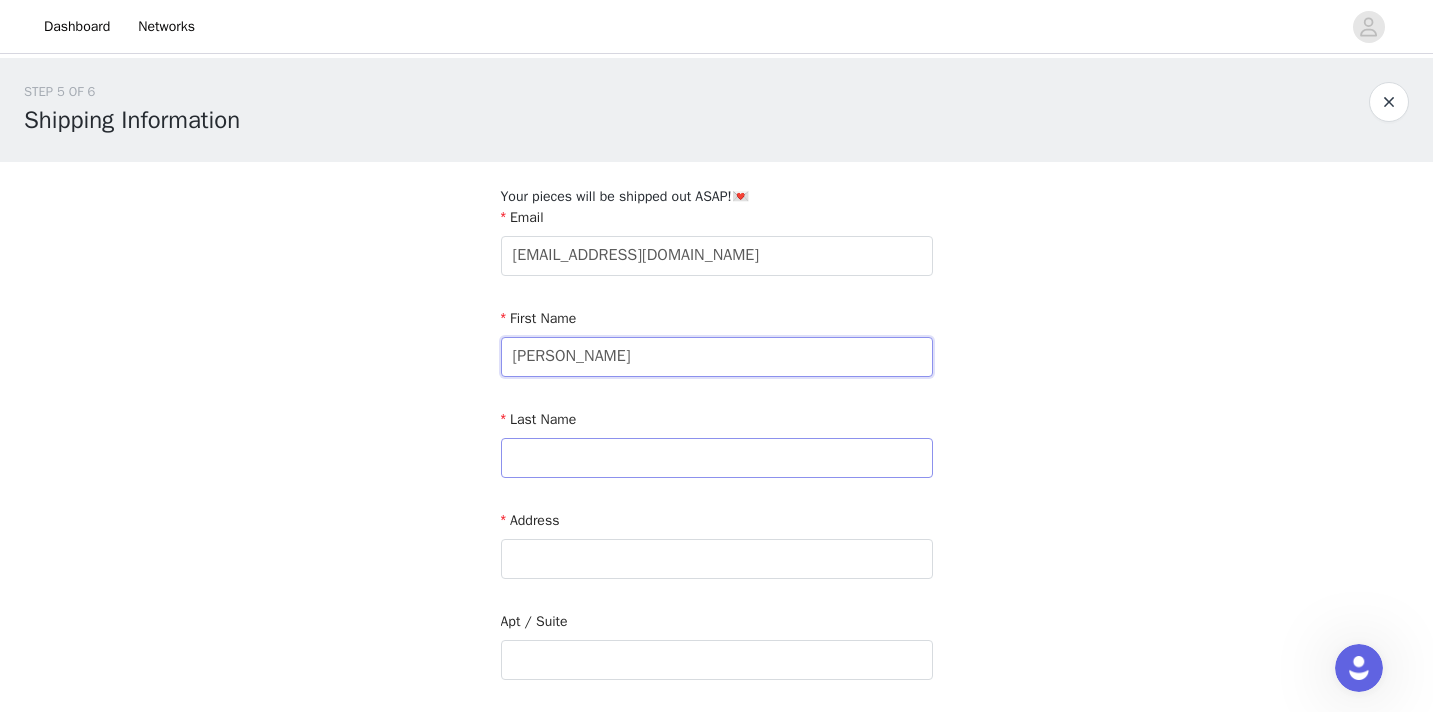 type on "[PERSON_NAME]" 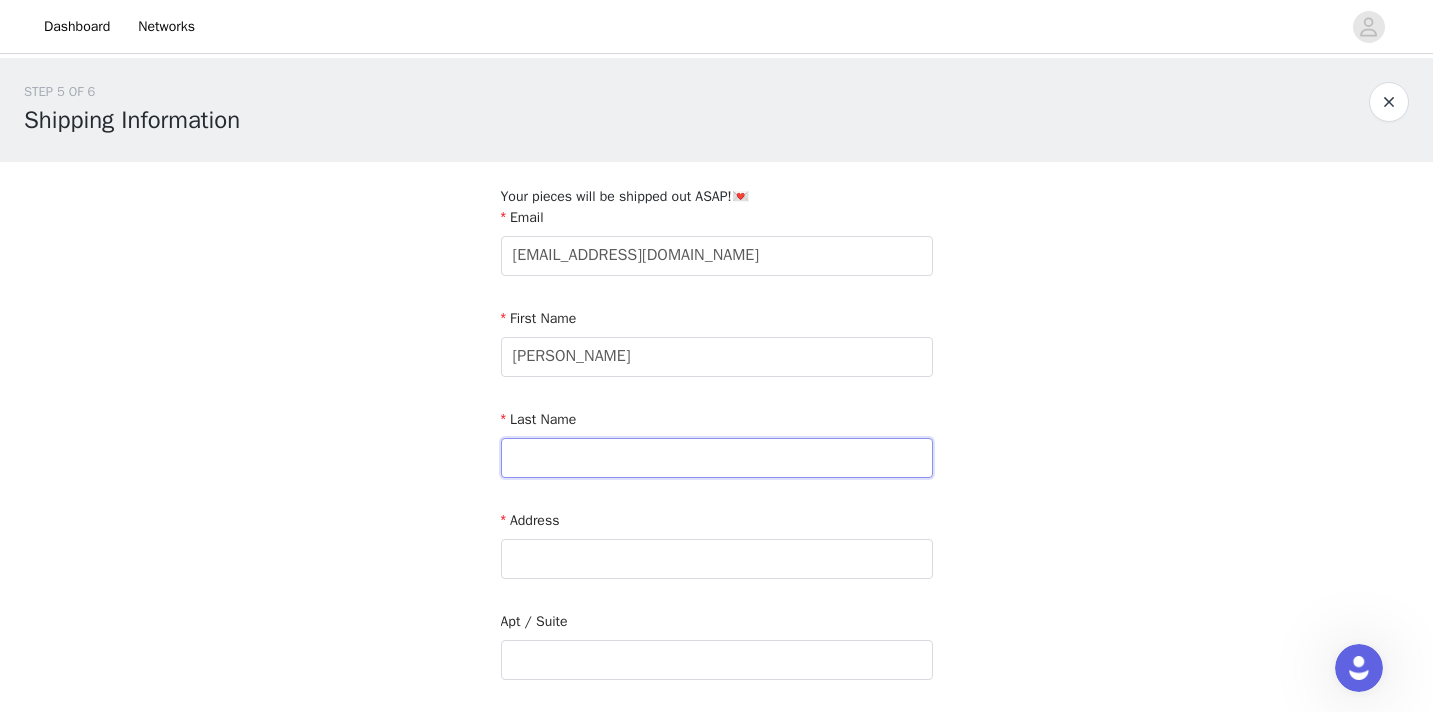 click at bounding box center [717, 458] 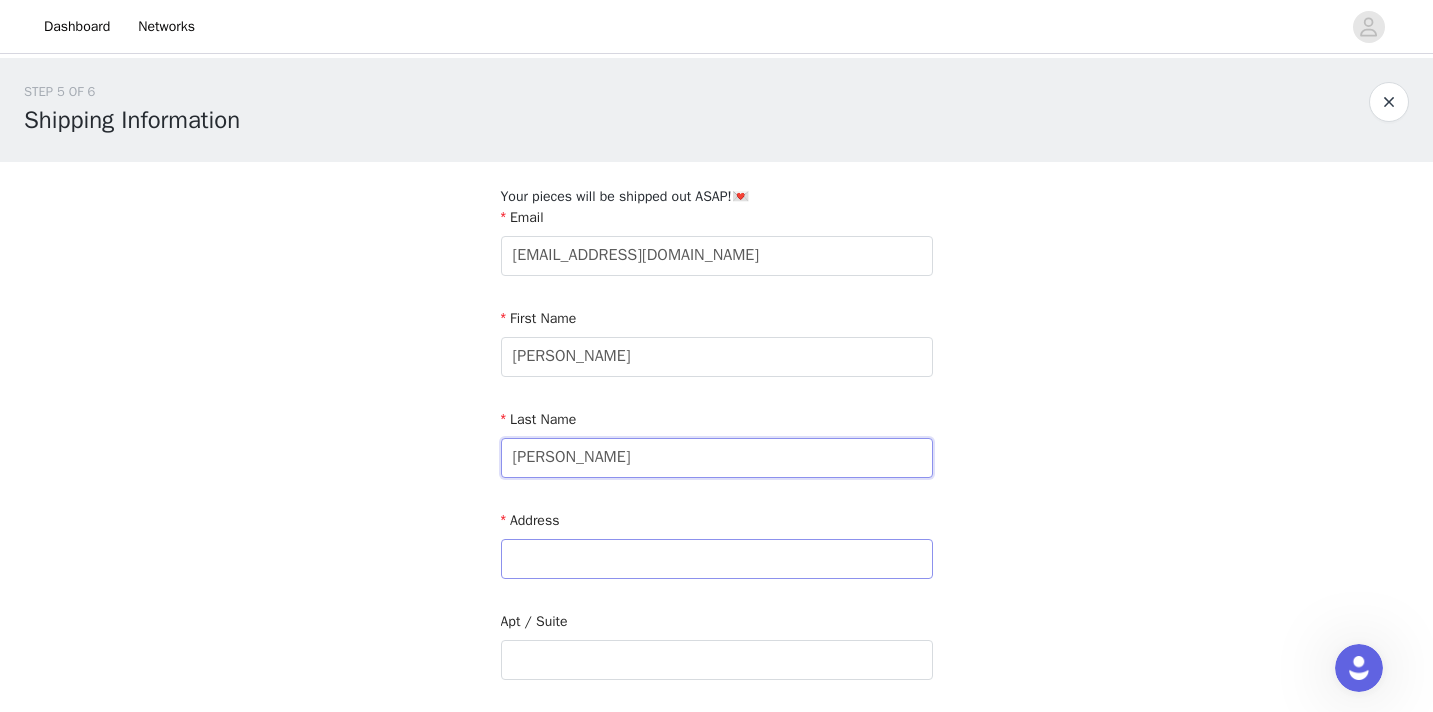 type on "[PERSON_NAME]" 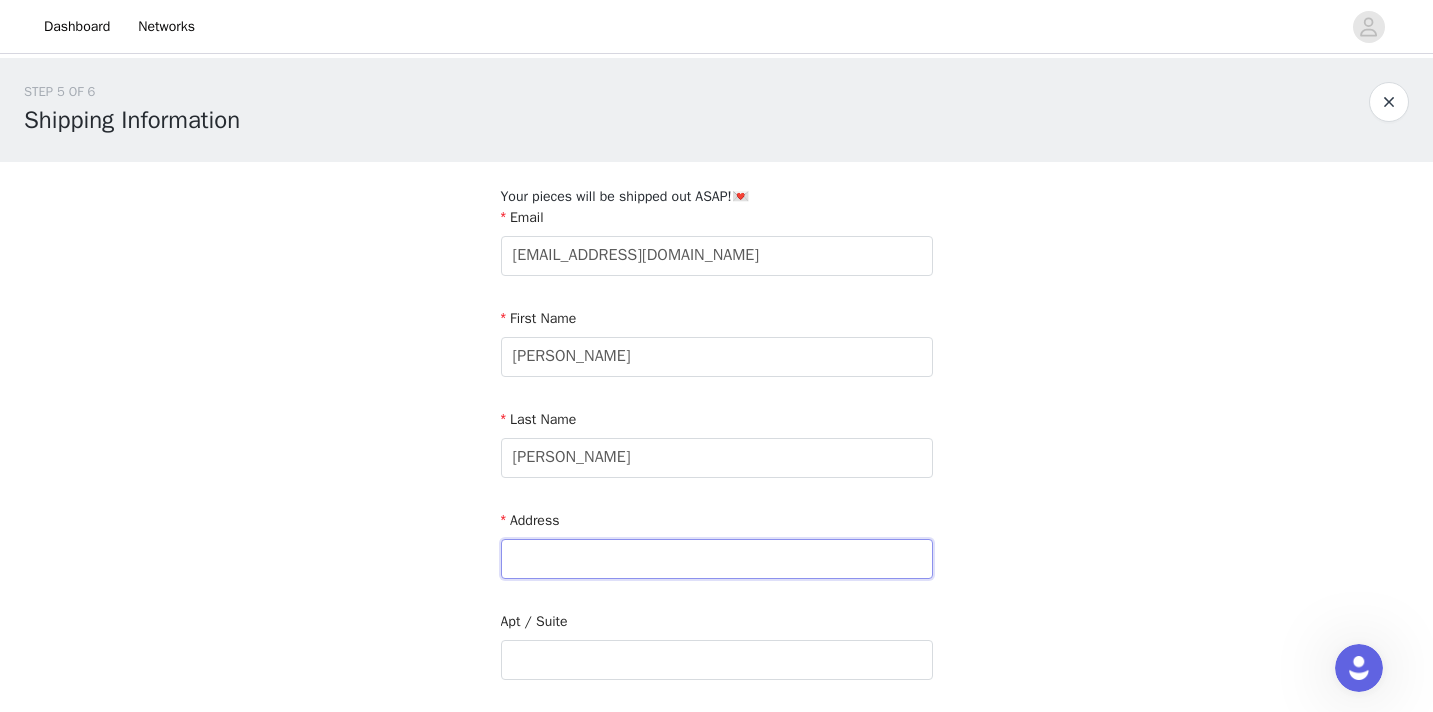 click at bounding box center [717, 559] 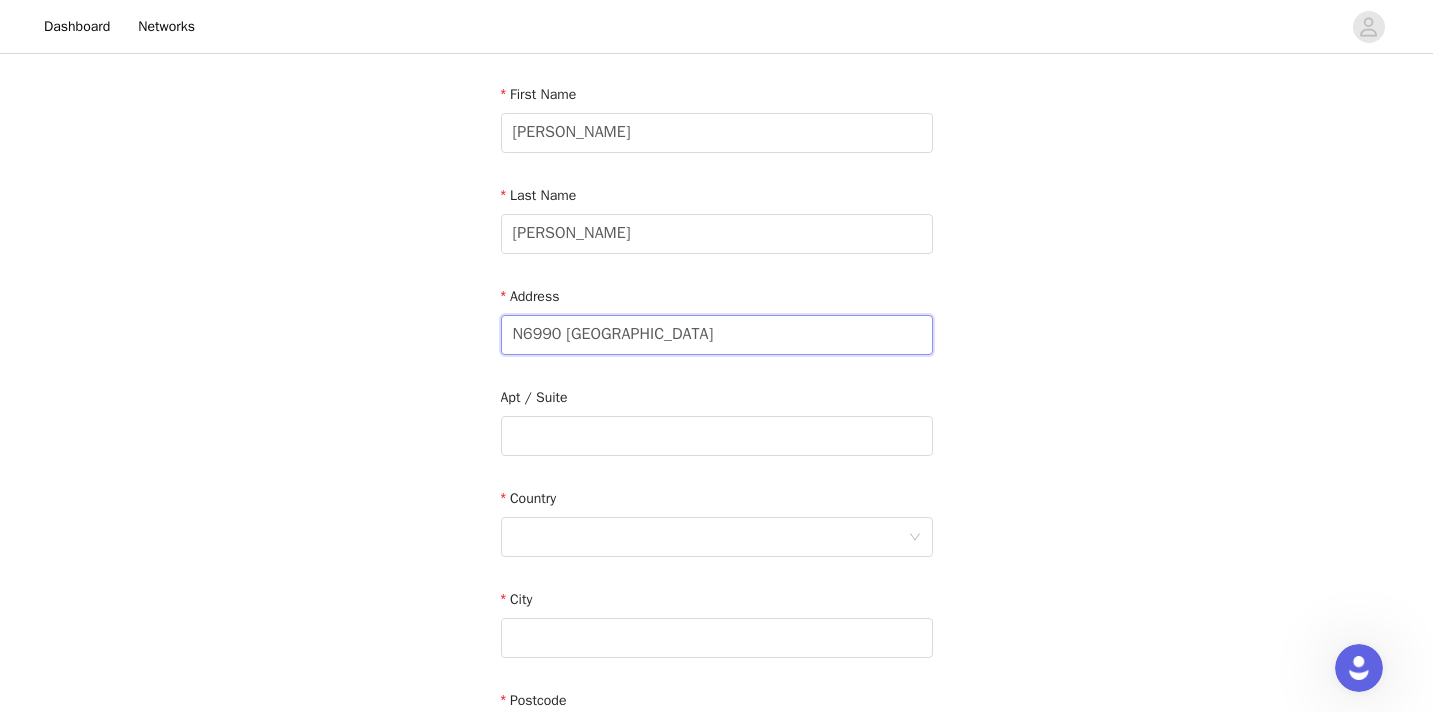 scroll, scrollTop: 238, scrollLeft: 0, axis: vertical 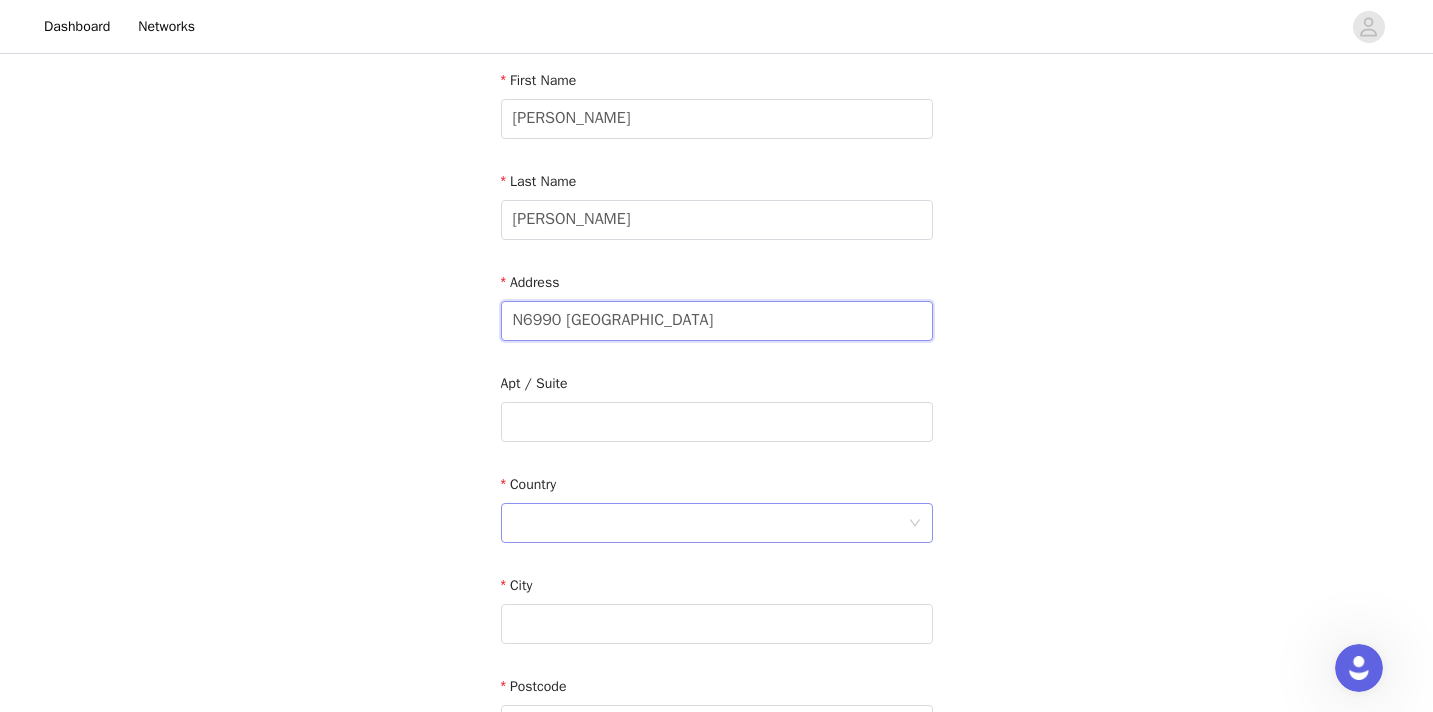 type on "N6990 [GEOGRAPHIC_DATA]" 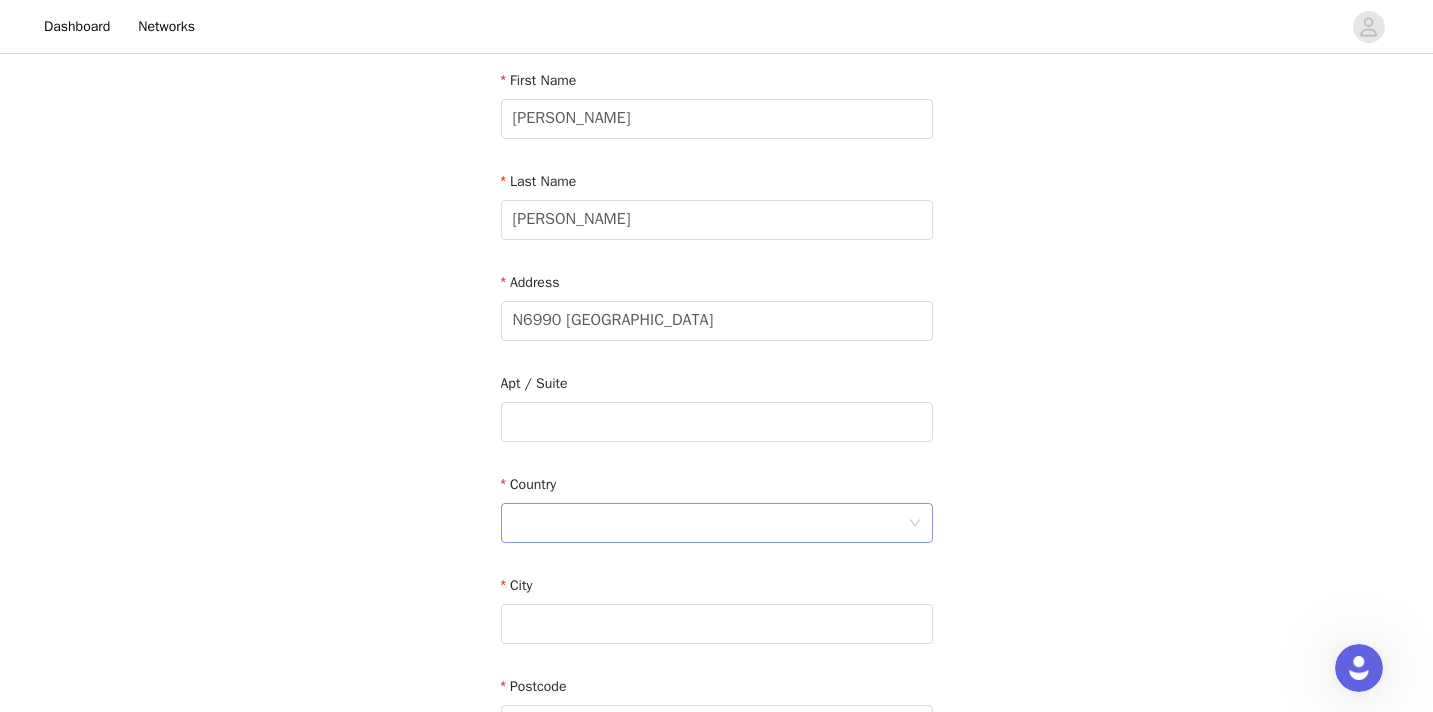 click at bounding box center (710, 523) 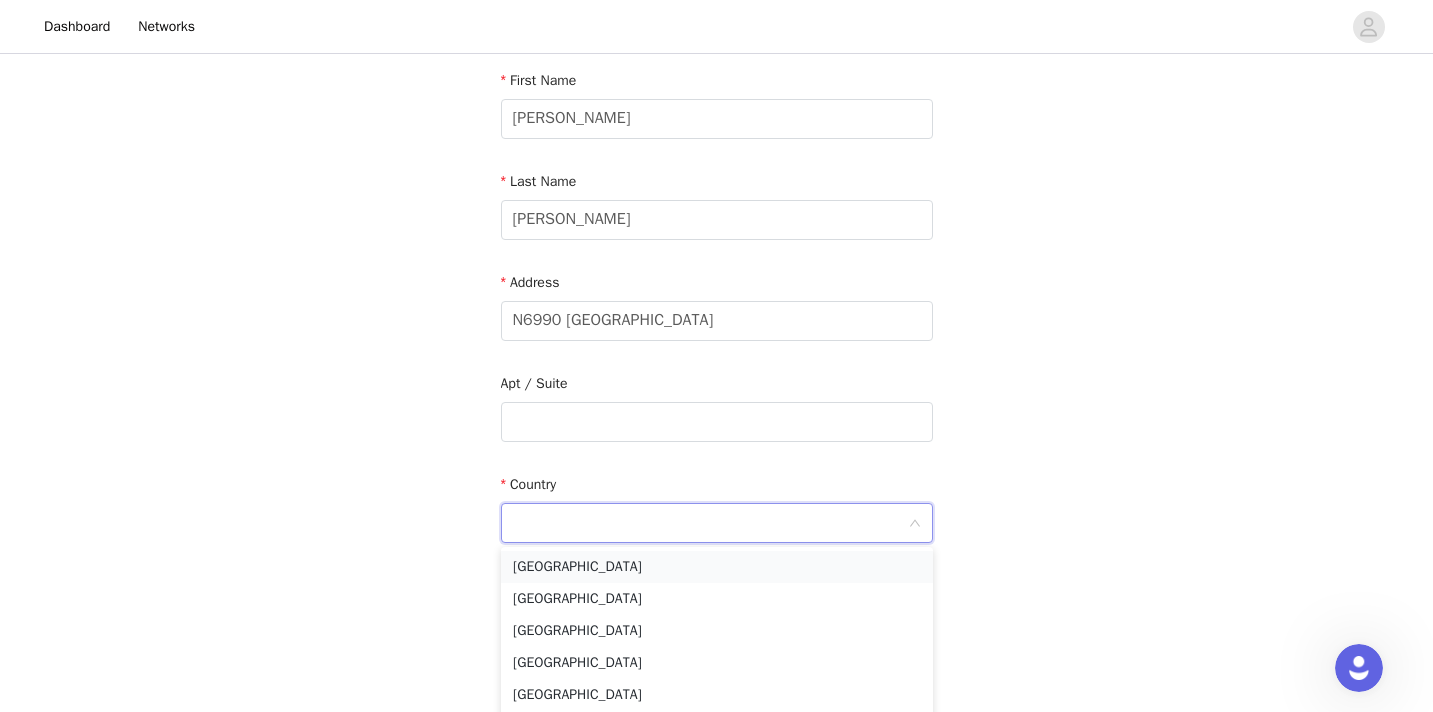 click on "[GEOGRAPHIC_DATA]" at bounding box center [717, 567] 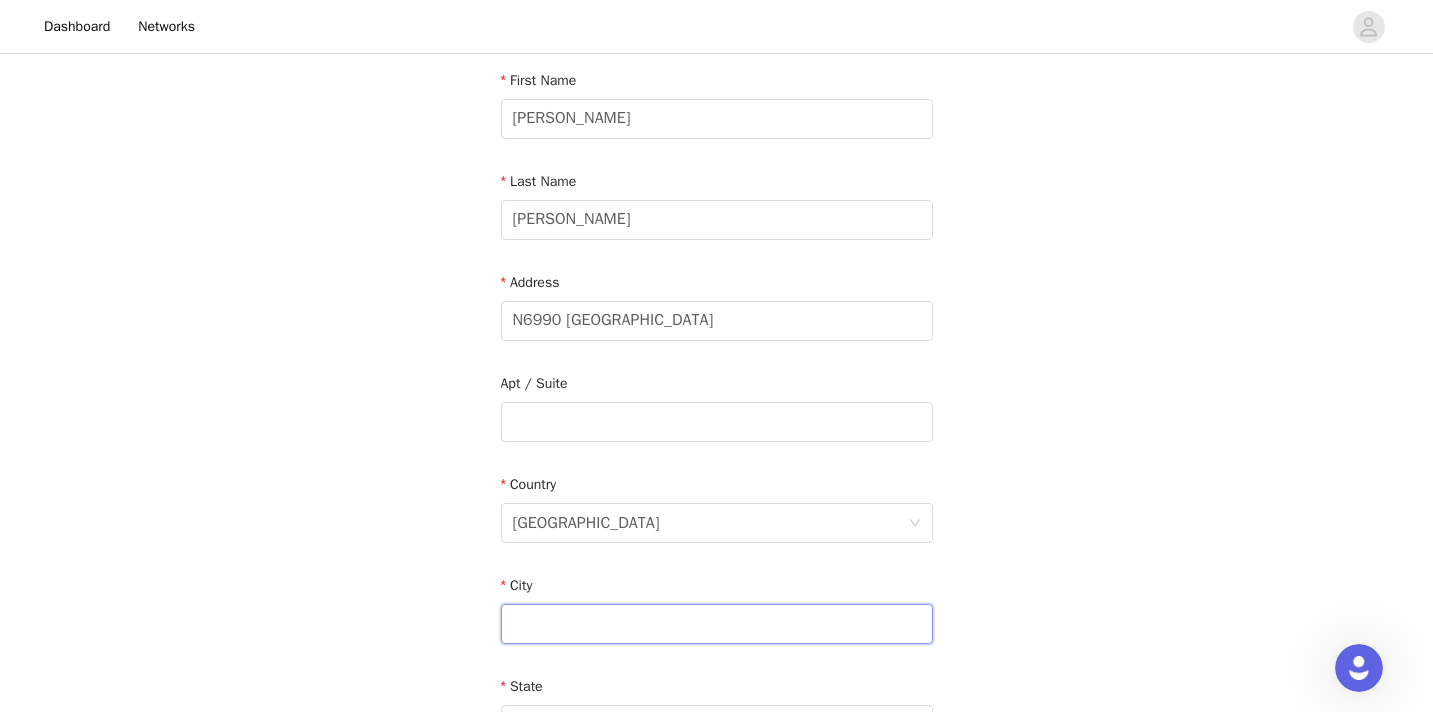 click at bounding box center (717, 624) 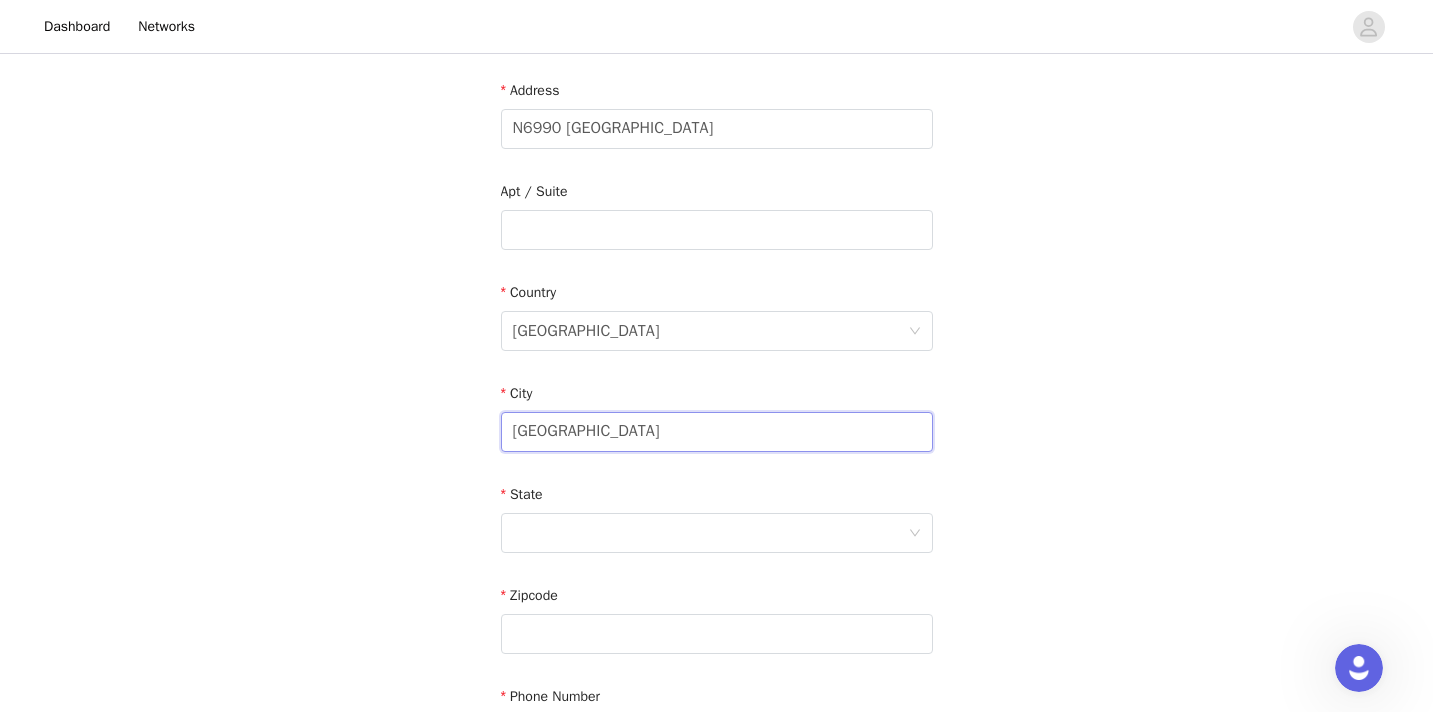 scroll, scrollTop: 555, scrollLeft: 0, axis: vertical 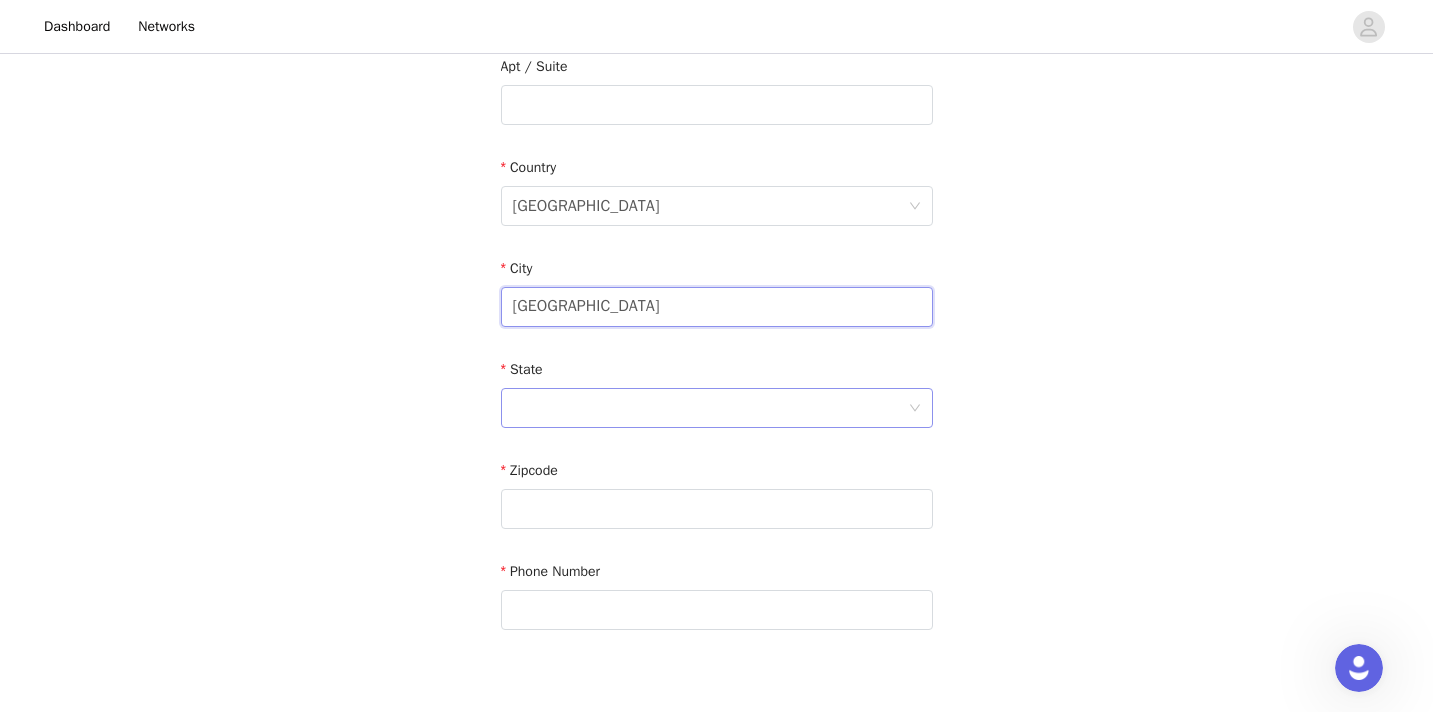 type on "[GEOGRAPHIC_DATA]" 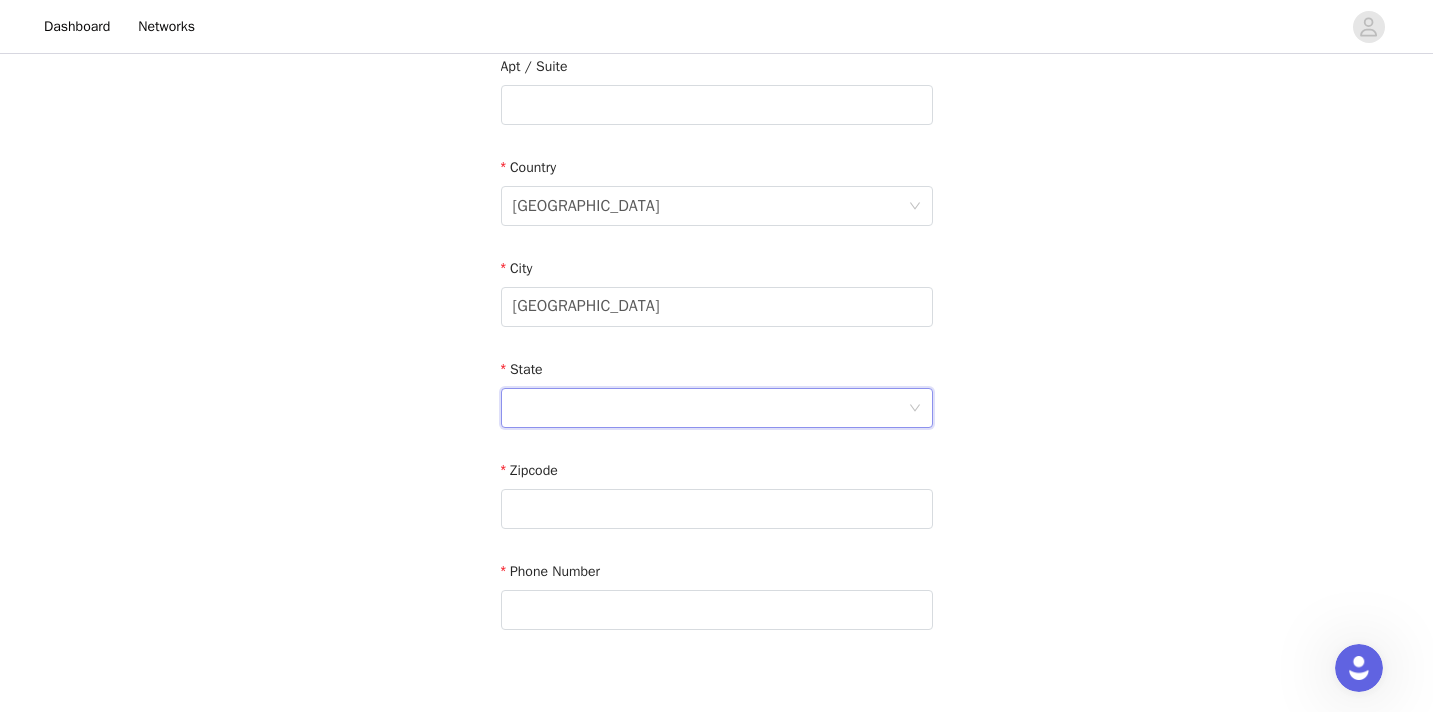 click at bounding box center [710, 408] 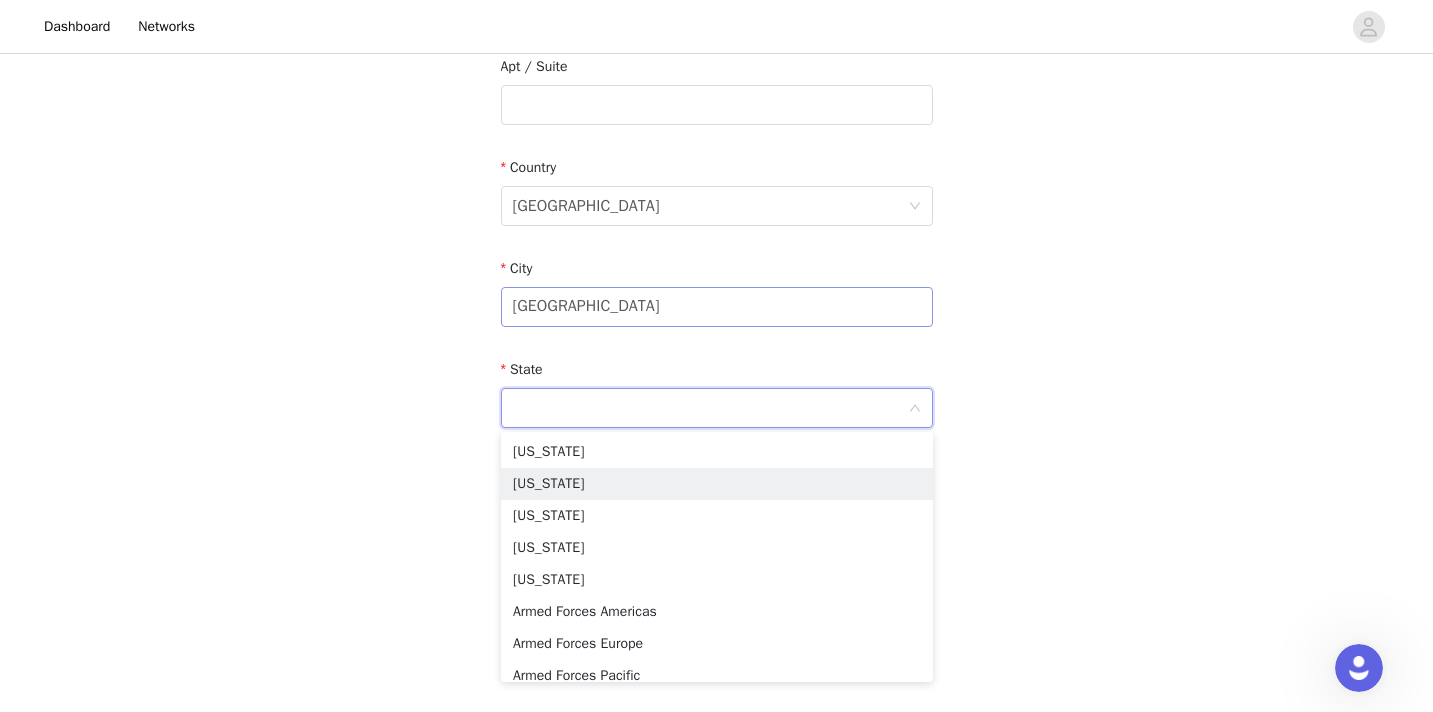 scroll, scrollTop: 672, scrollLeft: 0, axis: vertical 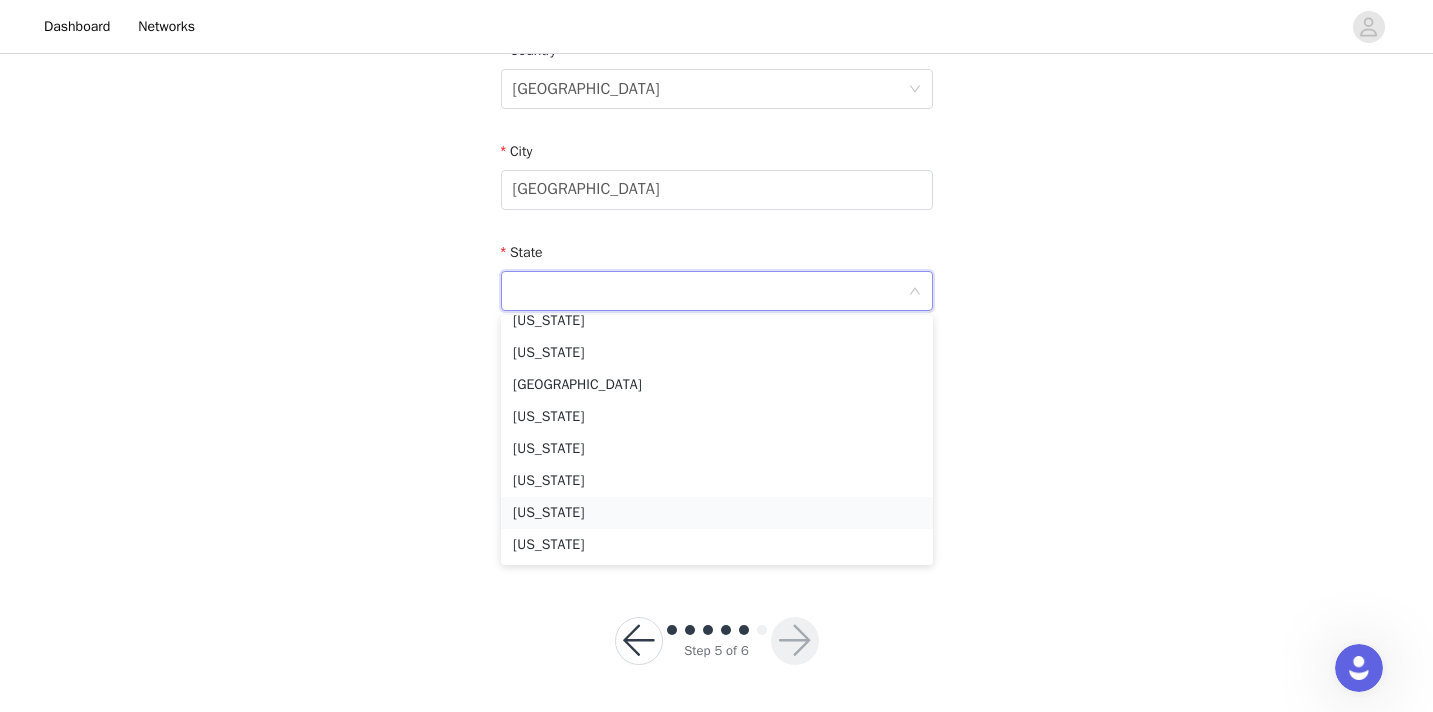 click on "[US_STATE]" at bounding box center [717, 513] 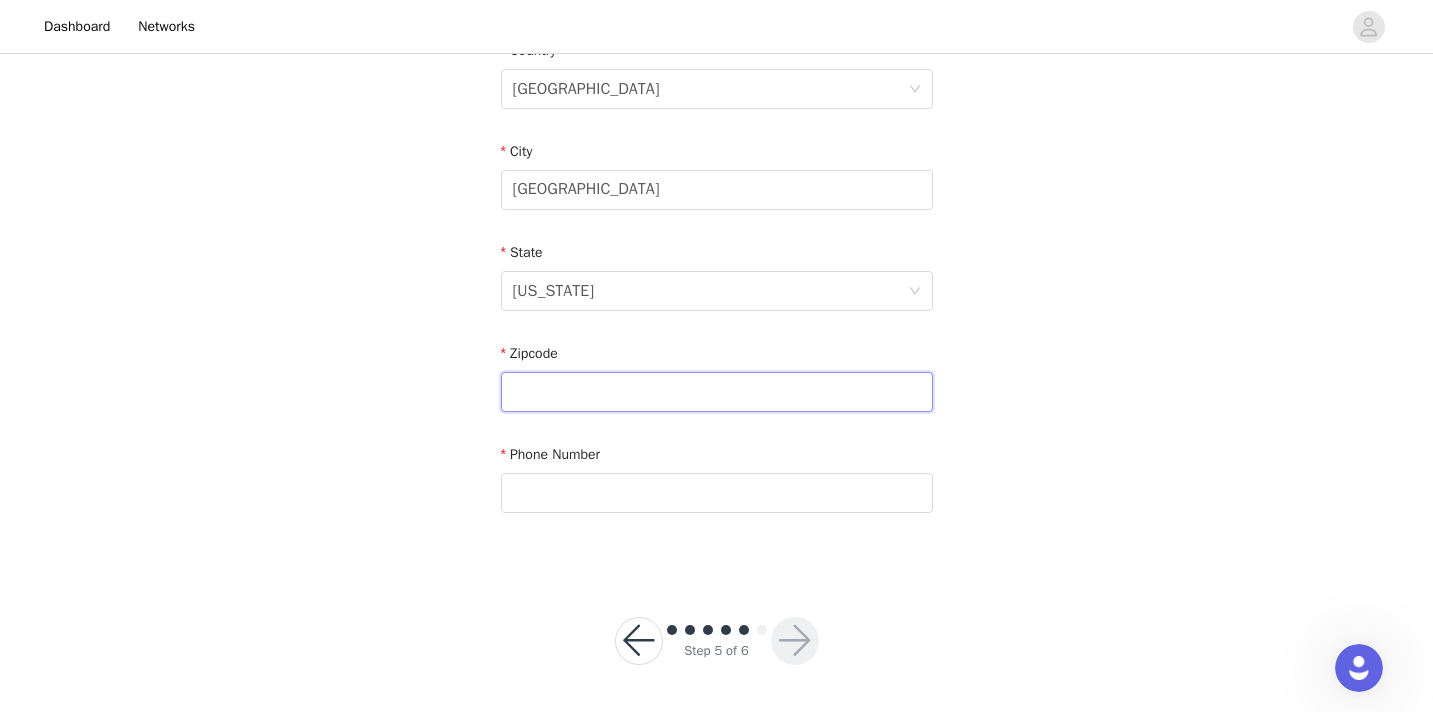 click at bounding box center (717, 392) 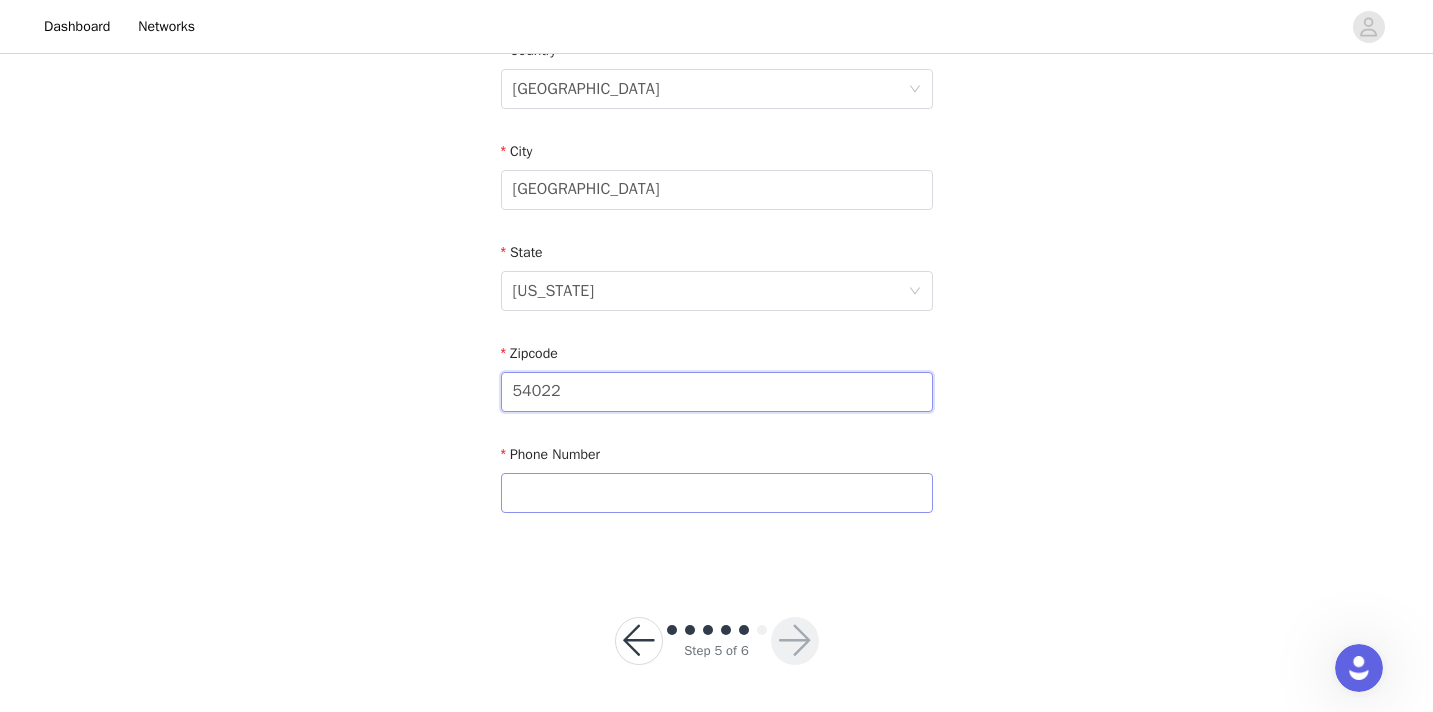 type on "54022" 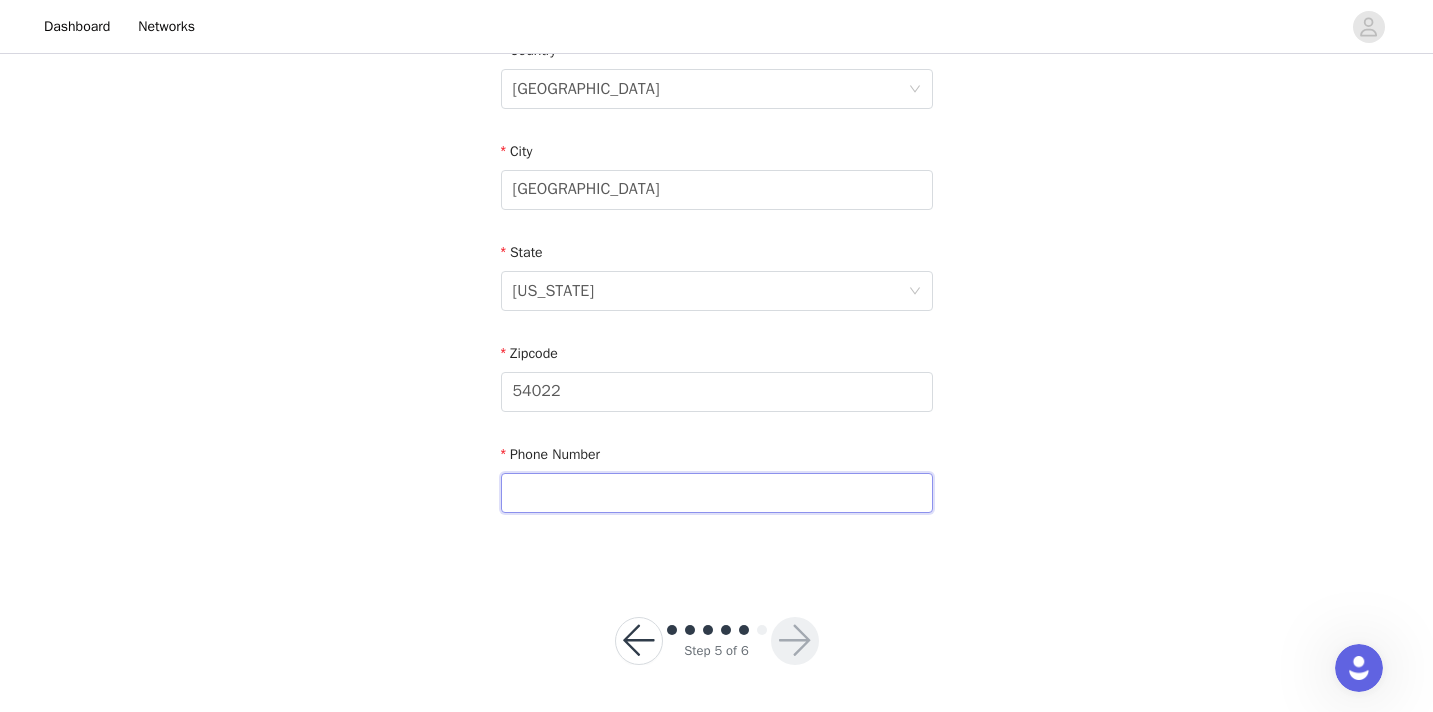 click at bounding box center [717, 493] 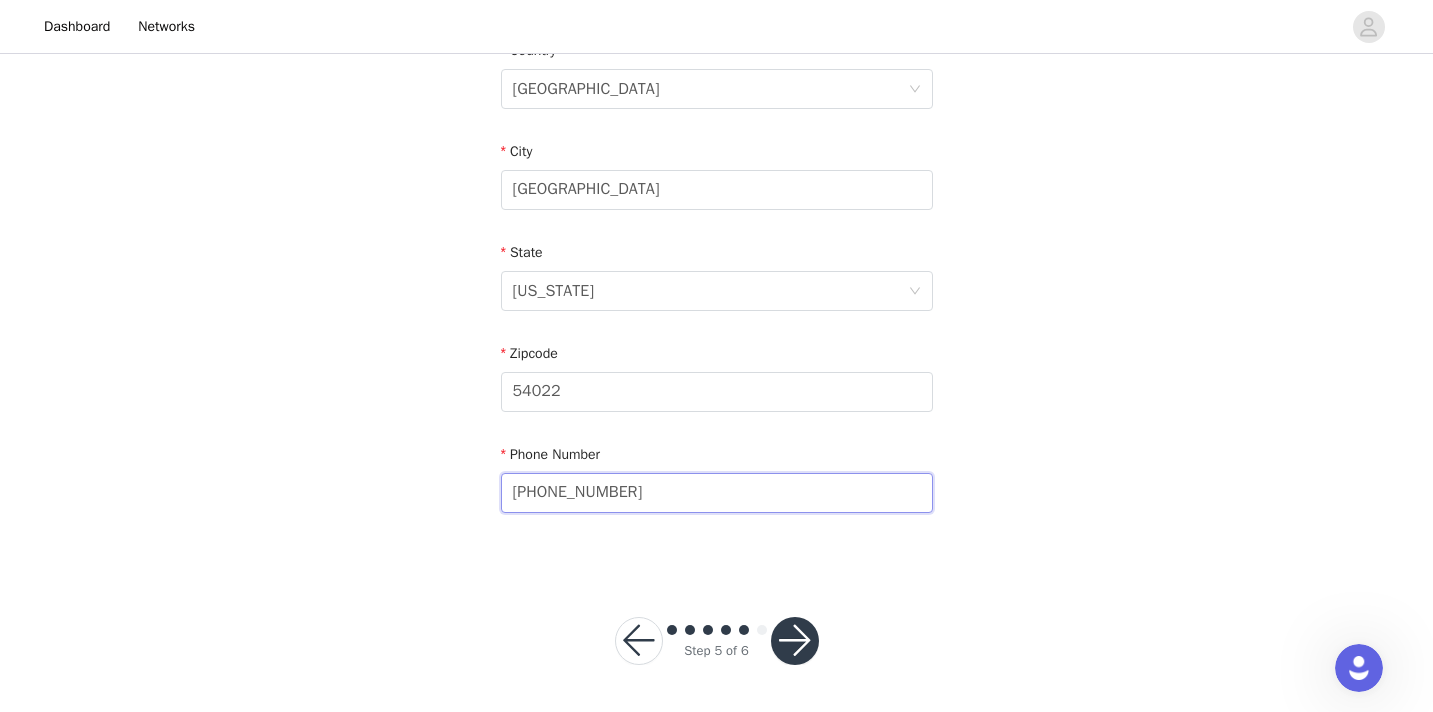 type on "[PHONE_NUMBER]" 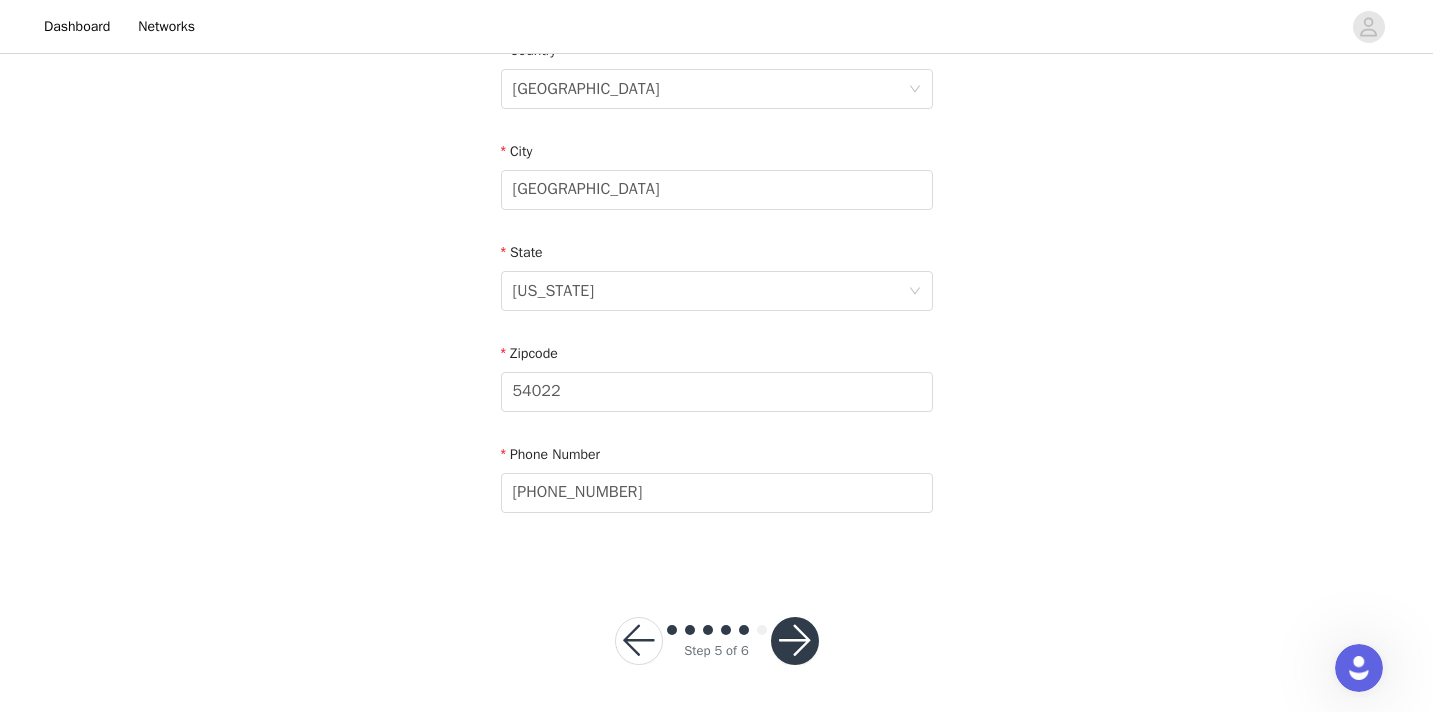 click at bounding box center (795, 641) 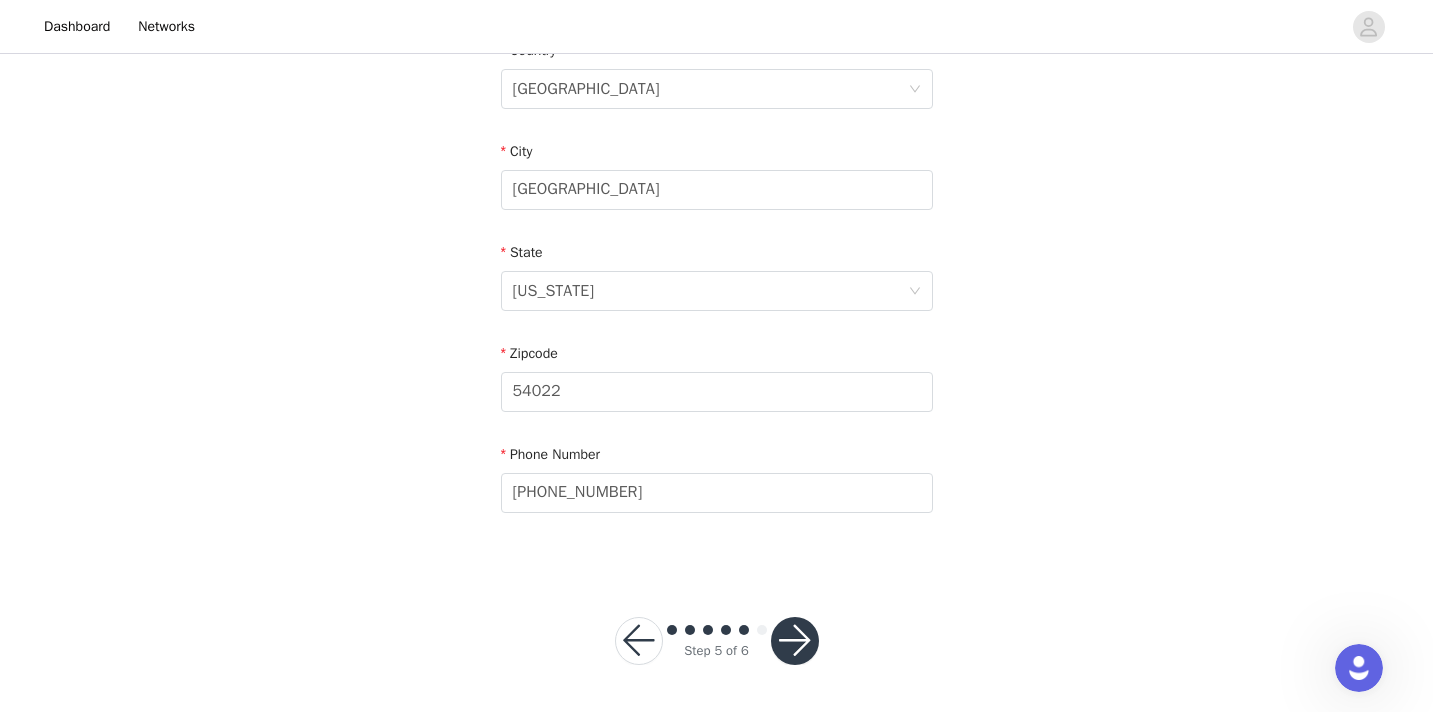 scroll, scrollTop: 0, scrollLeft: 0, axis: both 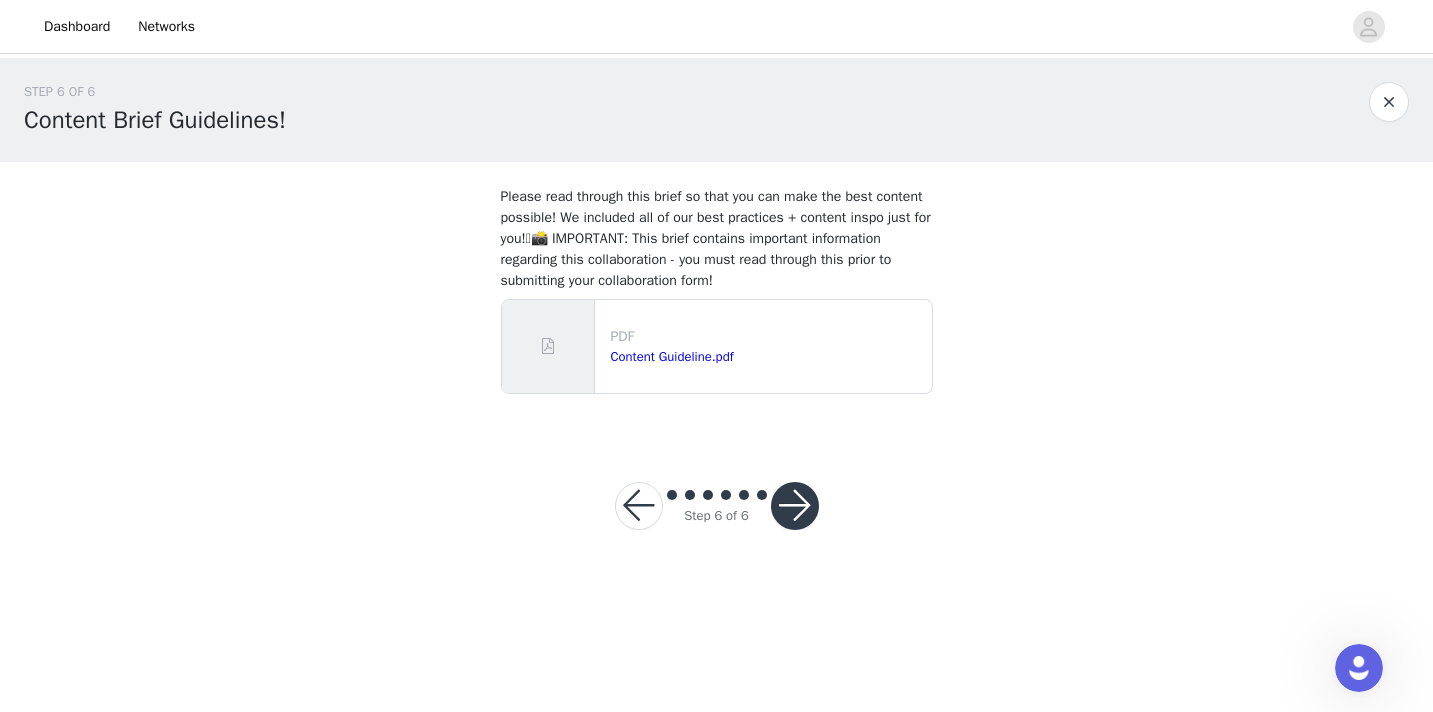 click at bounding box center [795, 506] 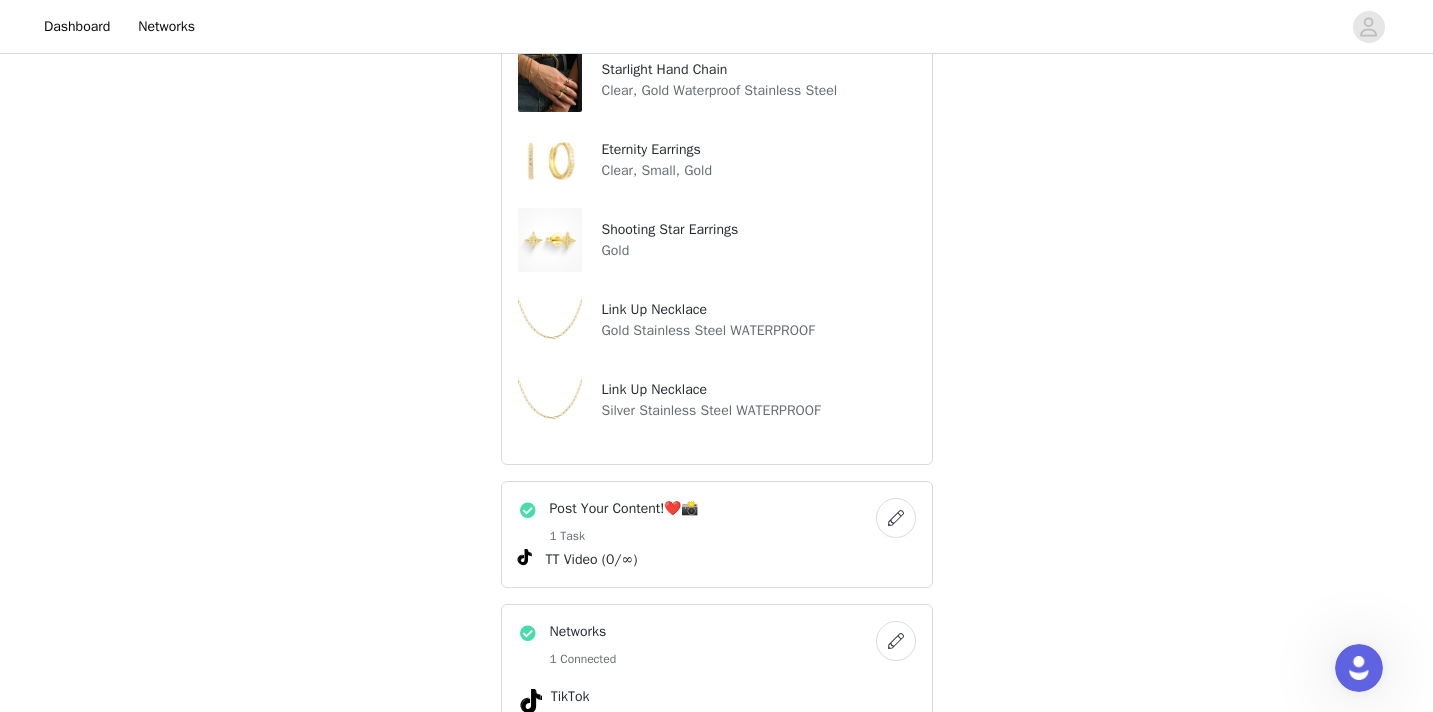 scroll, scrollTop: 358, scrollLeft: 0, axis: vertical 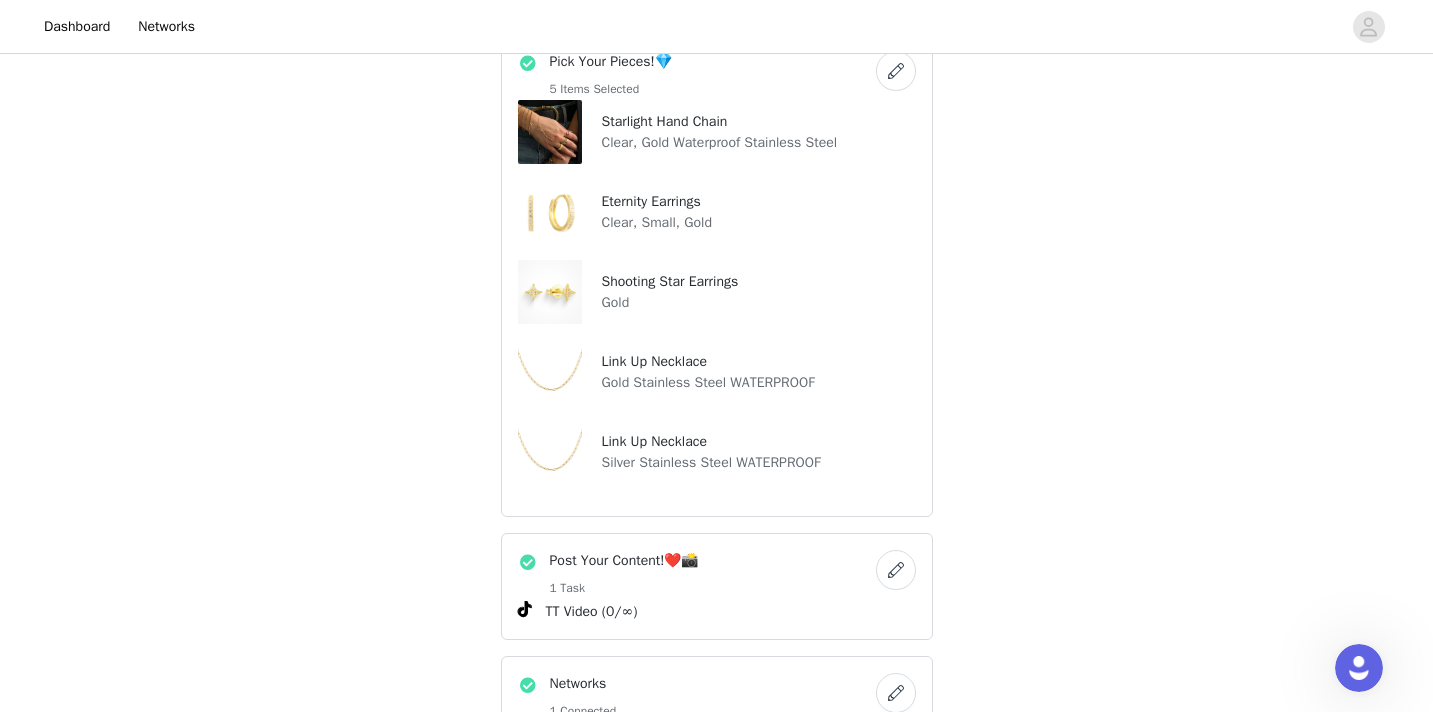 click at bounding box center [896, 71] 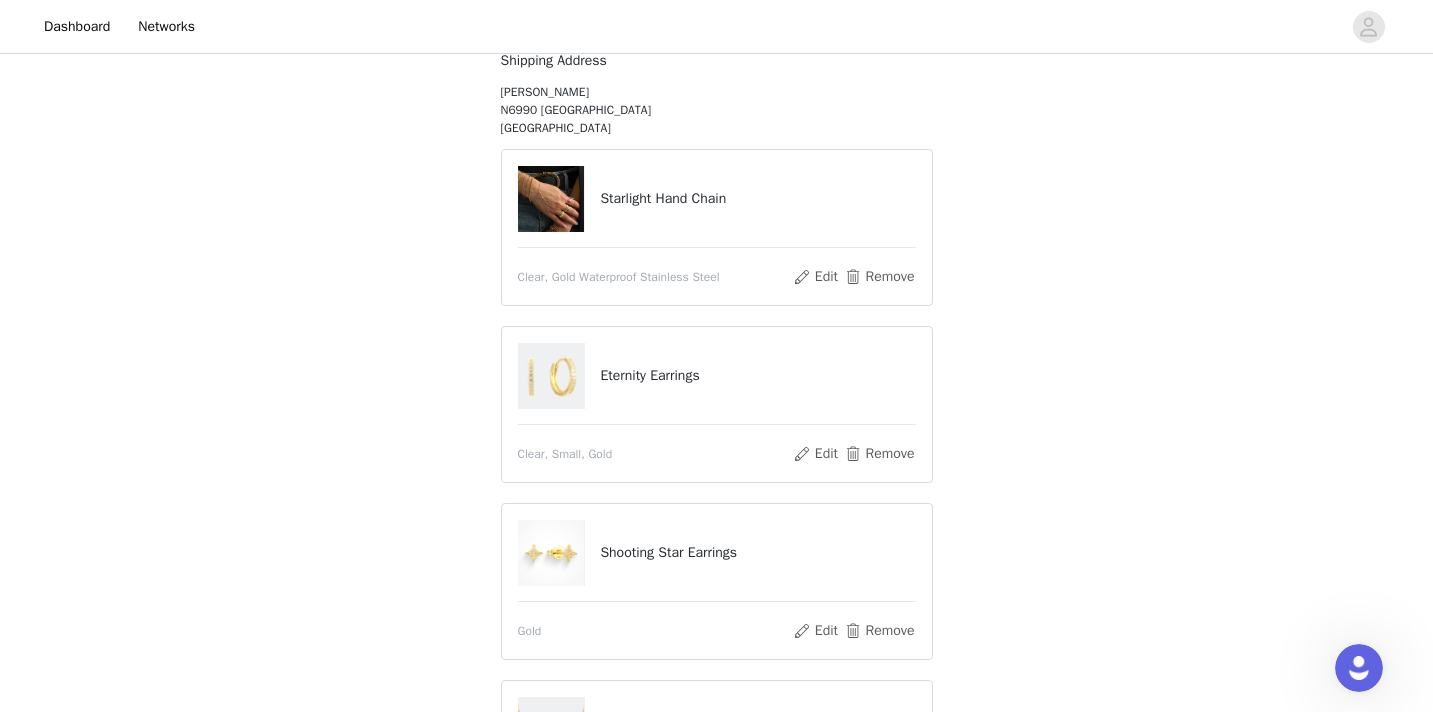 scroll, scrollTop: 272, scrollLeft: 0, axis: vertical 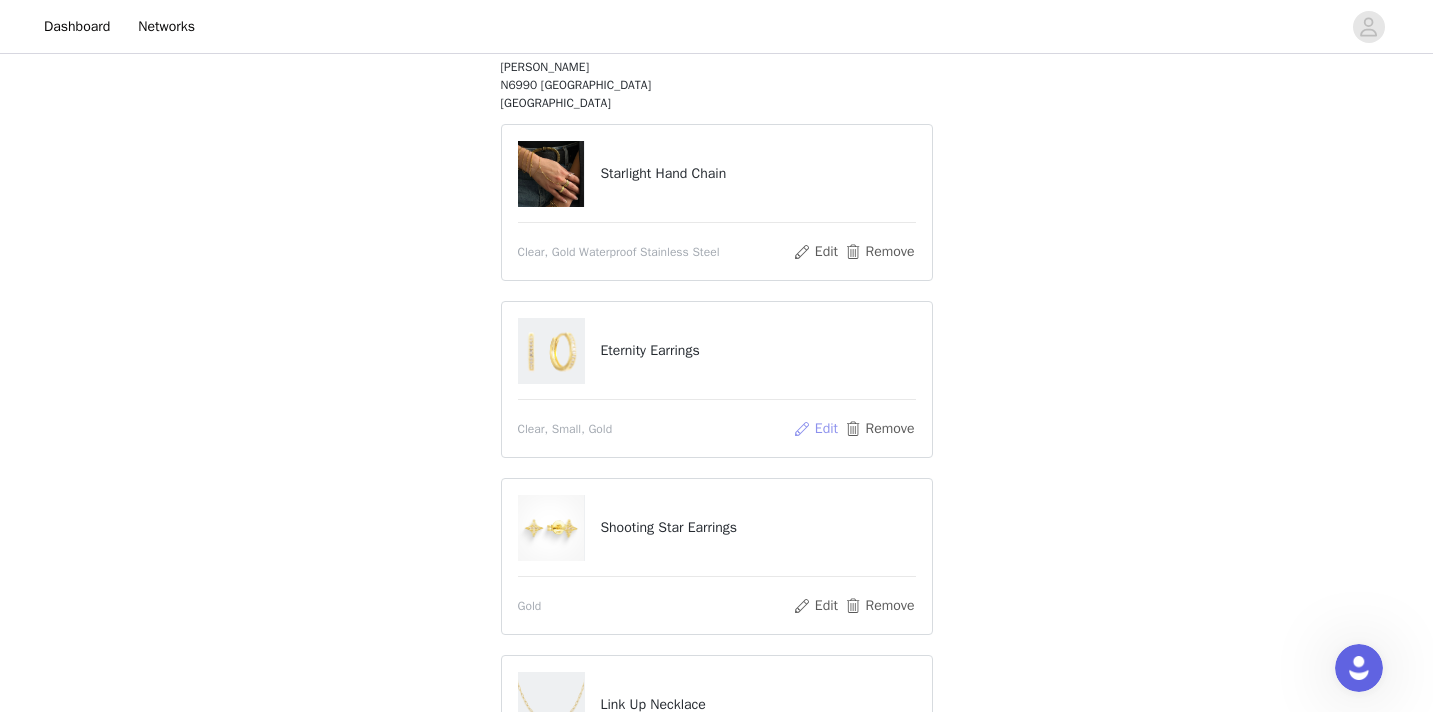 click on "Edit" at bounding box center [815, 429] 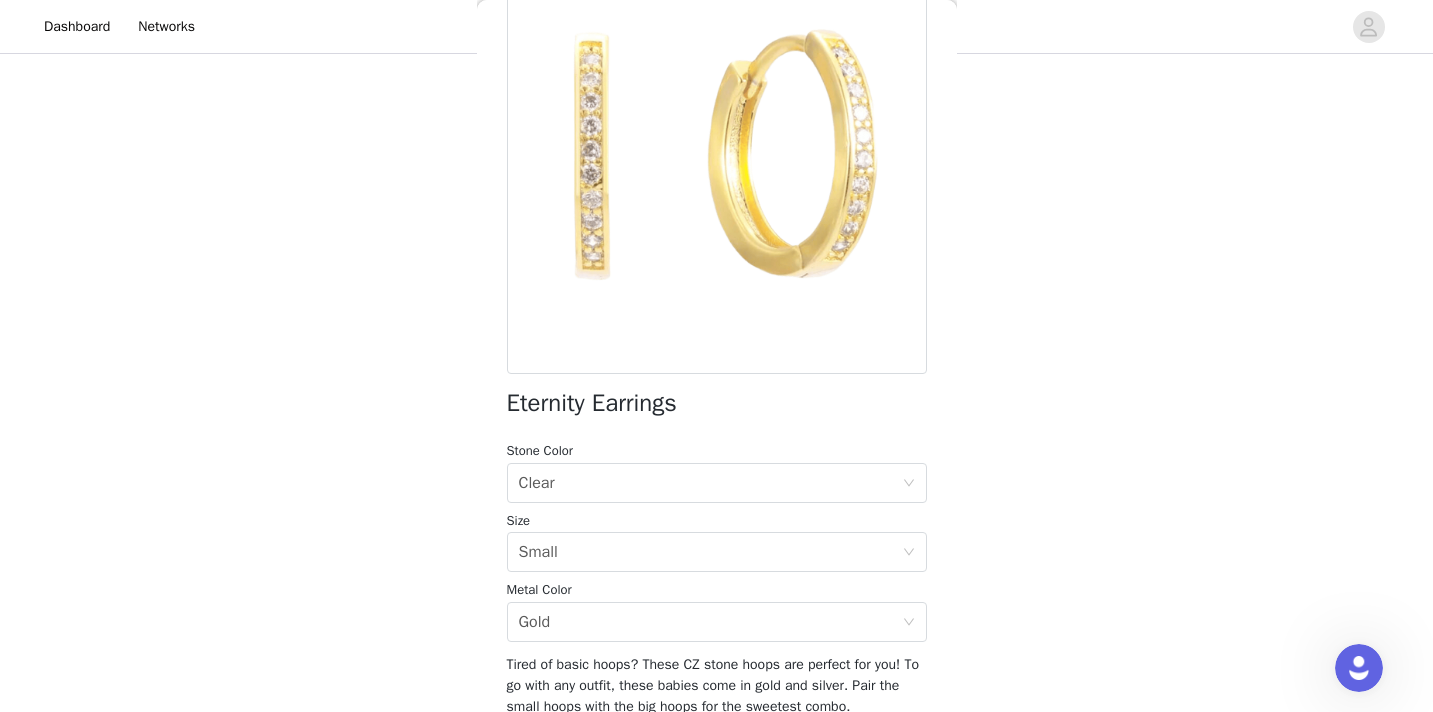 scroll, scrollTop: 207, scrollLeft: 0, axis: vertical 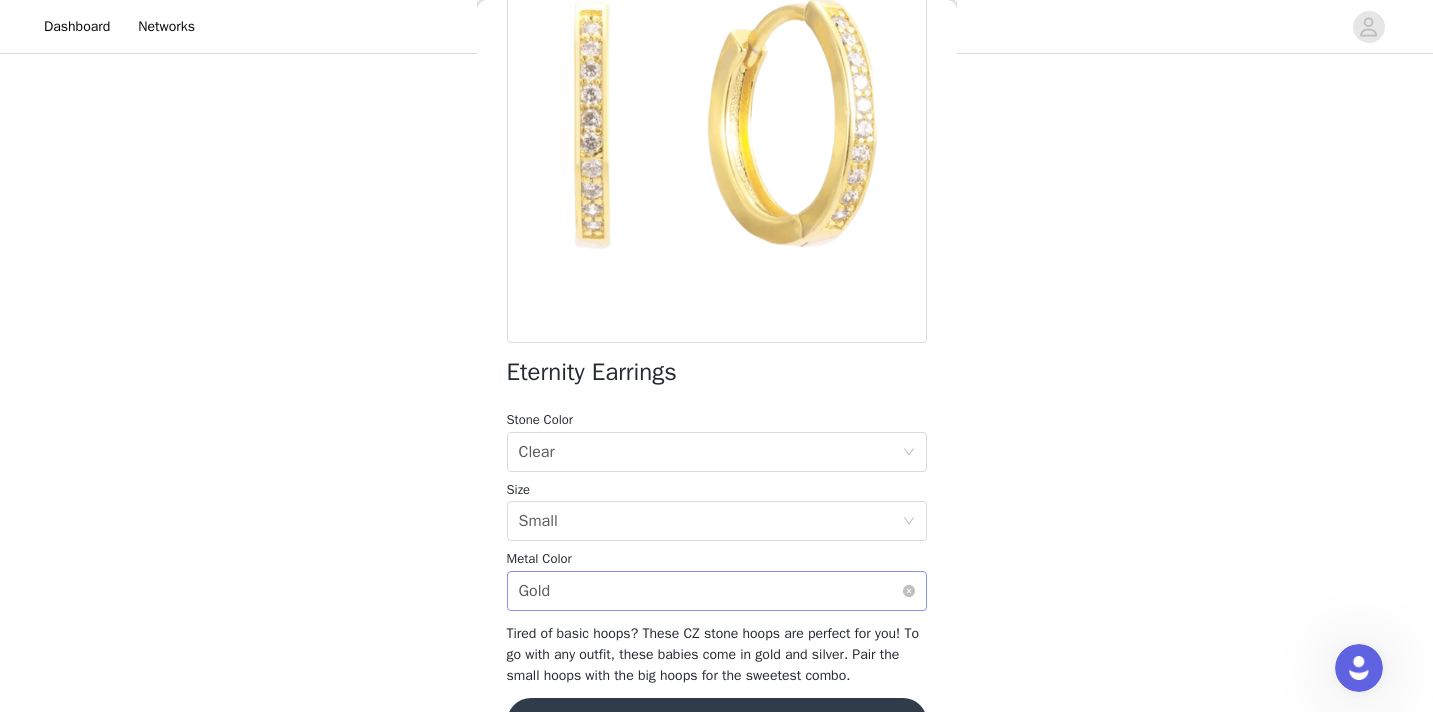 click on "Select metal color Gold" at bounding box center [710, 591] 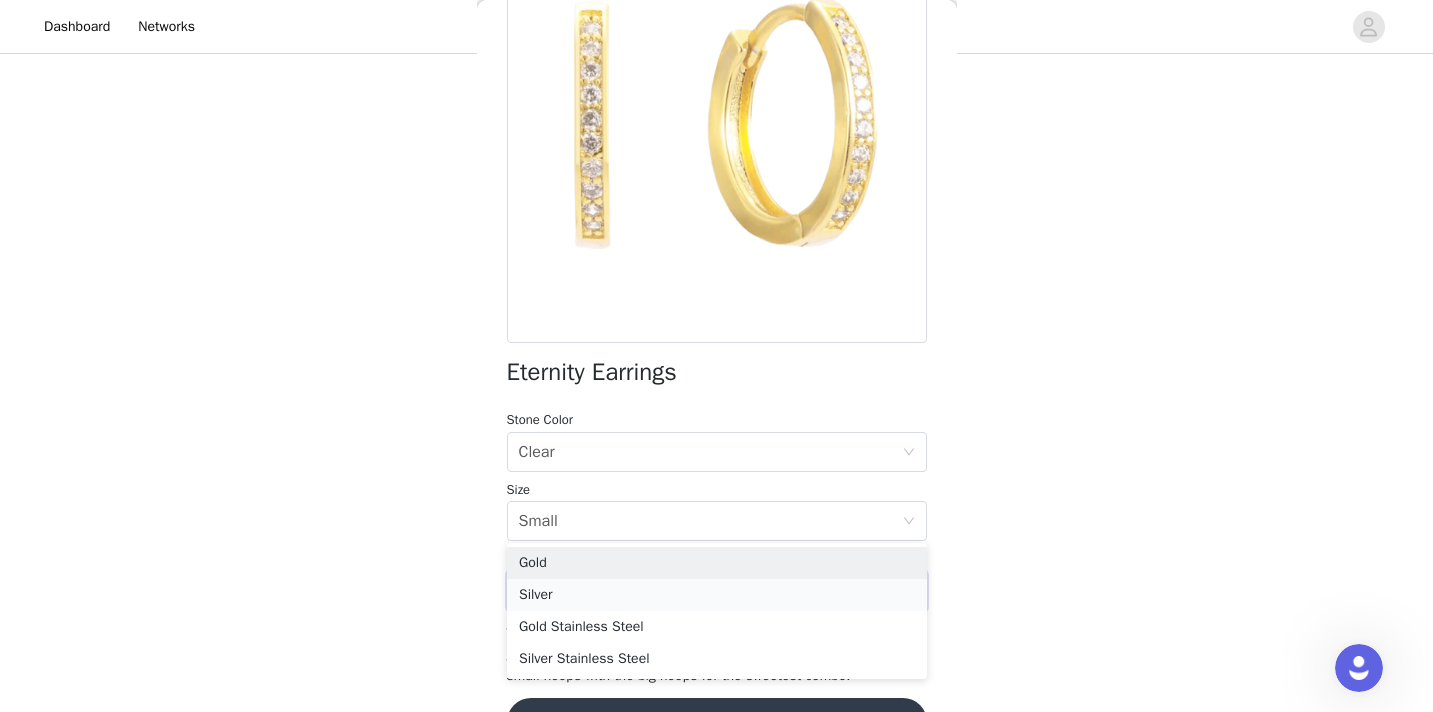 scroll, scrollTop: 349, scrollLeft: 0, axis: vertical 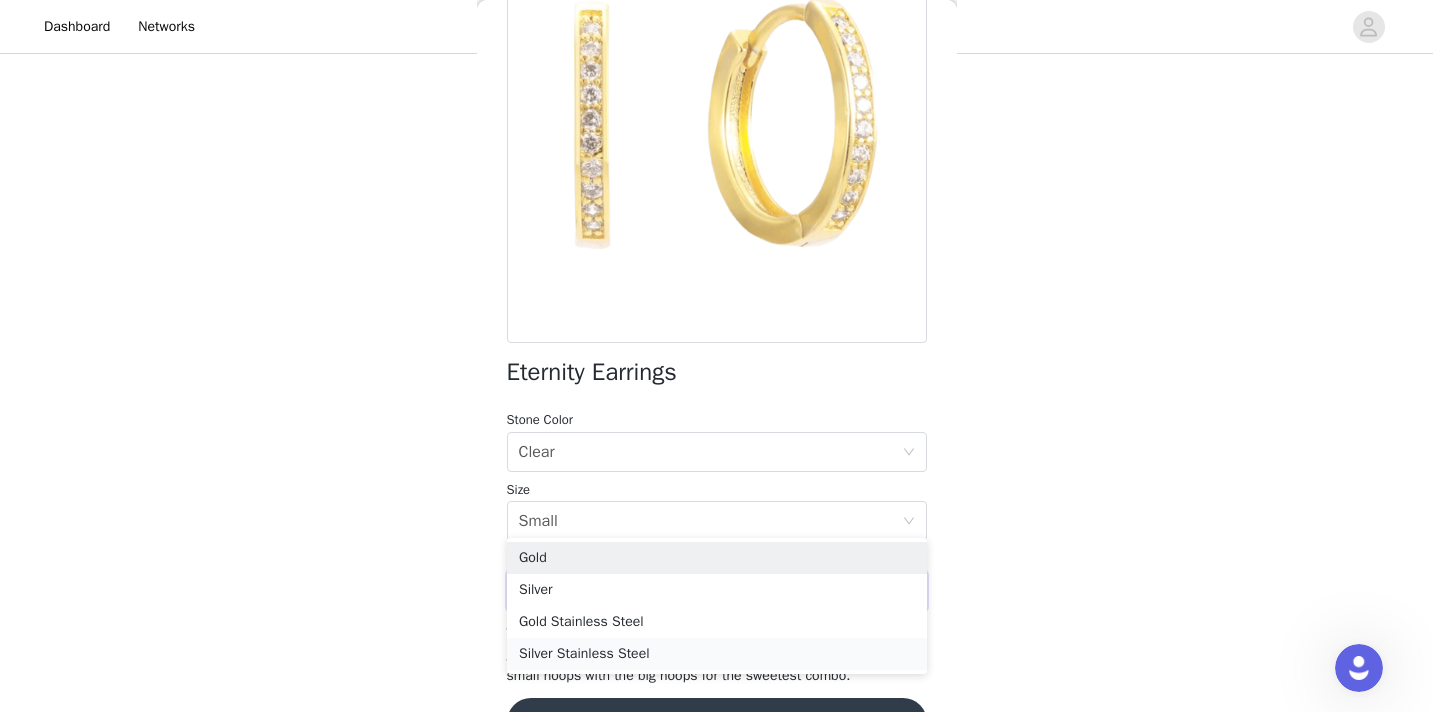 click on "Silver Stainless Steel" at bounding box center (717, 654) 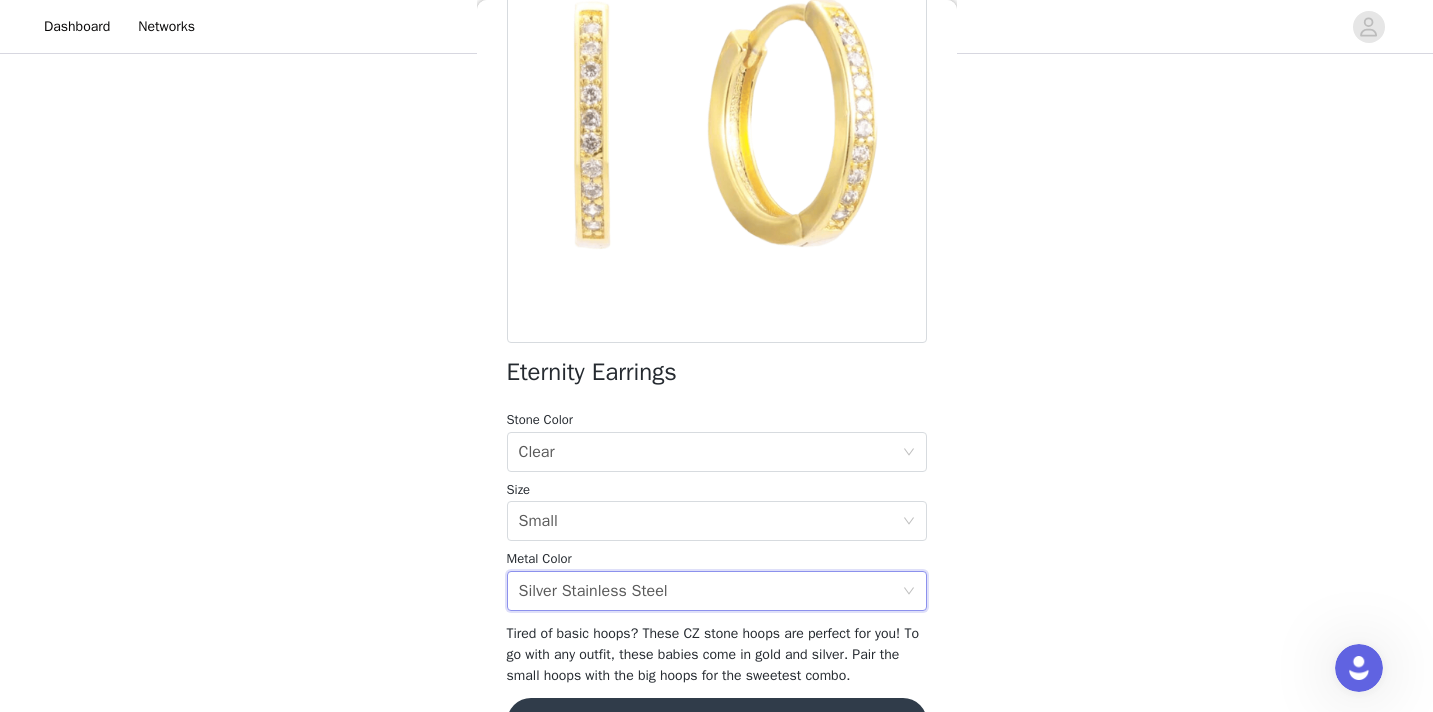 scroll, scrollTop: 285, scrollLeft: 0, axis: vertical 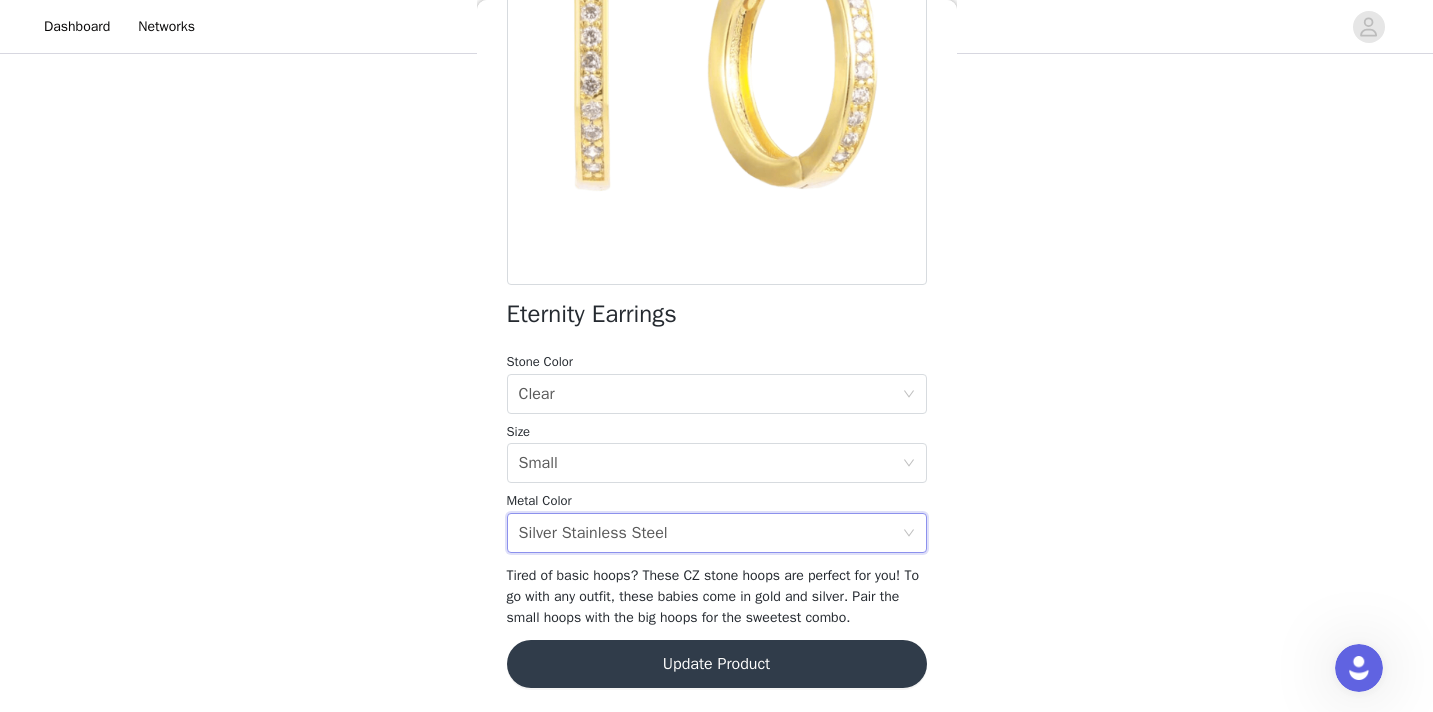 click on "Update Product" at bounding box center (717, 664) 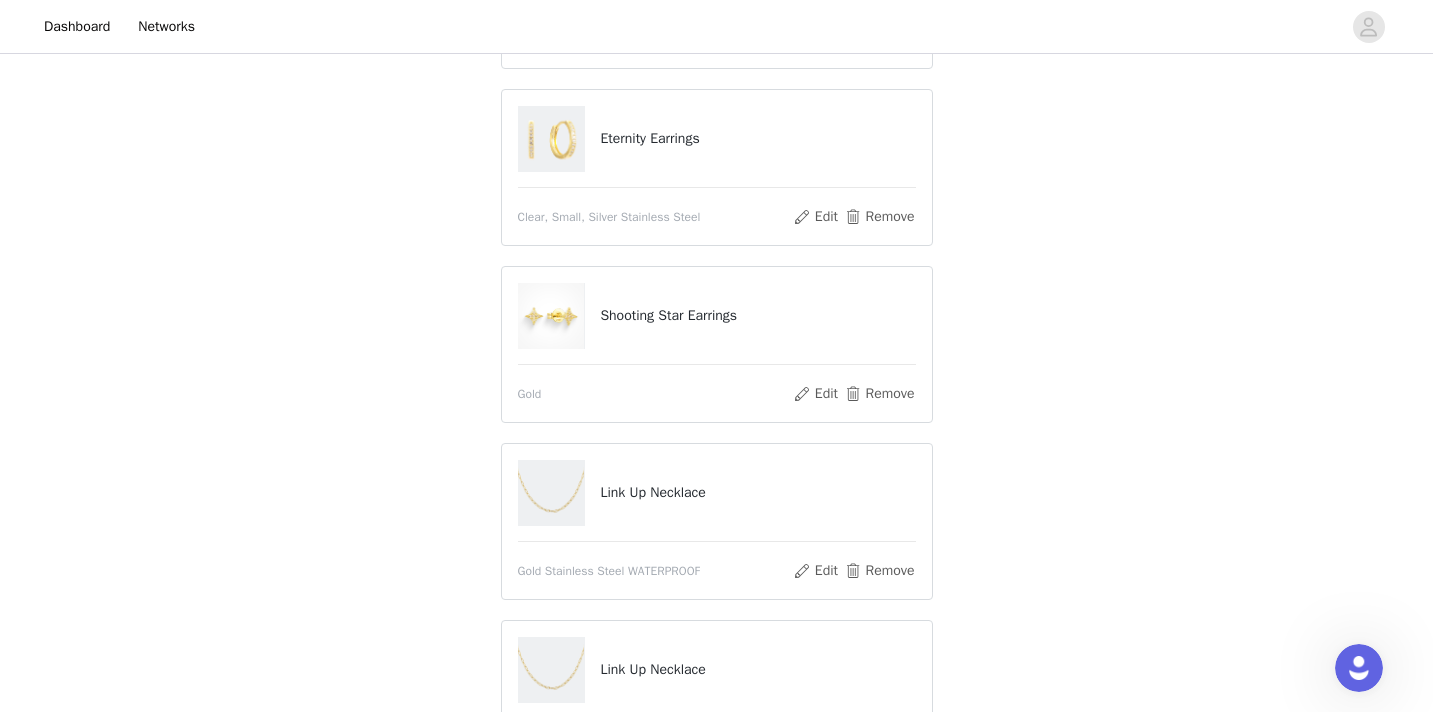 scroll, scrollTop: 482, scrollLeft: 0, axis: vertical 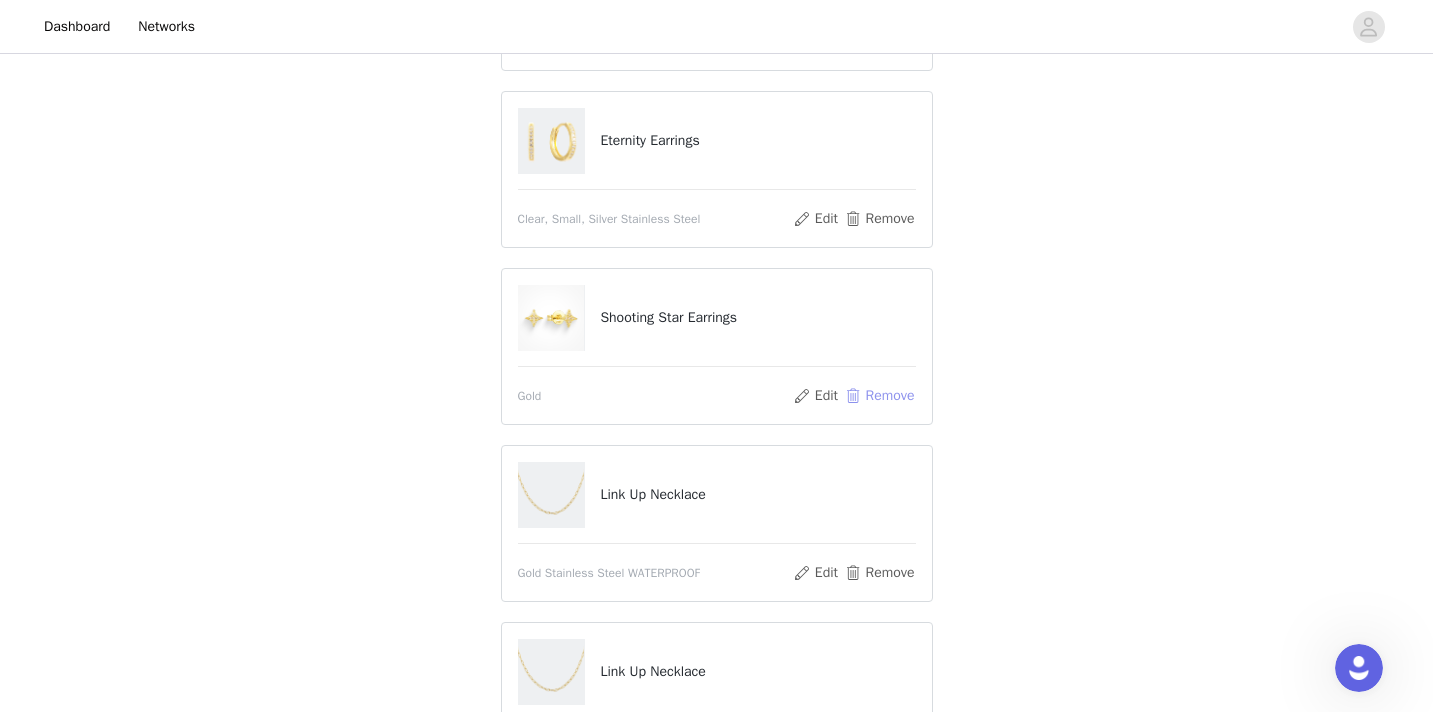 click on "Remove" at bounding box center [879, 396] 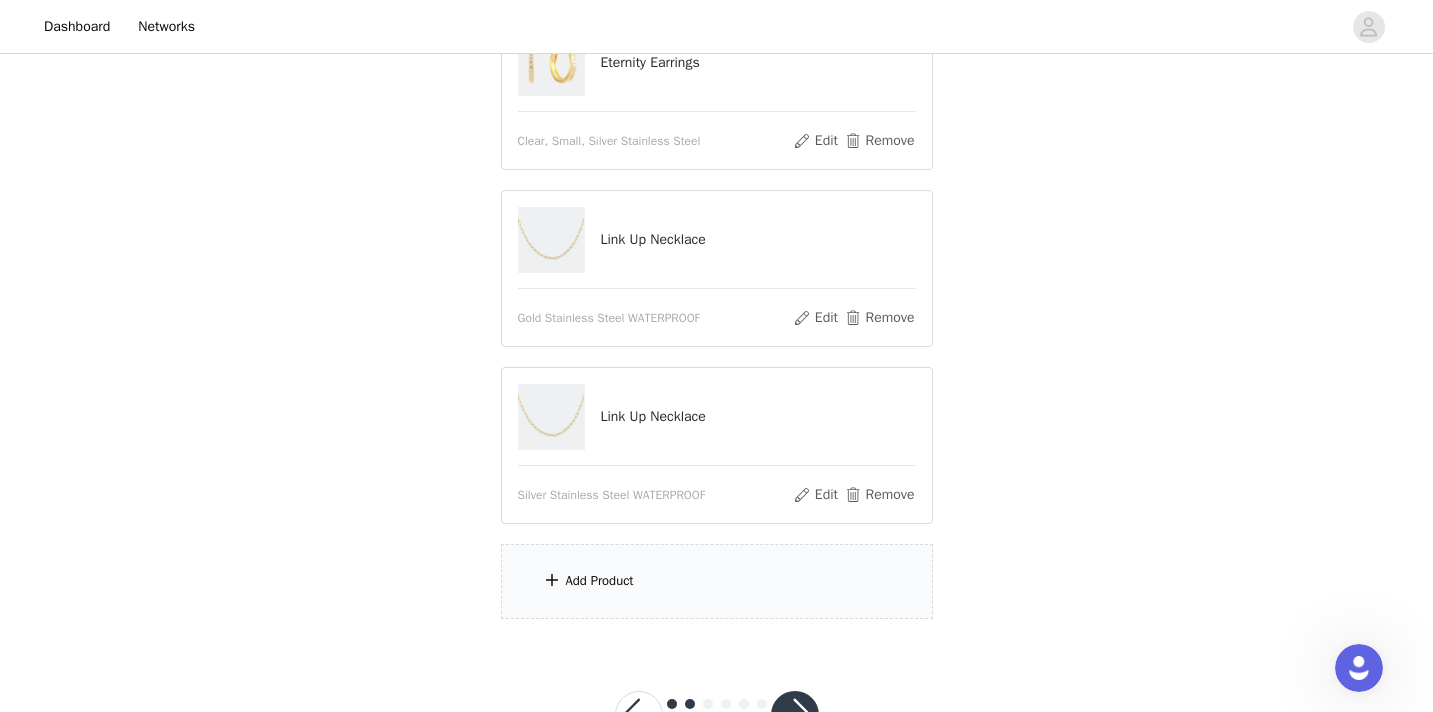 click on "Add Product" at bounding box center (717, 581) 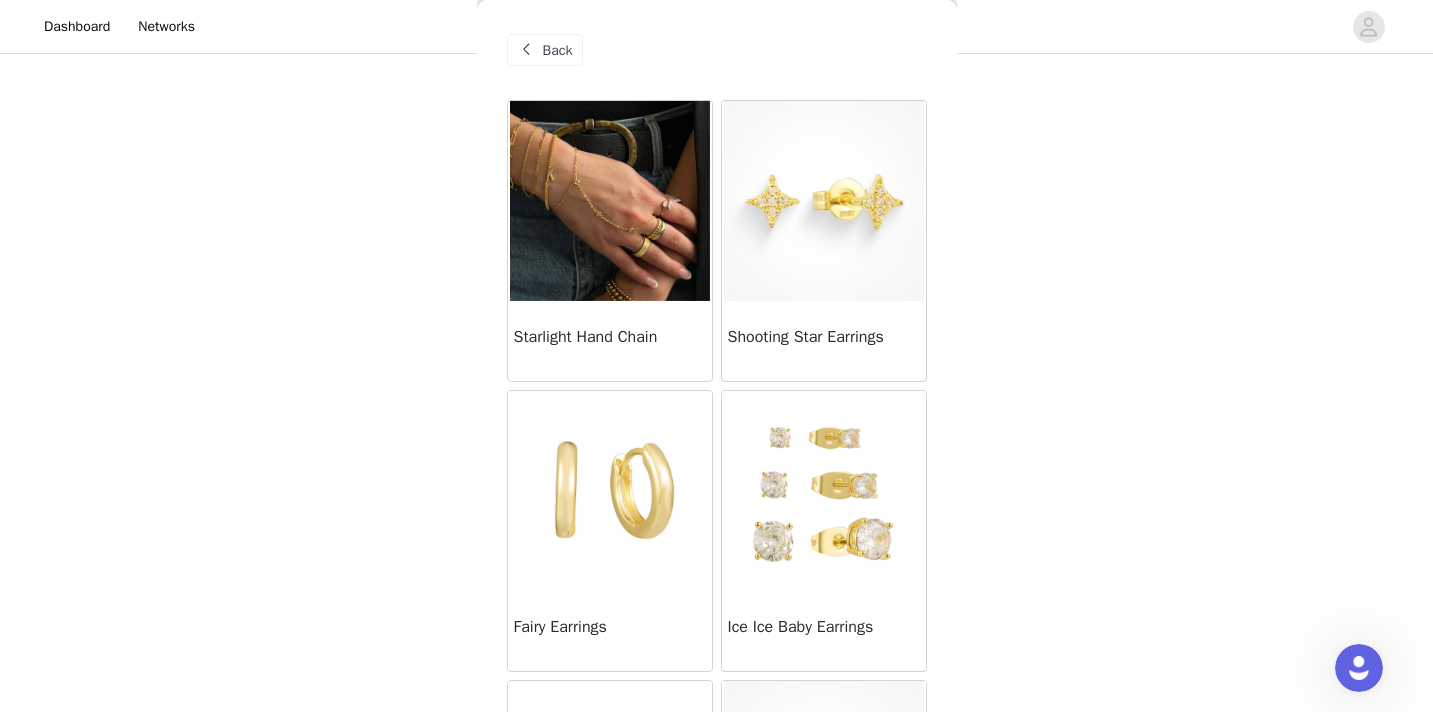 click on "Starlight Hand Chain" at bounding box center [610, 341] 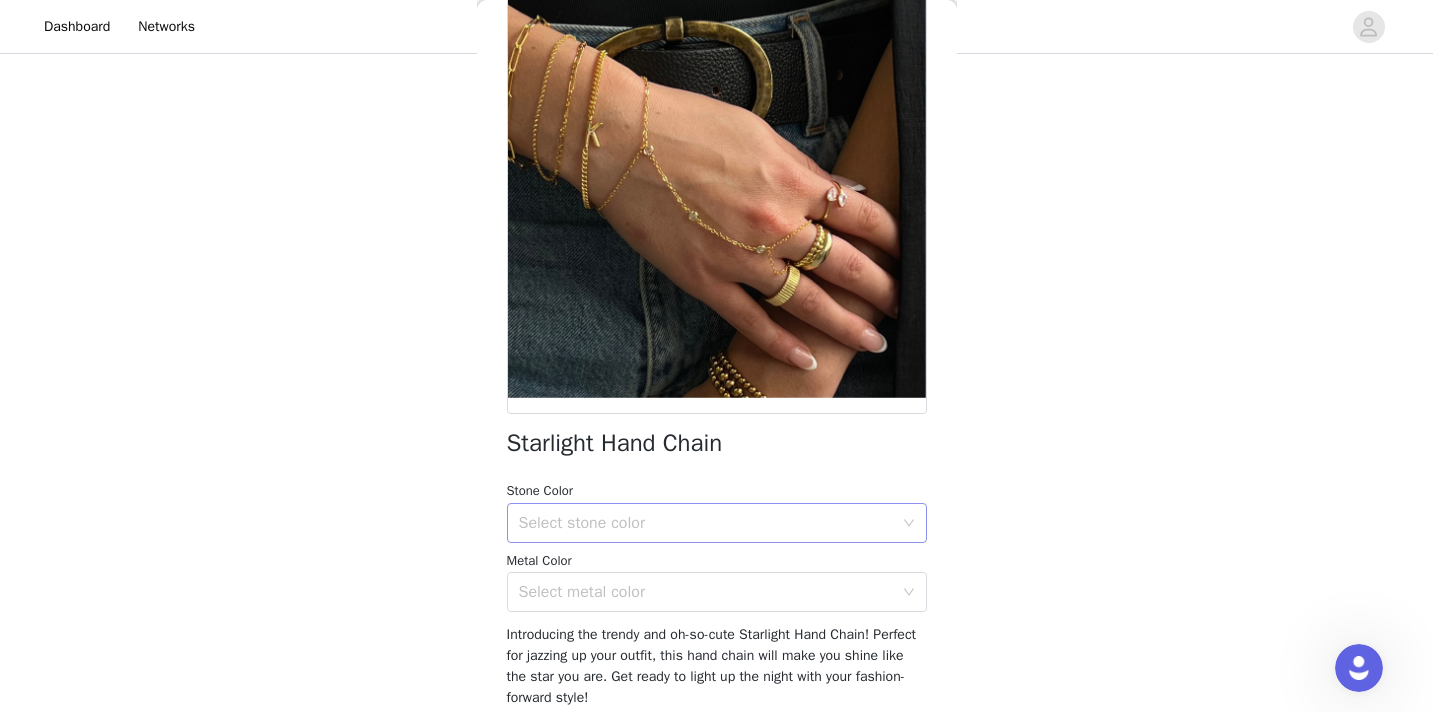 scroll, scrollTop: 138, scrollLeft: 0, axis: vertical 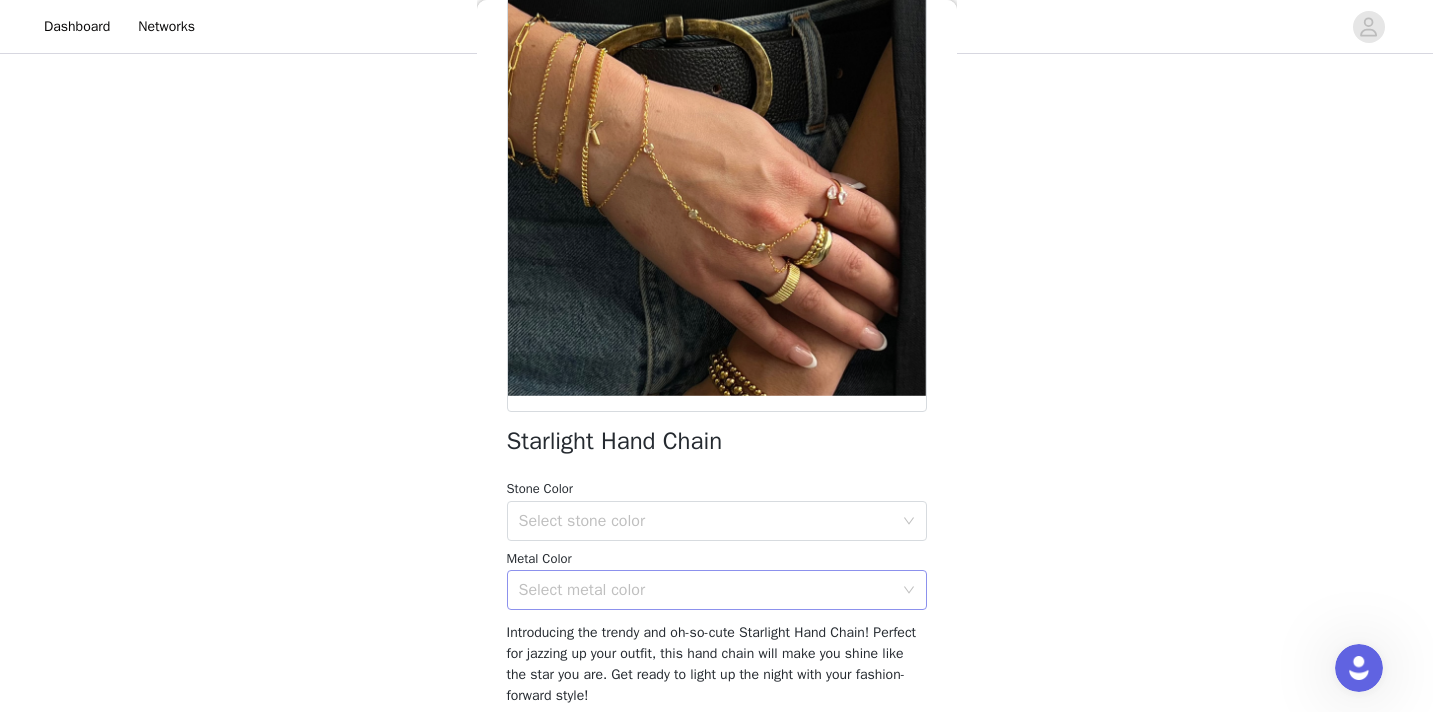 click on "Select metal color" at bounding box center (710, 590) 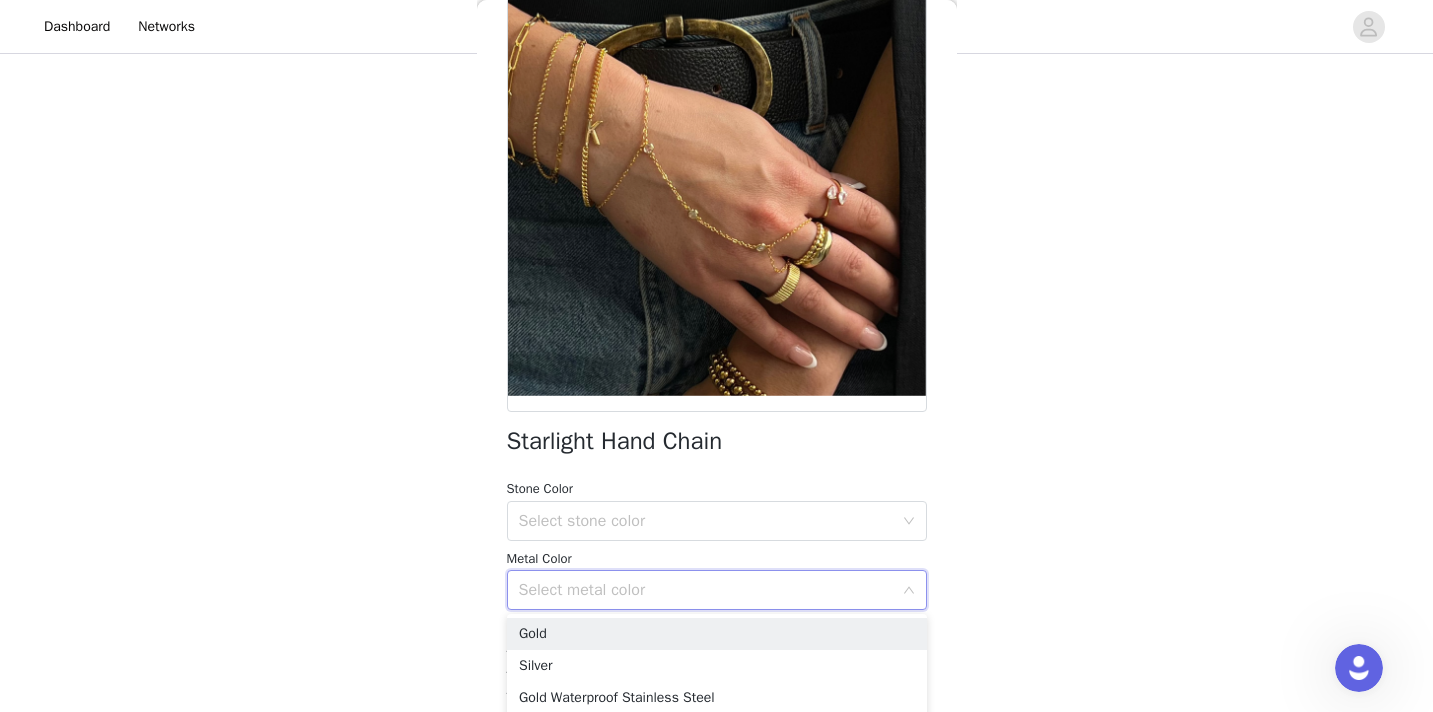 scroll, scrollTop: 216, scrollLeft: 0, axis: vertical 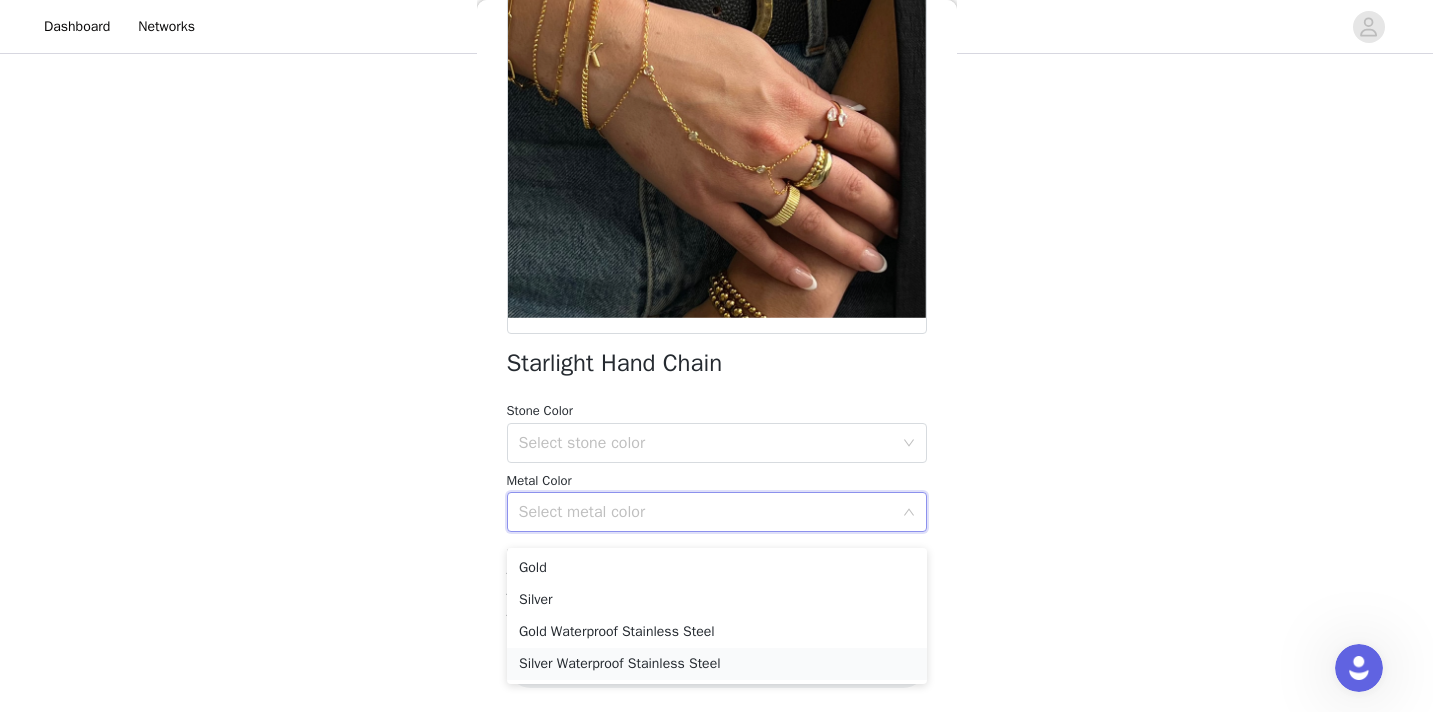 click on "Silver Waterproof Stainless Steel" at bounding box center [717, 664] 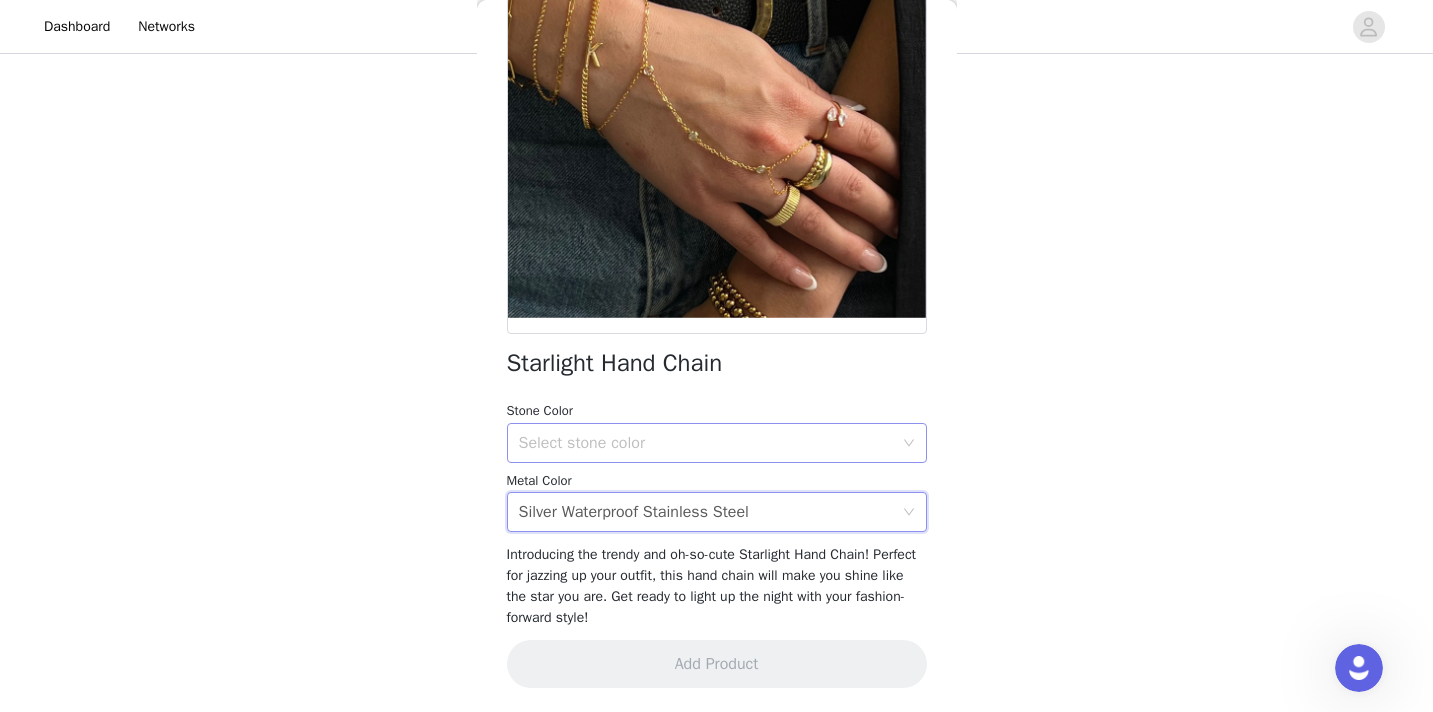click on "Select stone color" at bounding box center (706, 443) 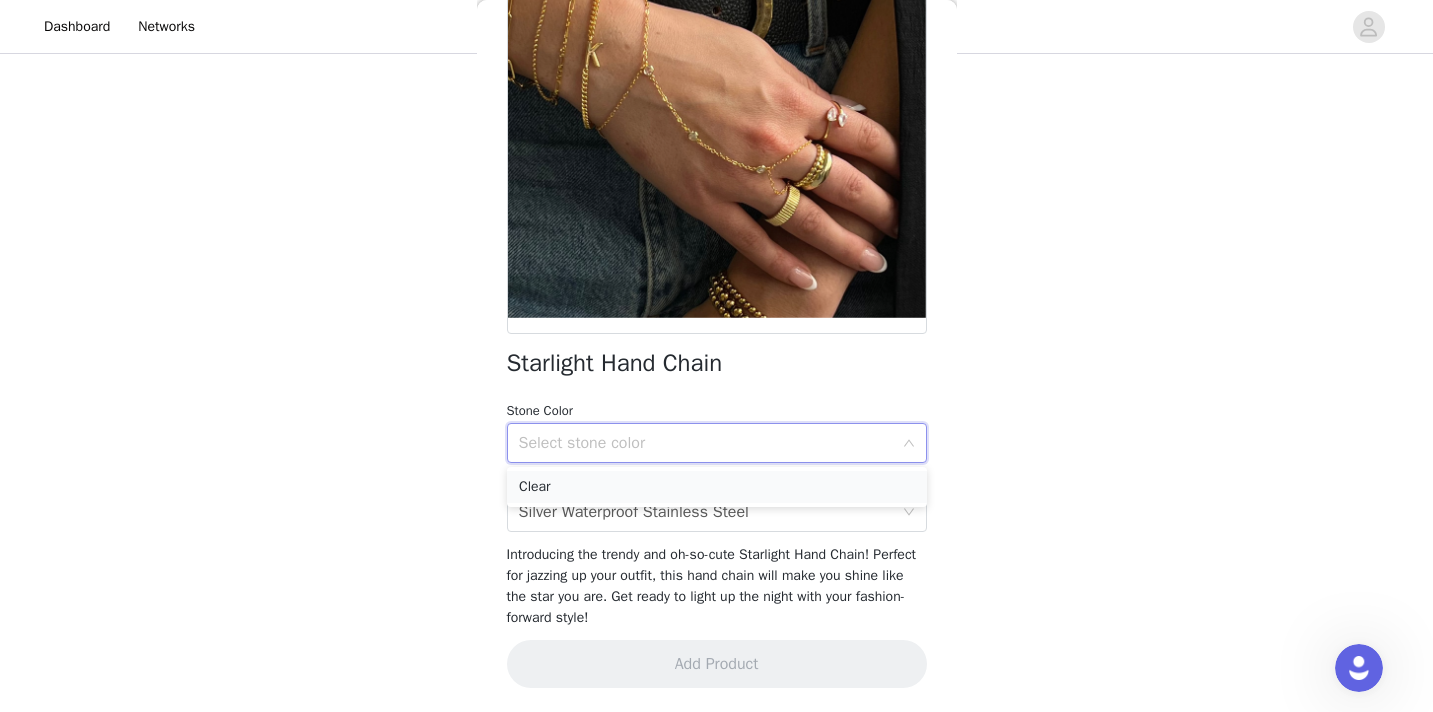 click on "Clear" at bounding box center (717, 487) 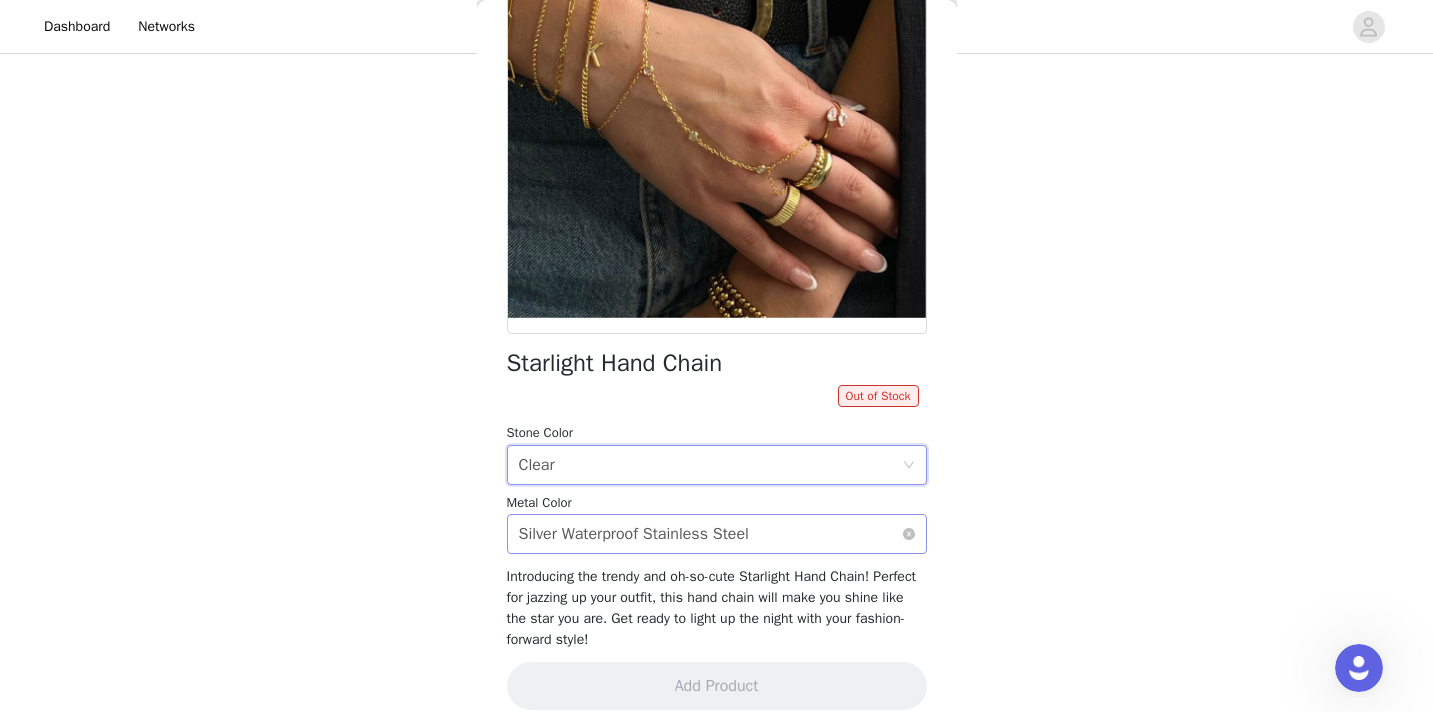 click on "Silver Waterproof Stainless Steel" at bounding box center [634, 534] 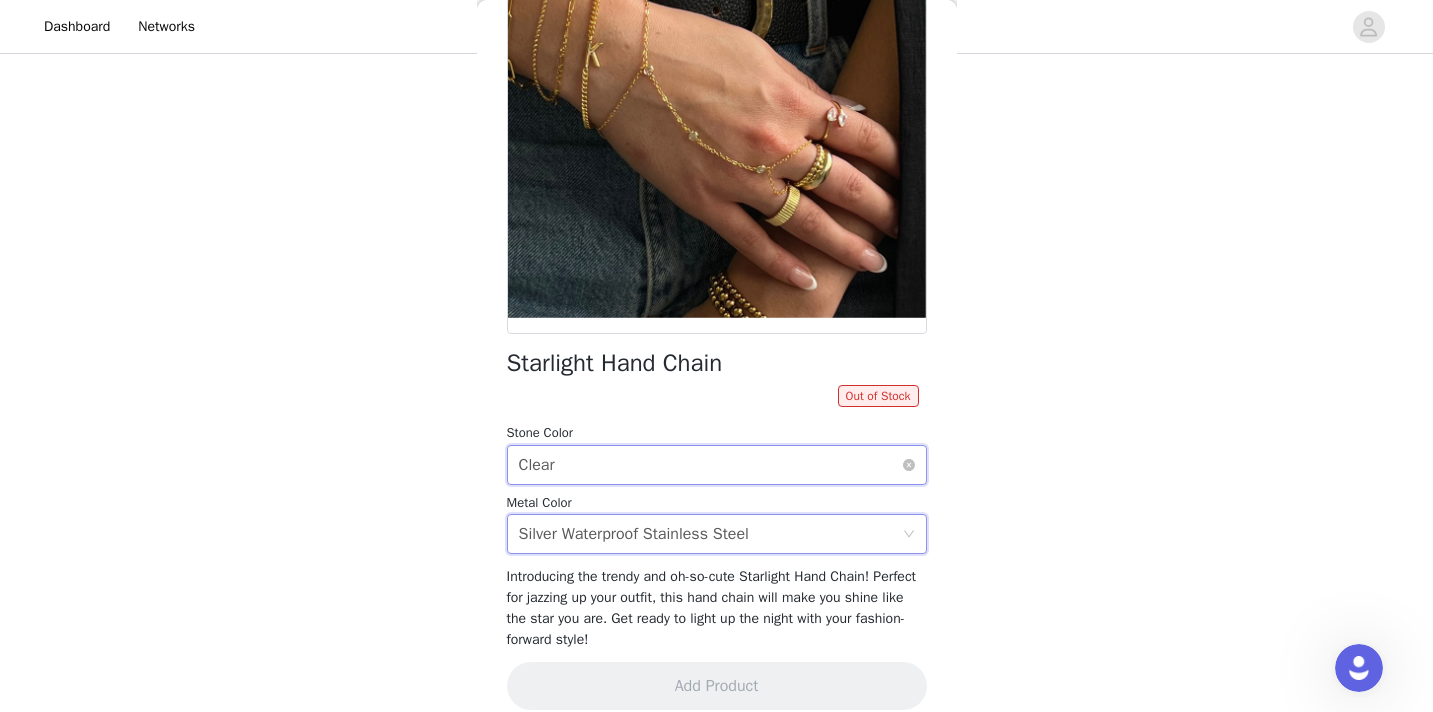 click on "Select stone color Clear" at bounding box center (710, 465) 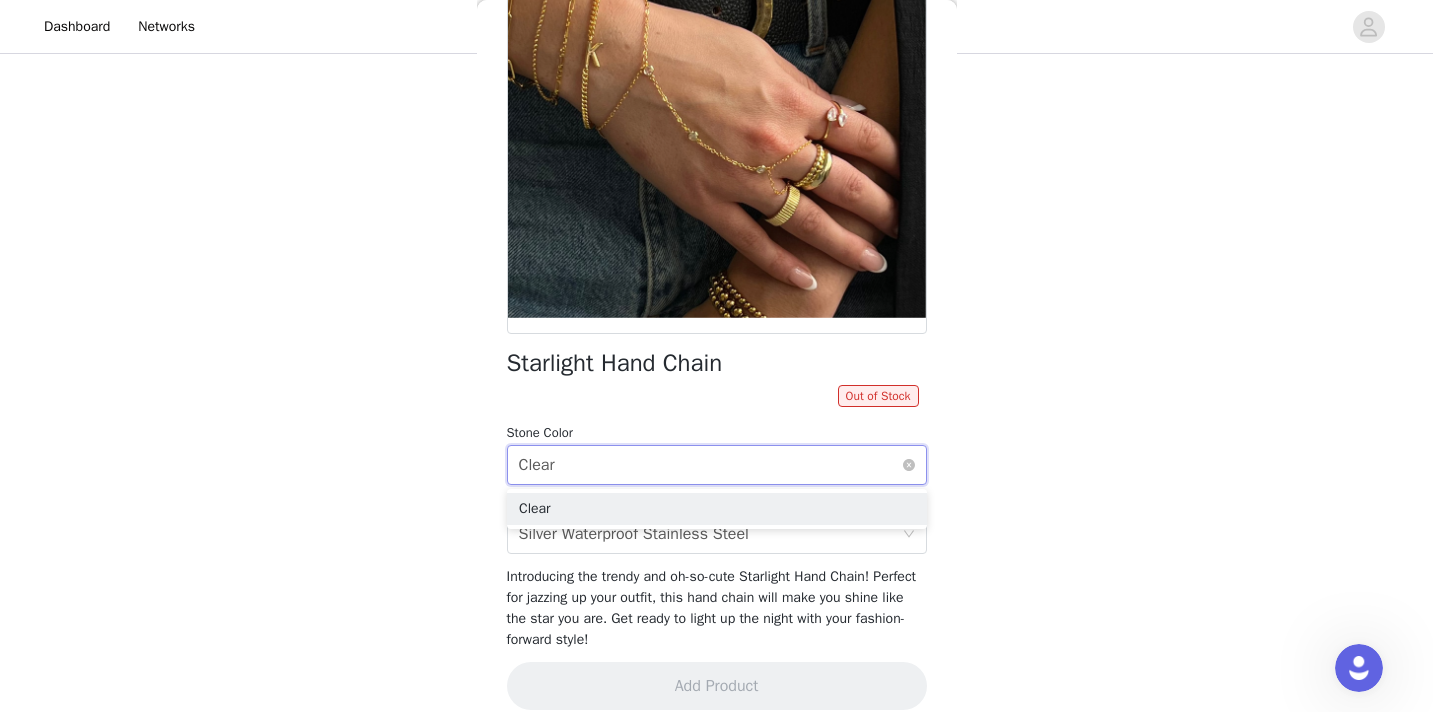 click on "Select stone color Clear" at bounding box center [710, 465] 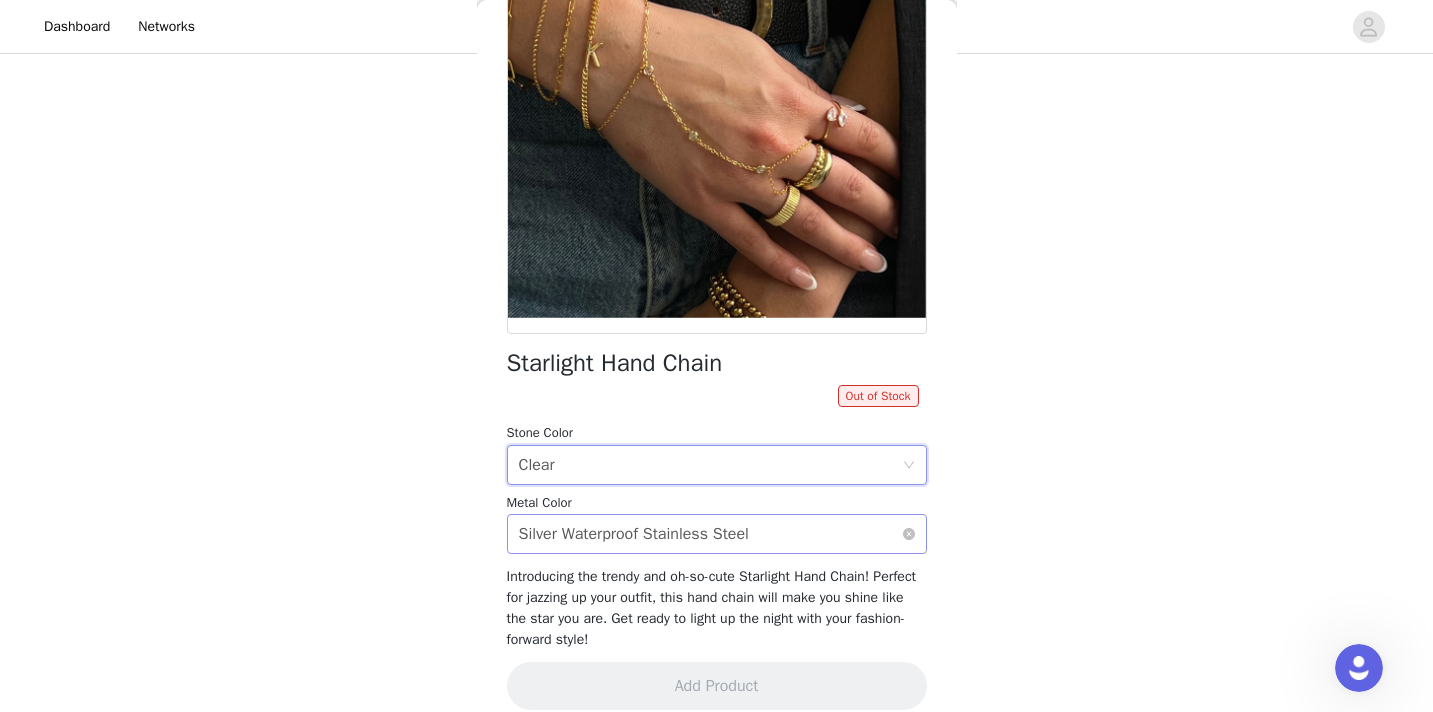 click on "Silver Waterproof Stainless Steel" at bounding box center (634, 534) 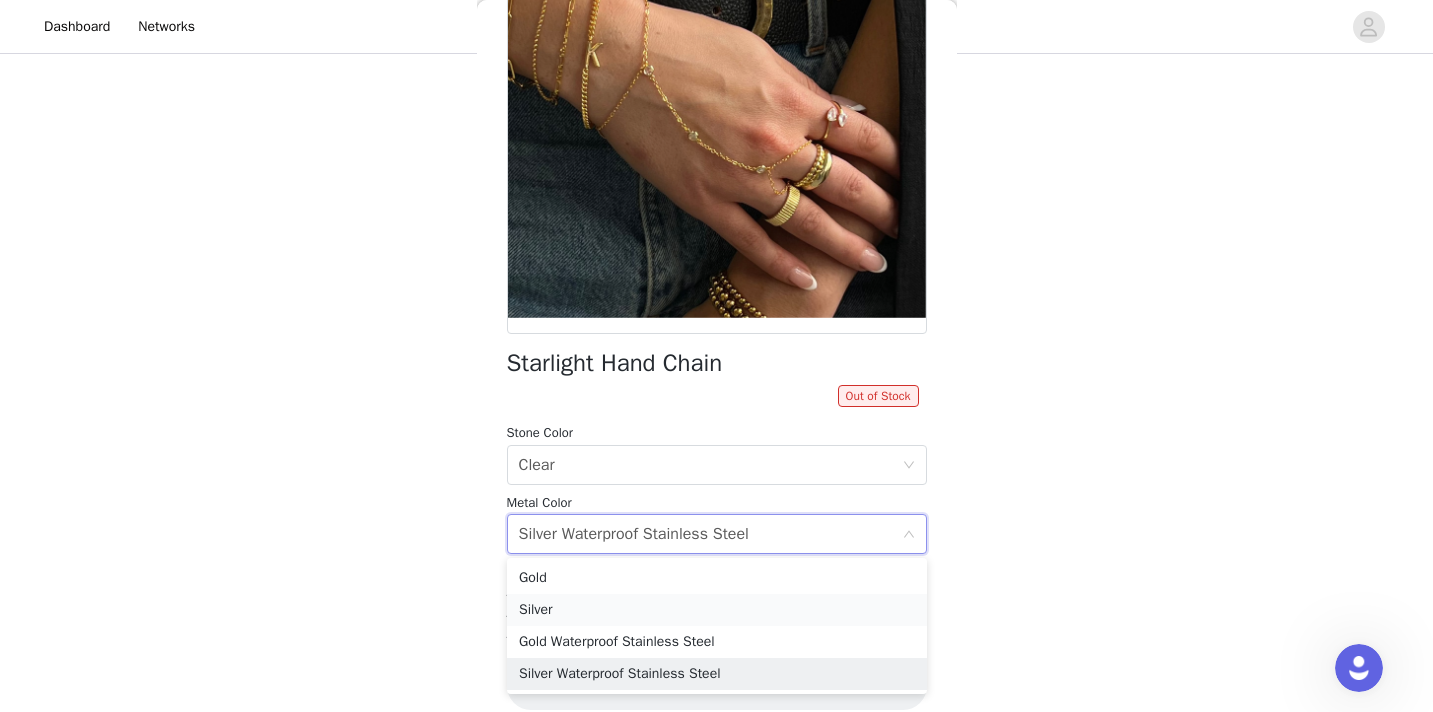 click on "Silver" at bounding box center (717, 610) 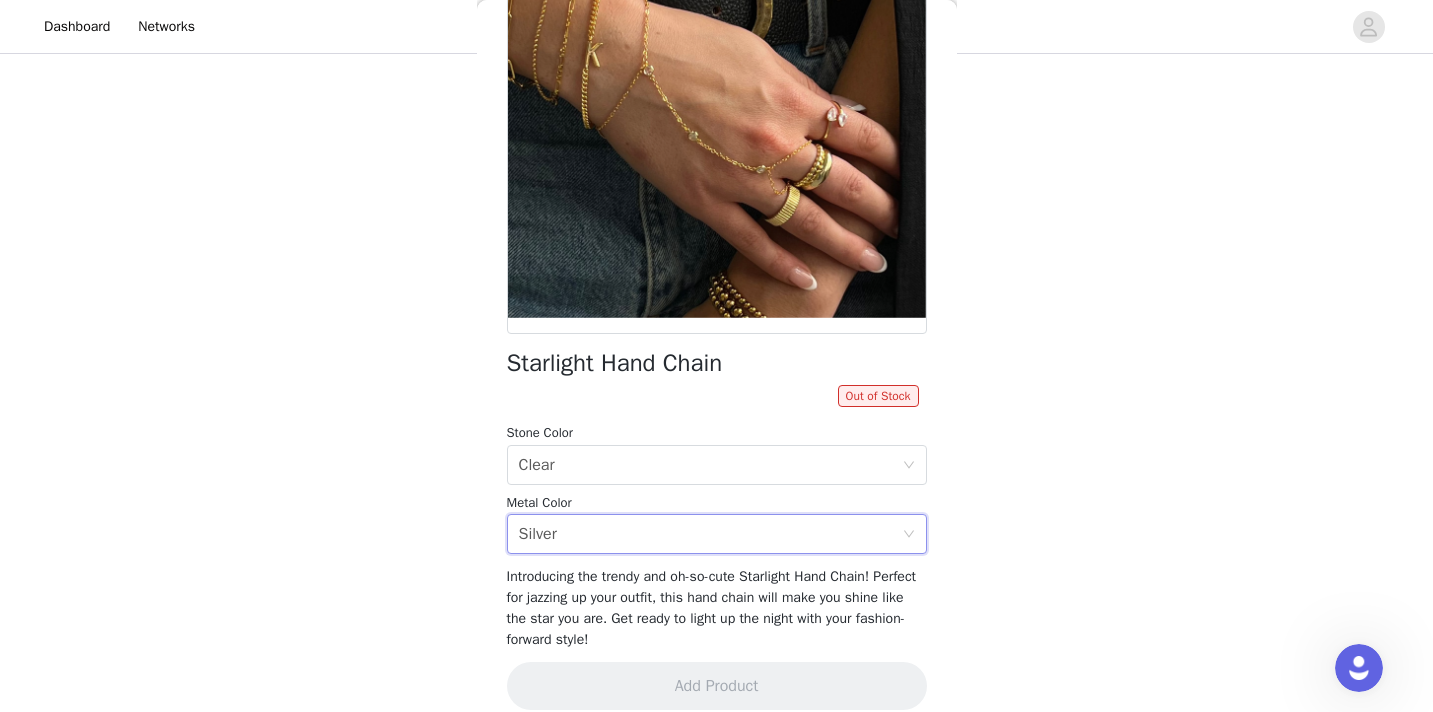 scroll, scrollTop: 0, scrollLeft: 0, axis: both 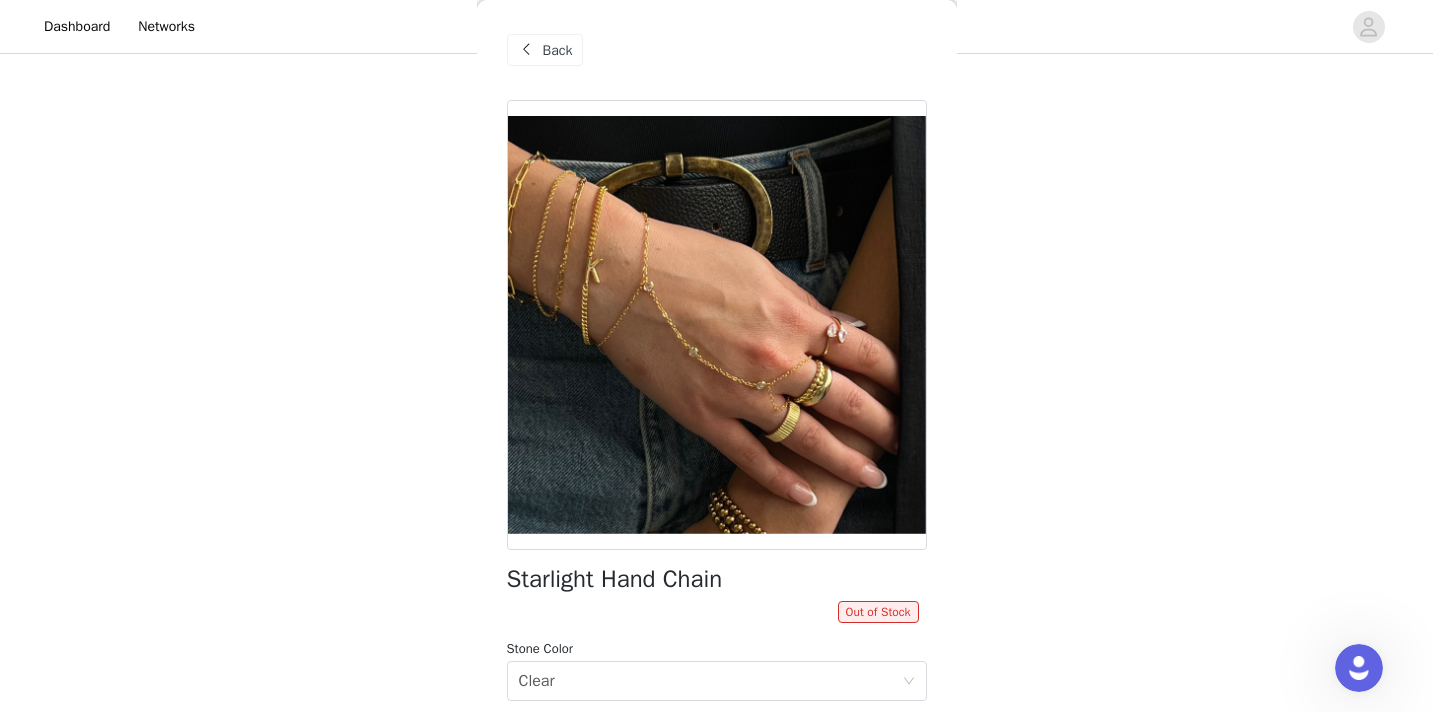 click at bounding box center [527, 50] 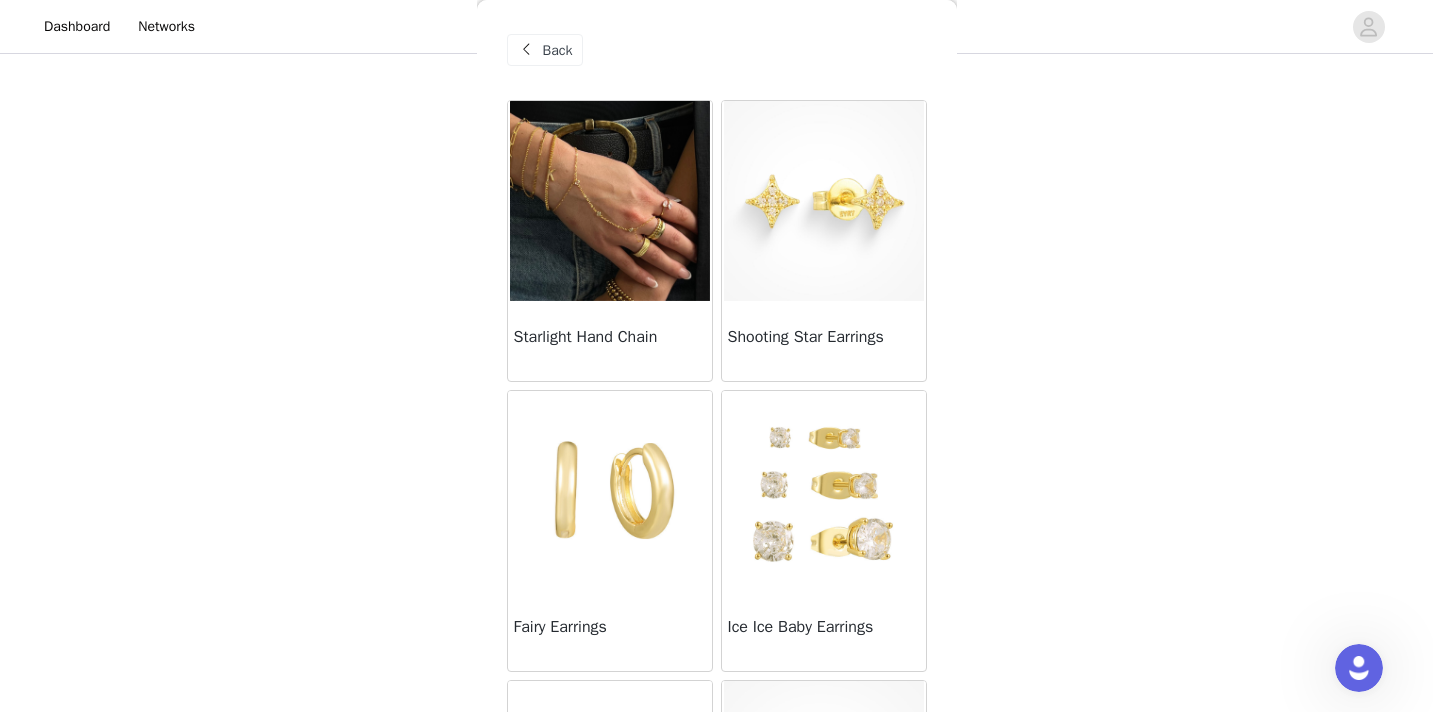 click at bounding box center [824, 491] 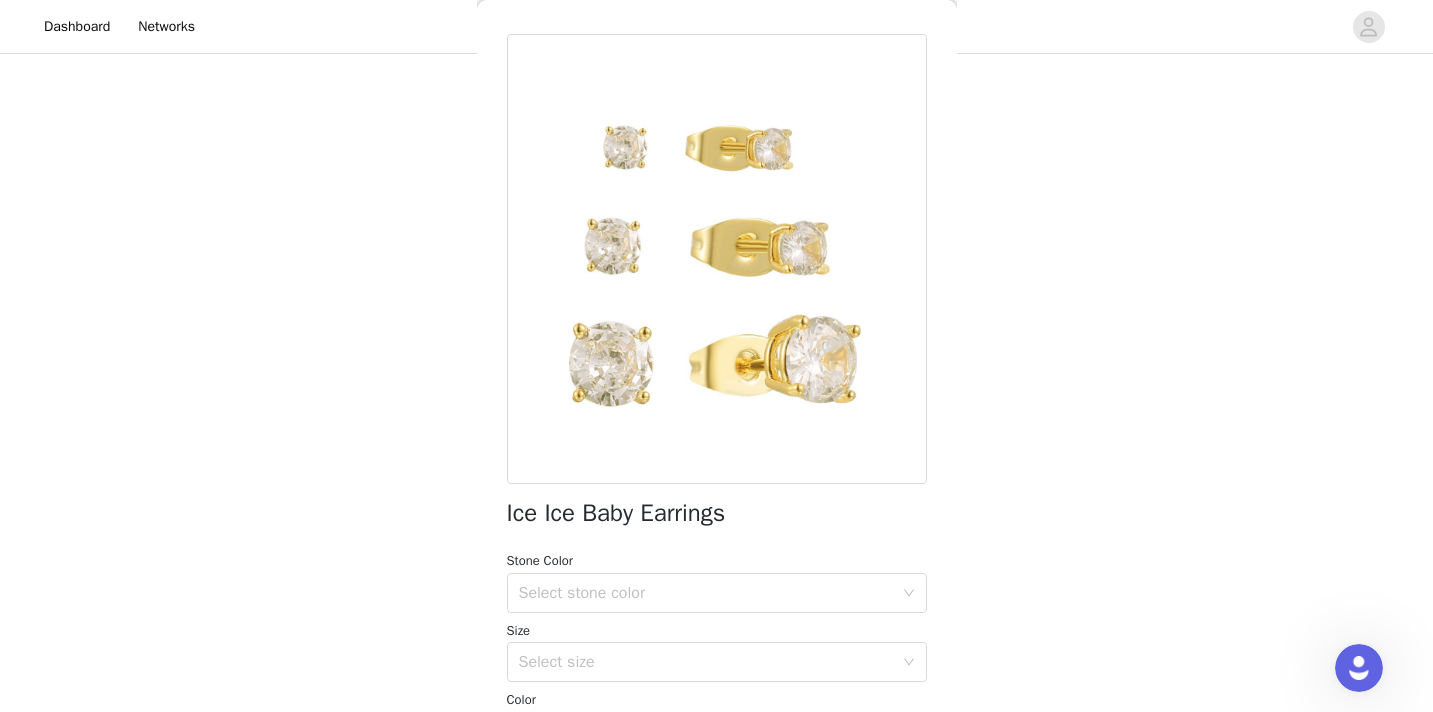 scroll, scrollTop: 86, scrollLeft: 0, axis: vertical 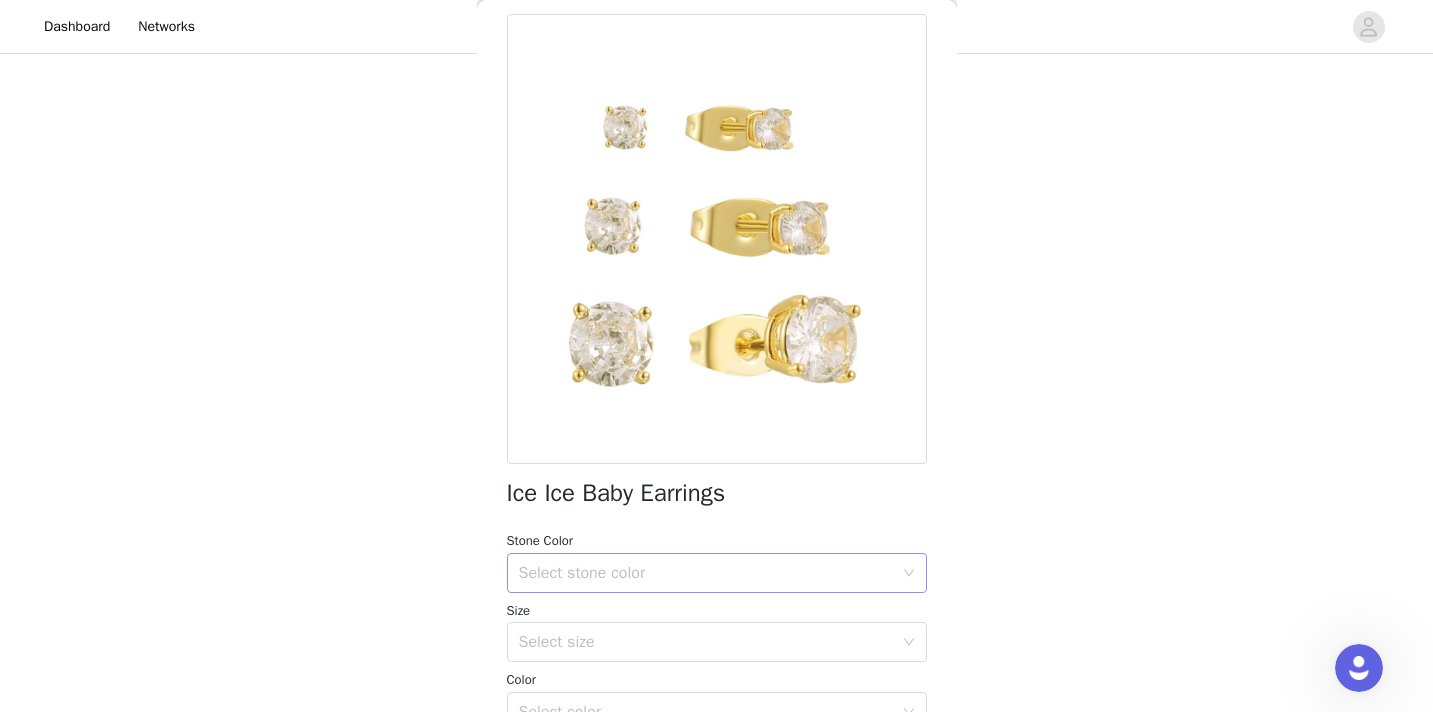 click on "Select stone color" at bounding box center [706, 573] 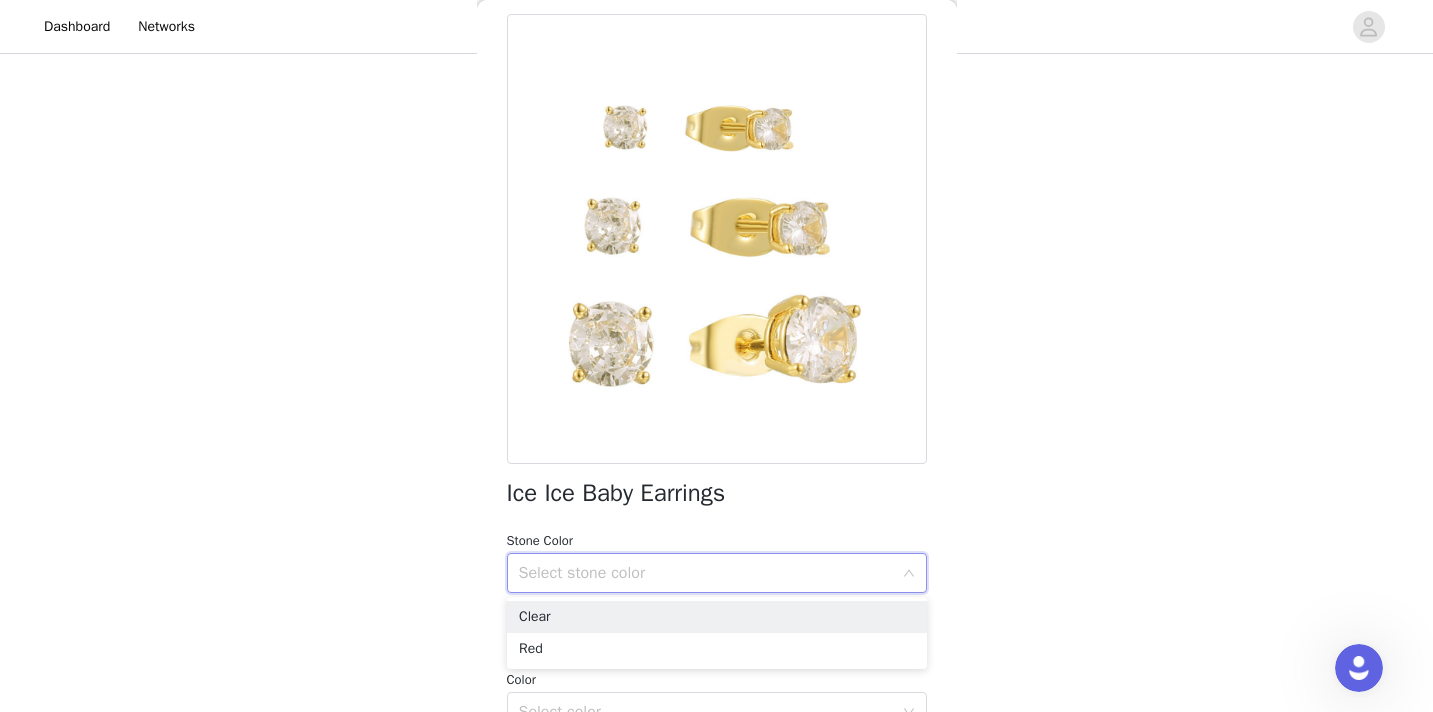 click on "Select stone color" at bounding box center (706, 573) 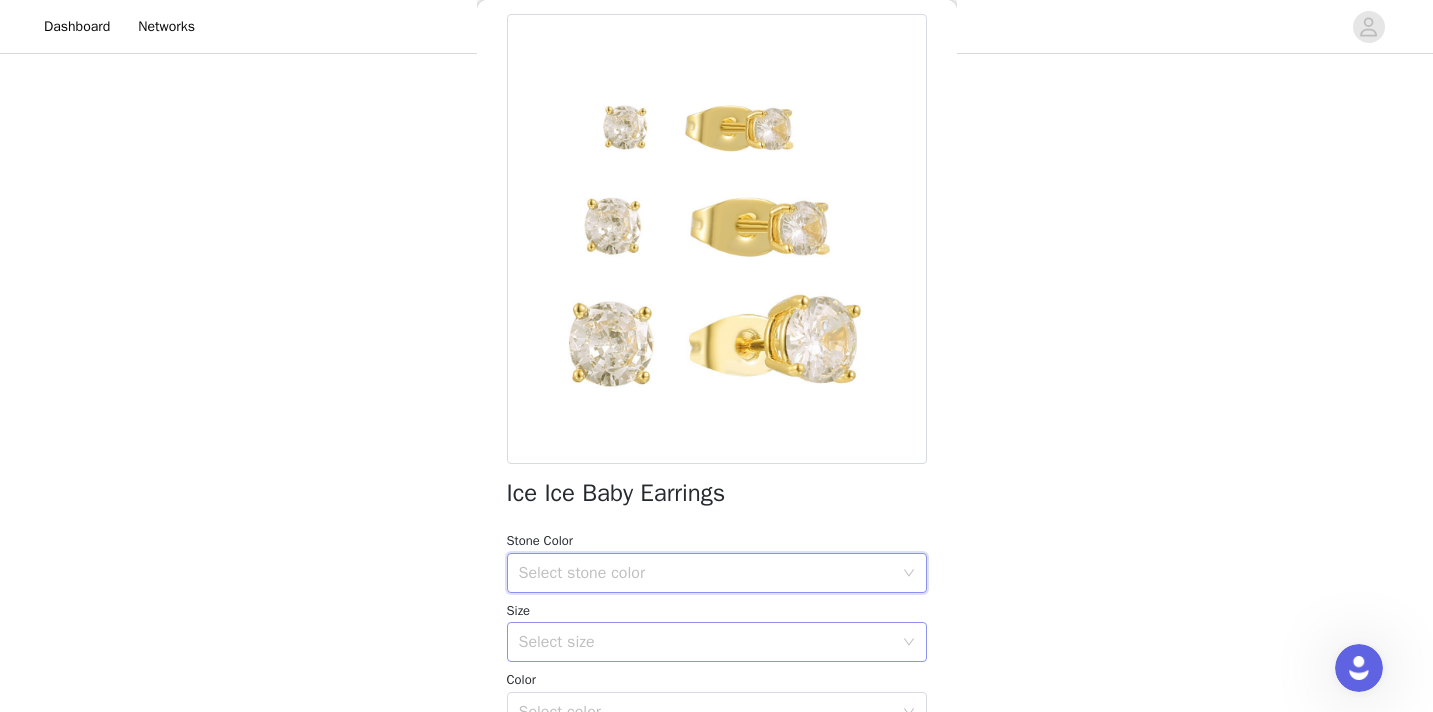 click on "Select size" at bounding box center [706, 642] 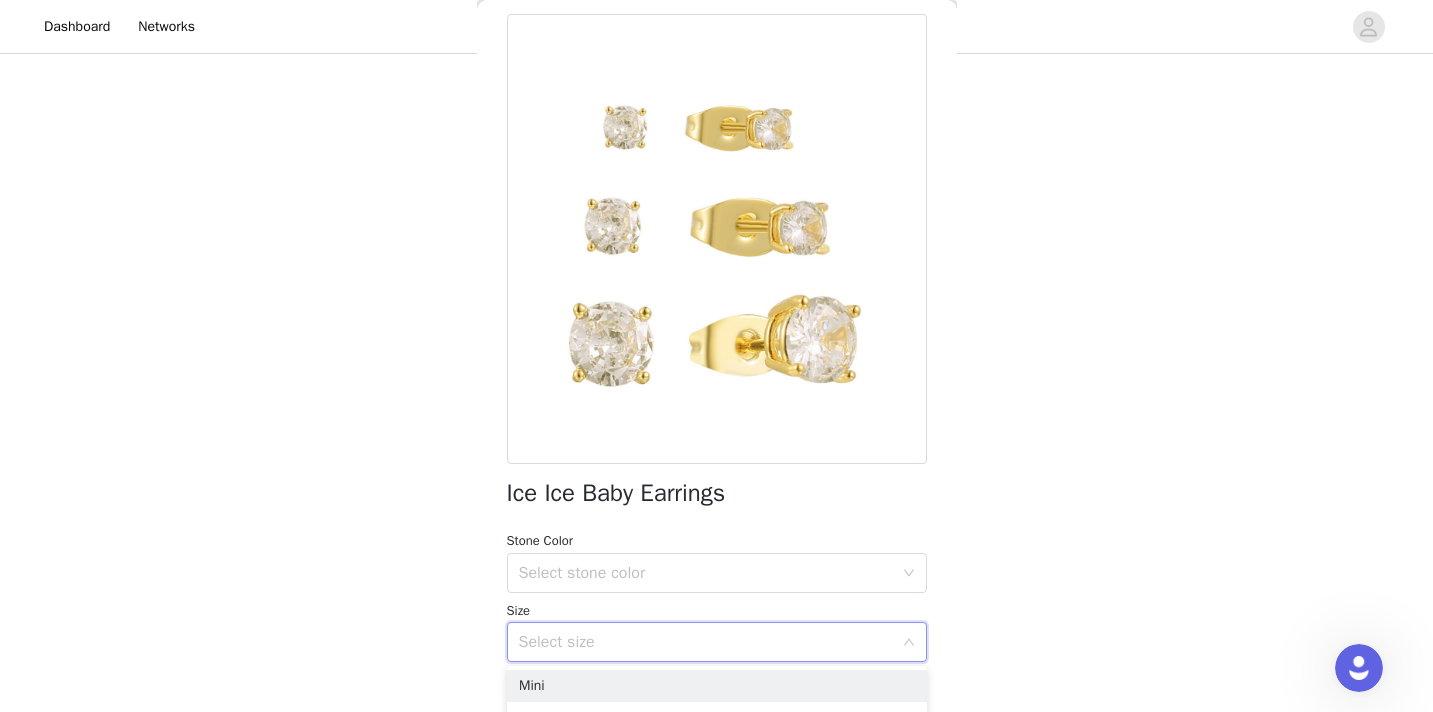 click on "Select size" at bounding box center (706, 642) 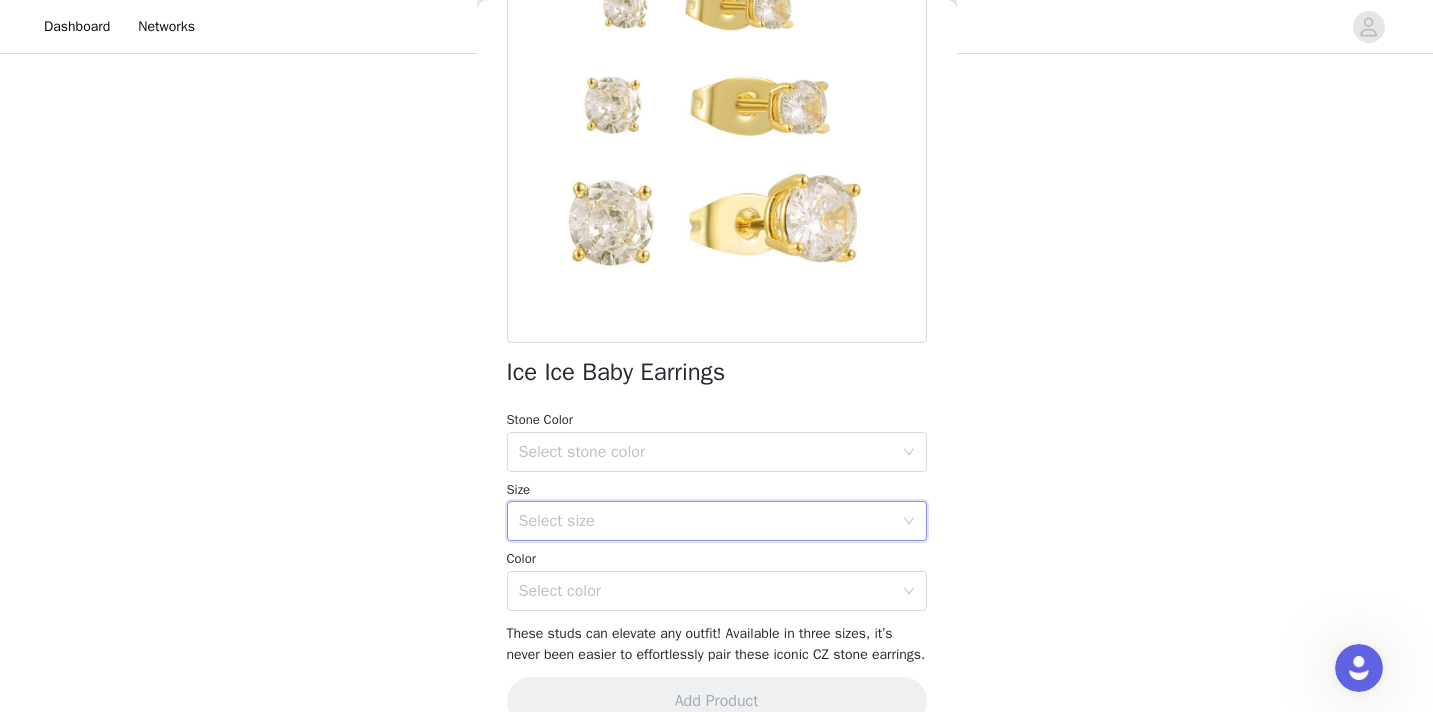 scroll, scrollTop: 223, scrollLeft: 0, axis: vertical 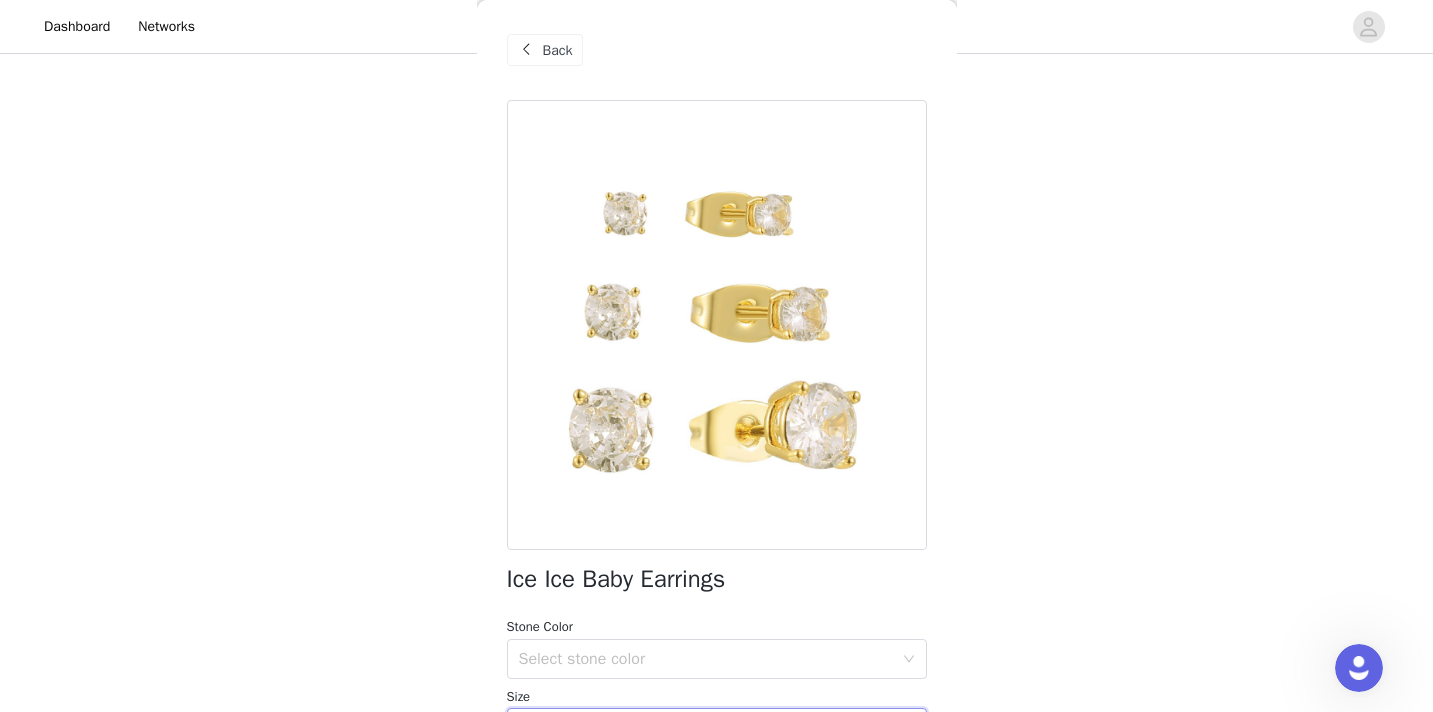 click on "Back" at bounding box center [558, 50] 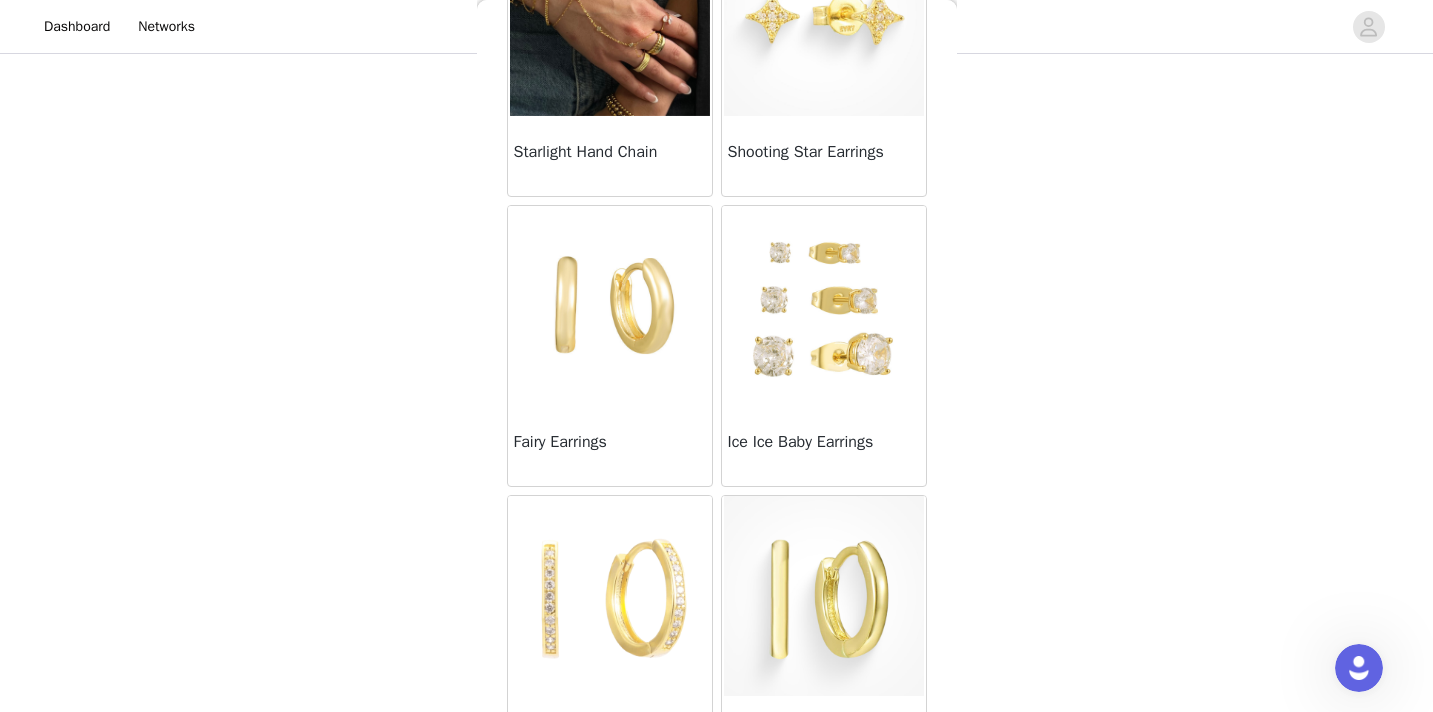 scroll, scrollTop: 187, scrollLeft: 0, axis: vertical 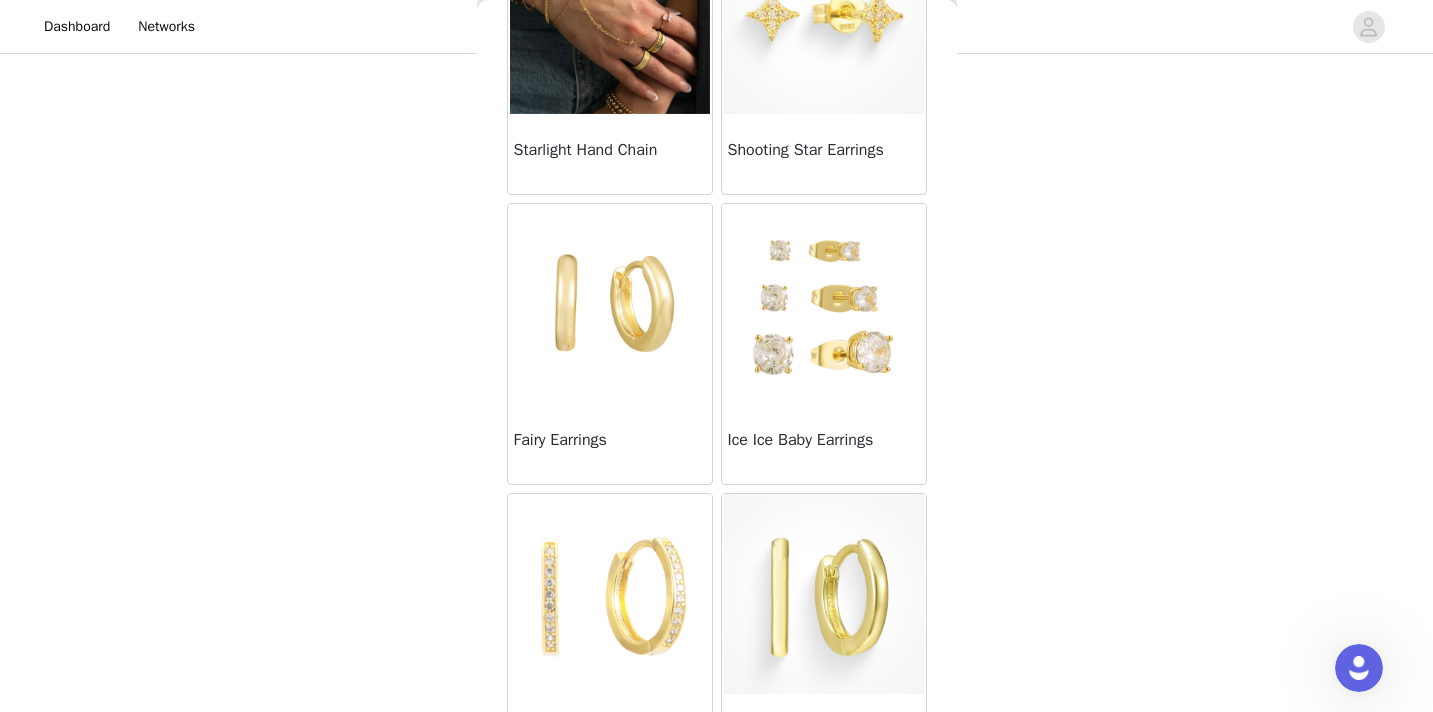 click at bounding box center [610, 304] 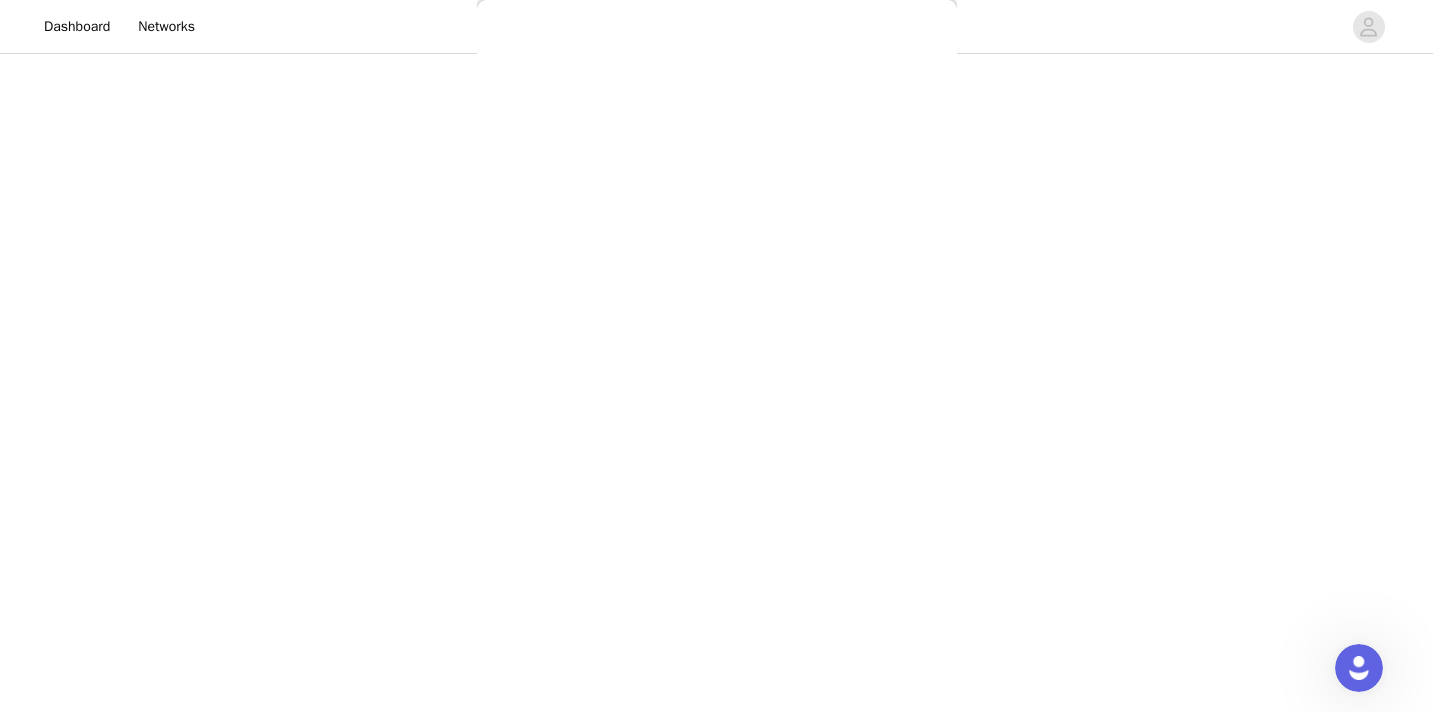 scroll, scrollTop: 125, scrollLeft: 0, axis: vertical 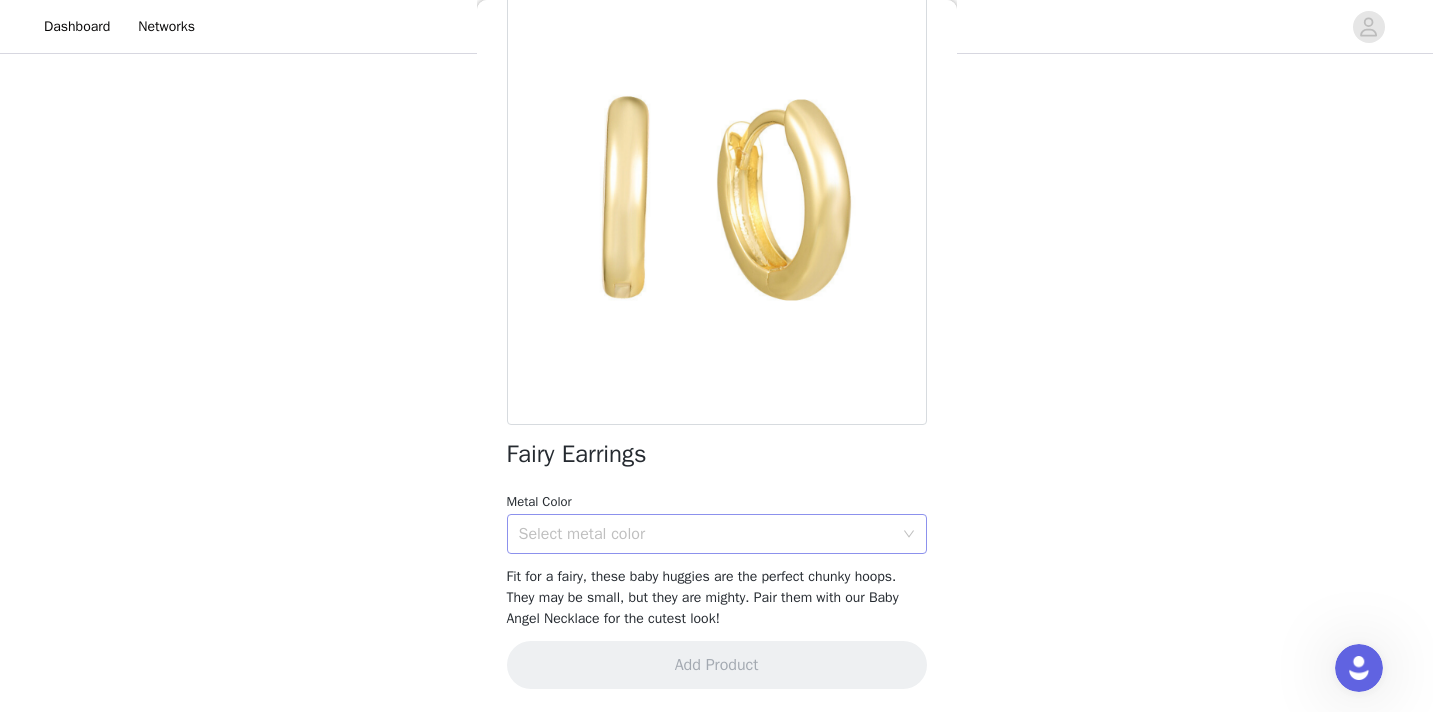 click on "Select metal color" at bounding box center [710, 534] 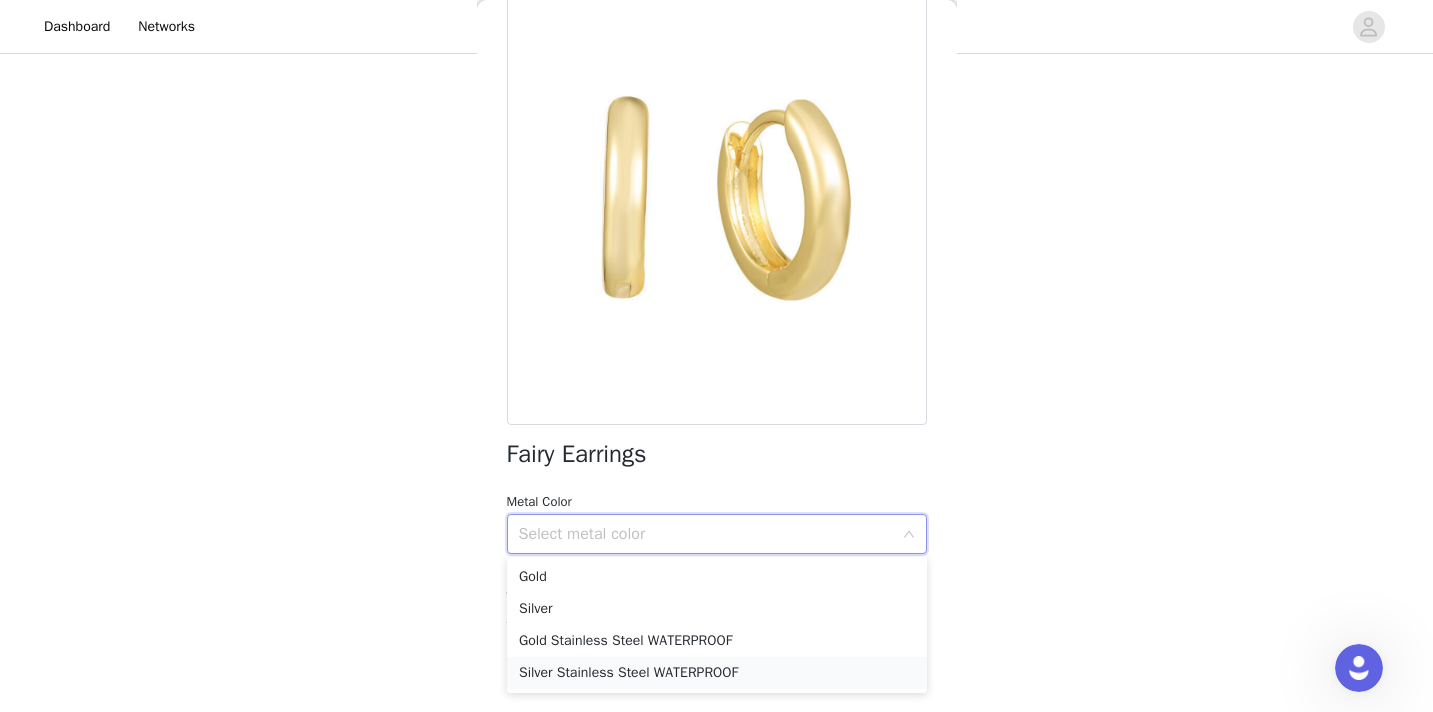 click on "Silver Stainless Steel WATERPROOF" at bounding box center [717, 673] 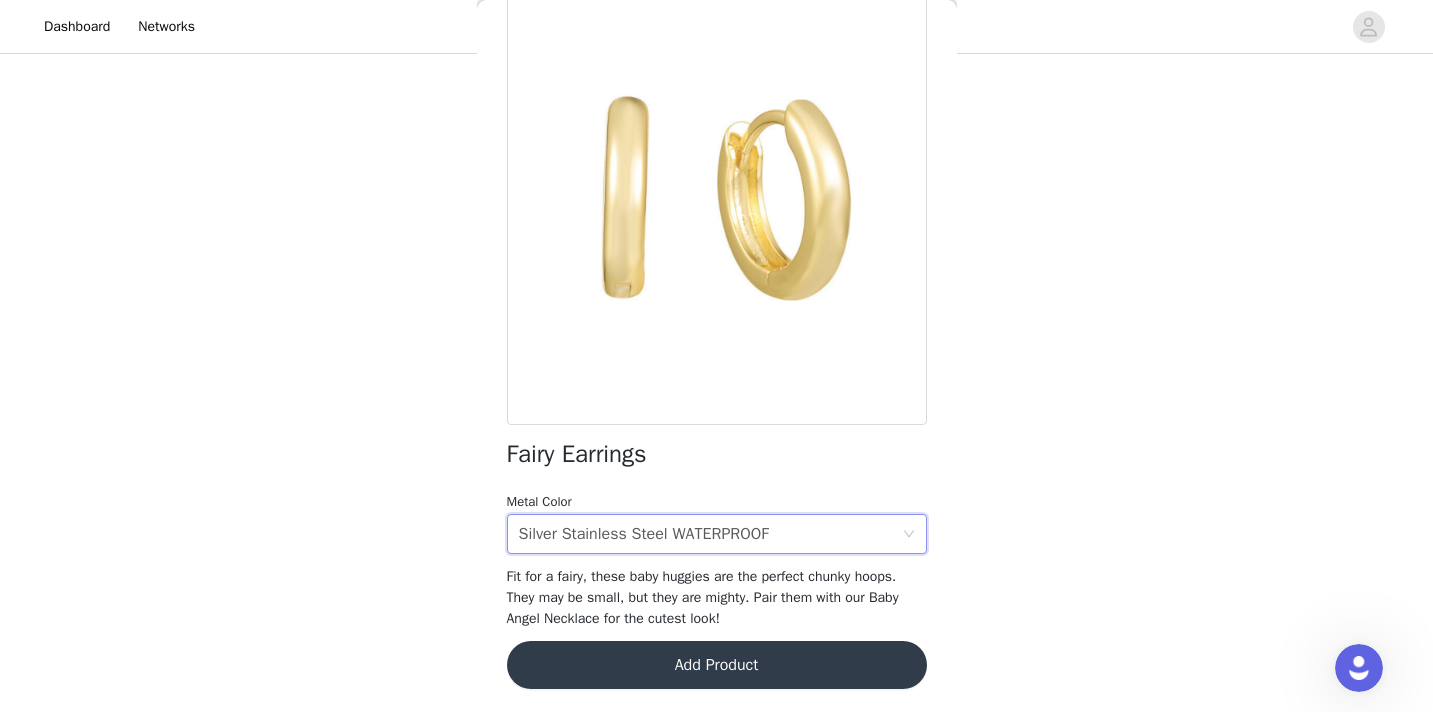 click on "Add Product" at bounding box center [717, 665] 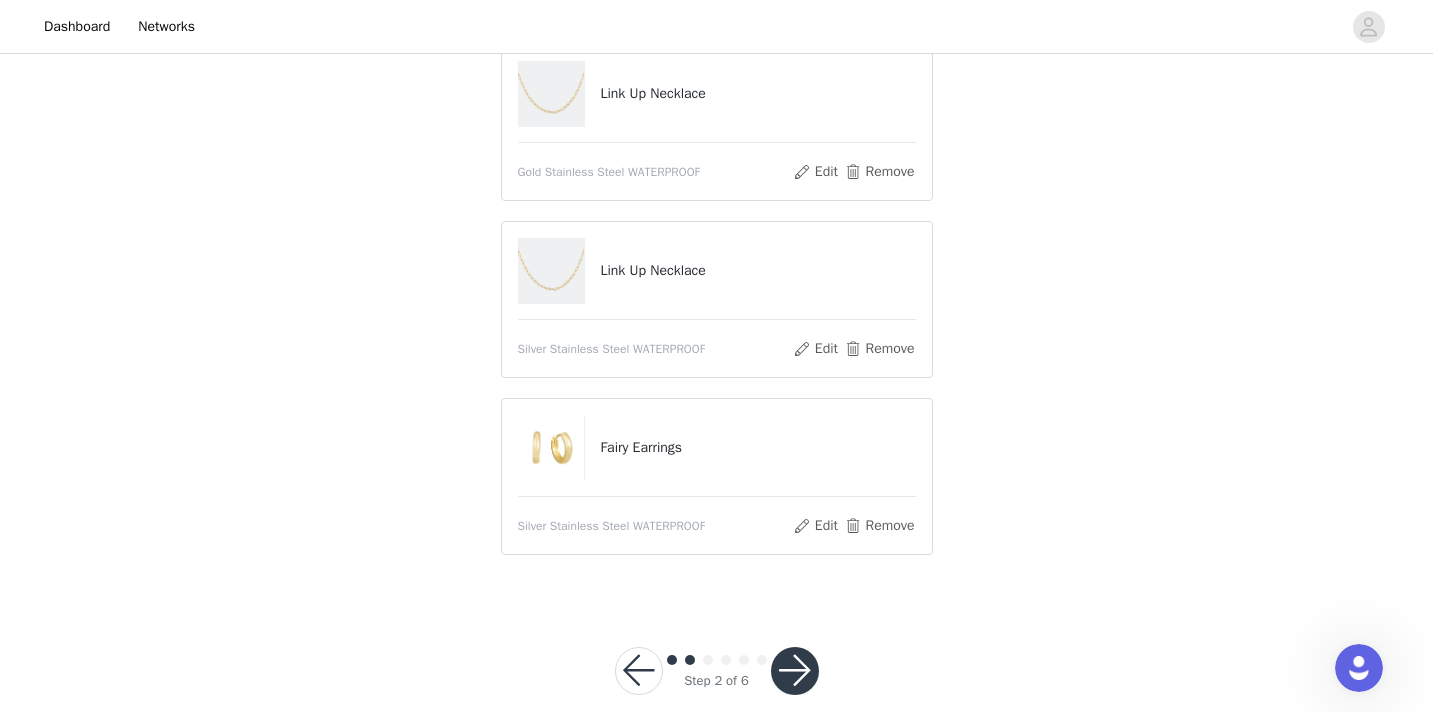 scroll, scrollTop: 707, scrollLeft: 0, axis: vertical 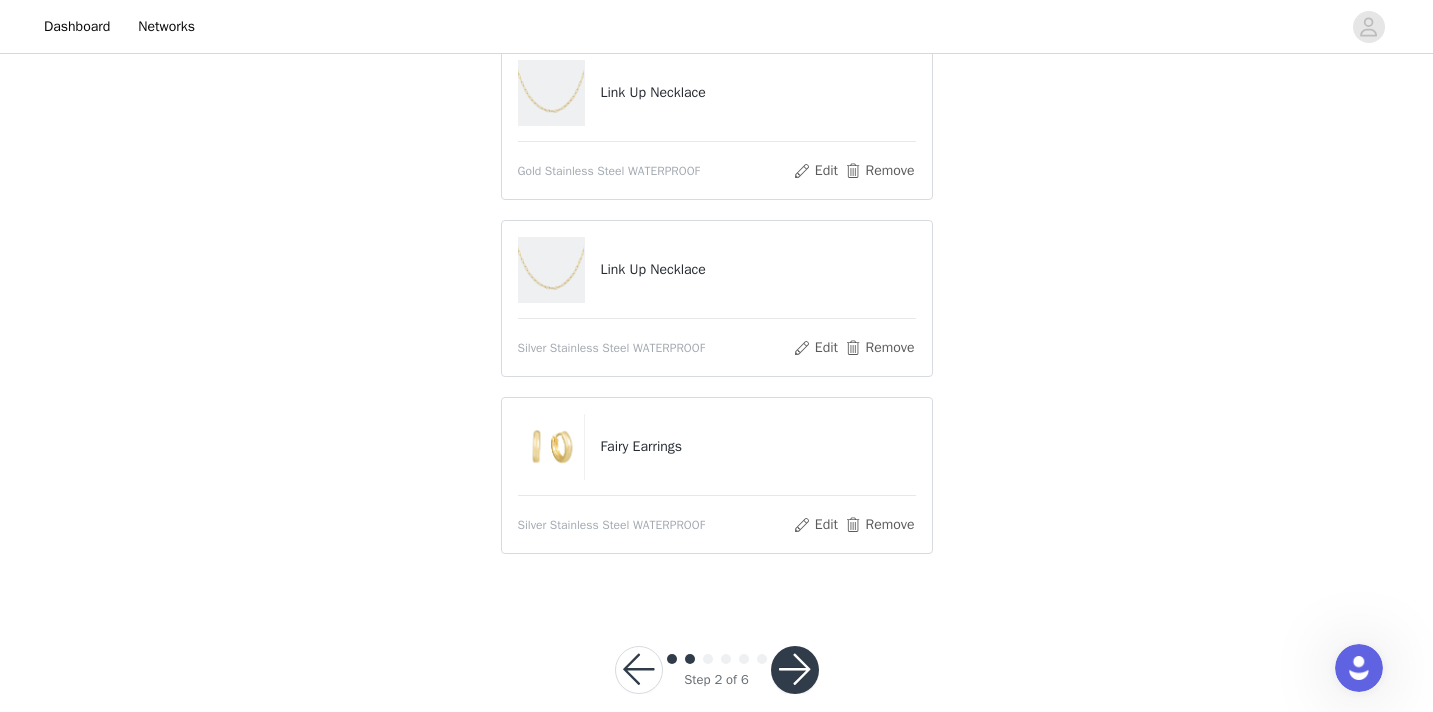 click at bounding box center [795, 670] 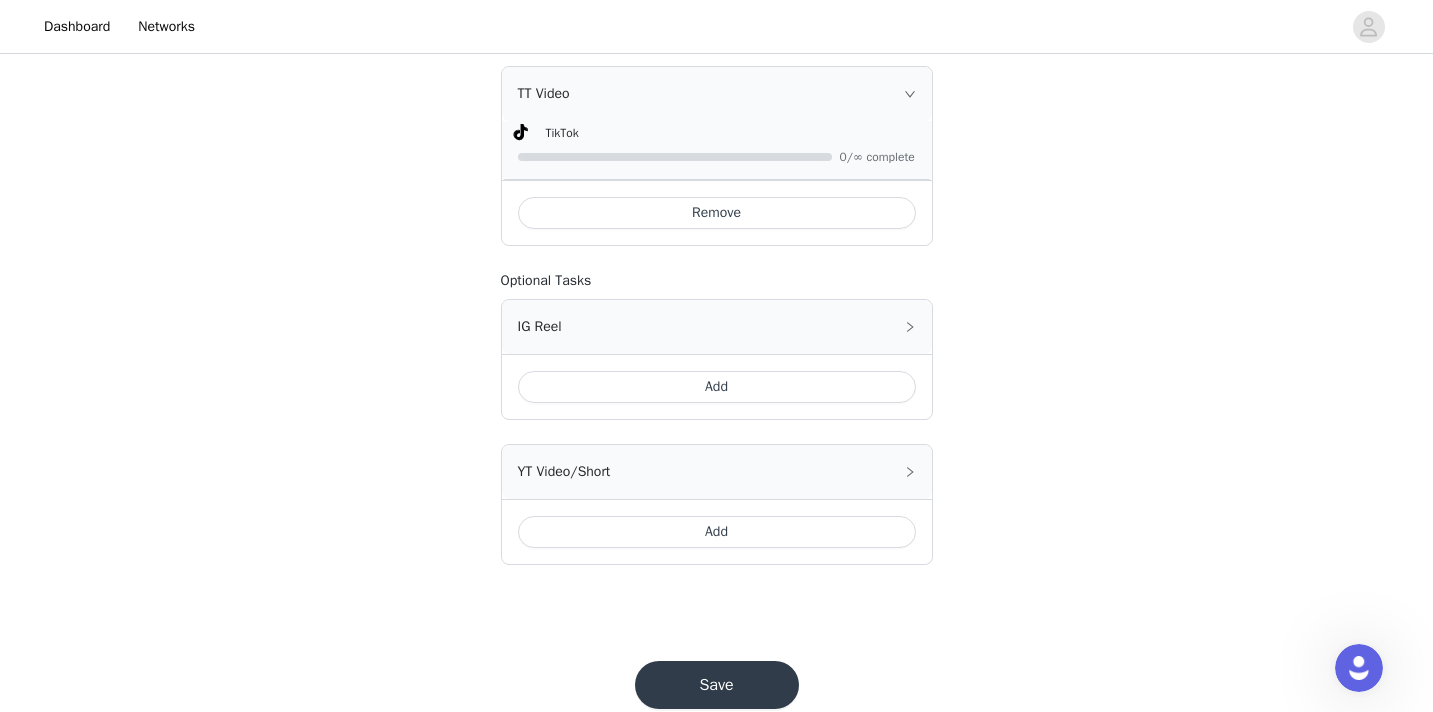 scroll, scrollTop: 999, scrollLeft: 0, axis: vertical 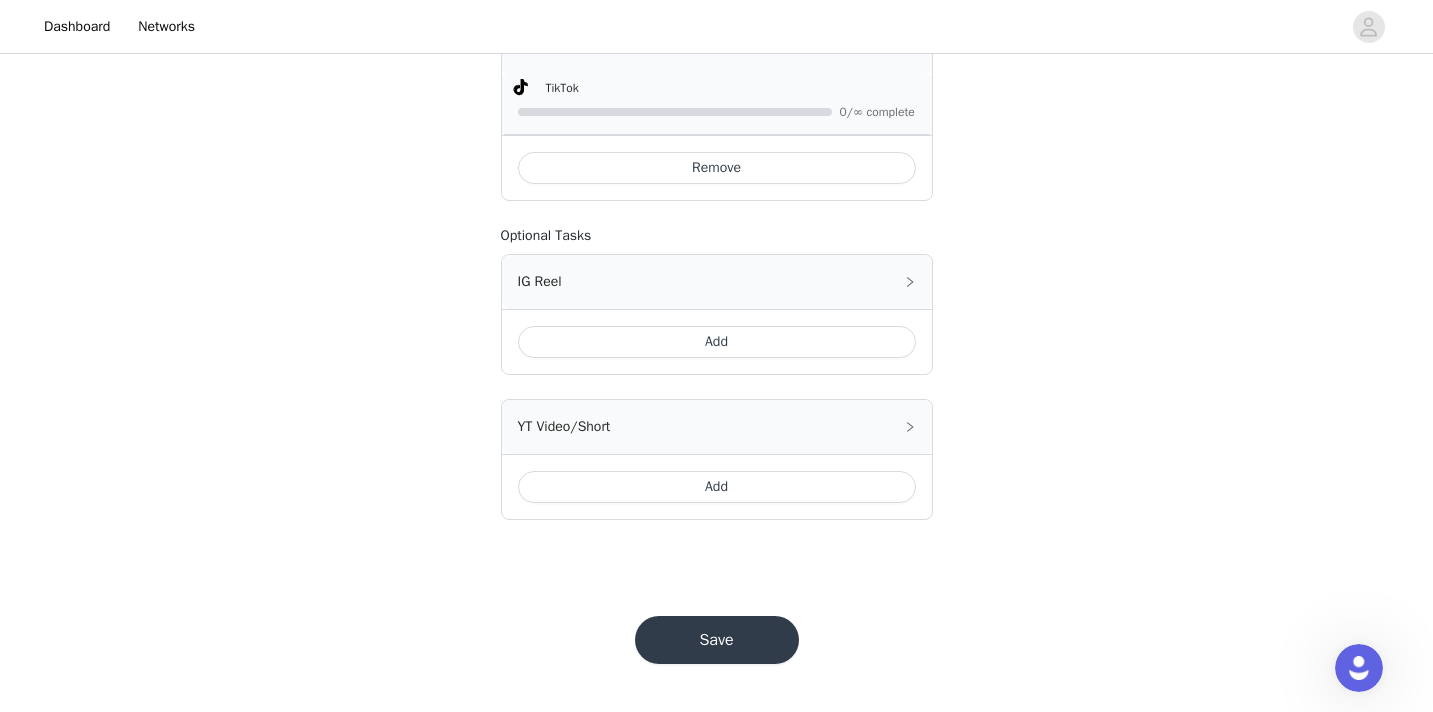 click on "Save" at bounding box center [717, 640] 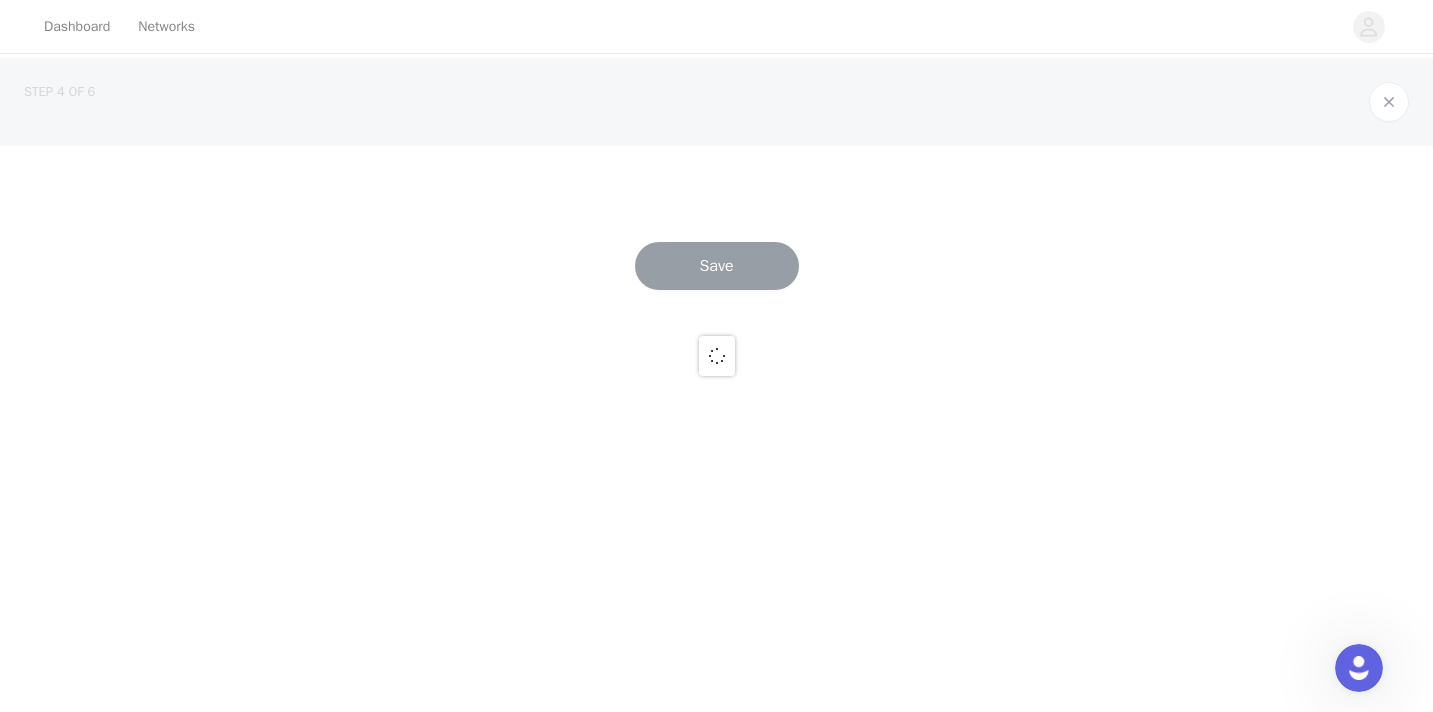 scroll, scrollTop: 0, scrollLeft: 0, axis: both 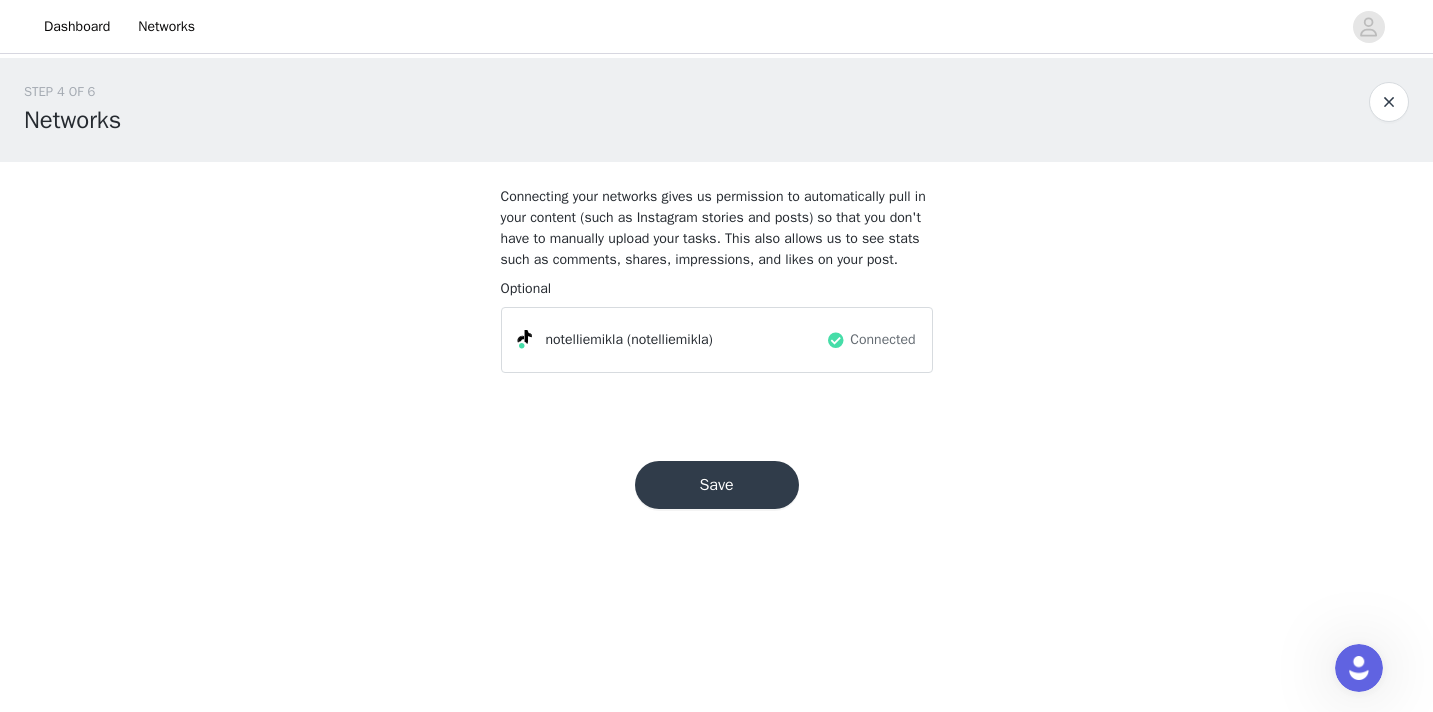click on "Save" at bounding box center (717, 485) 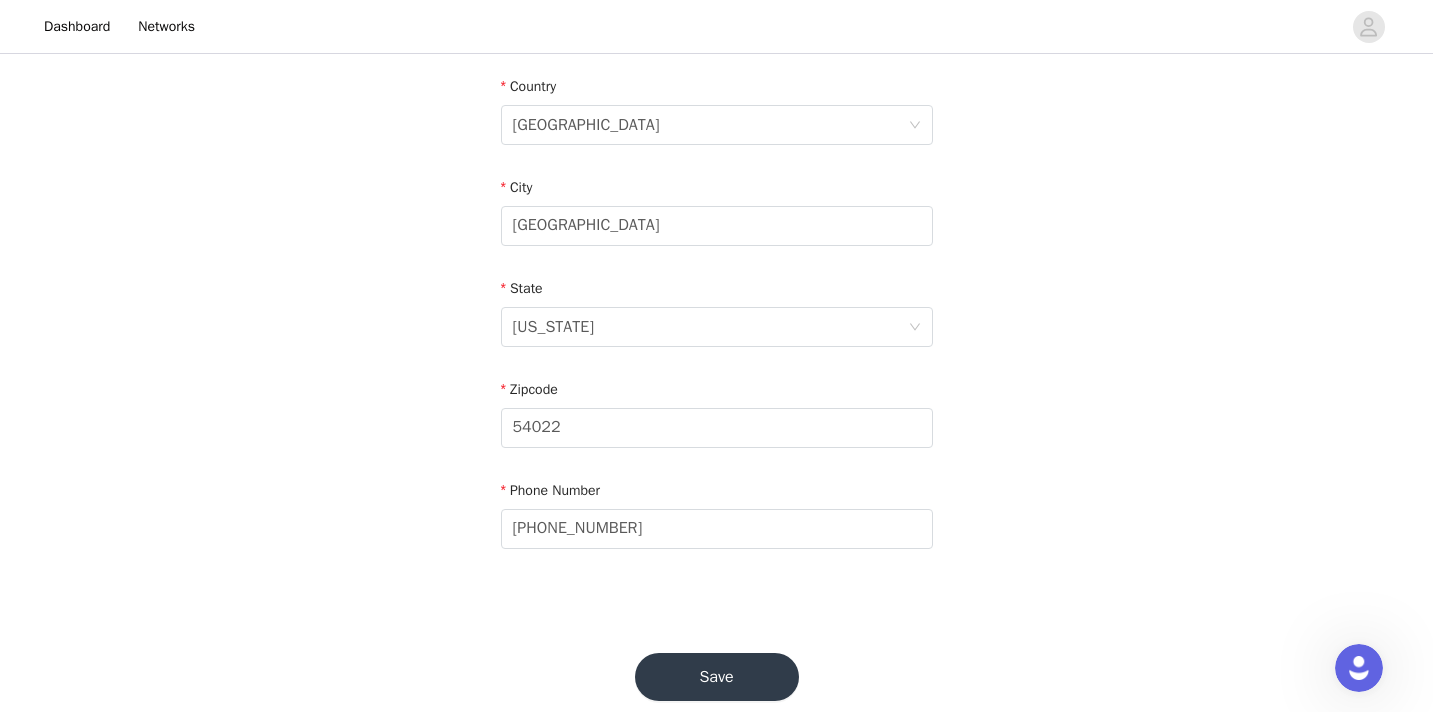 scroll, scrollTop: 672, scrollLeft: 0, axis: vertical 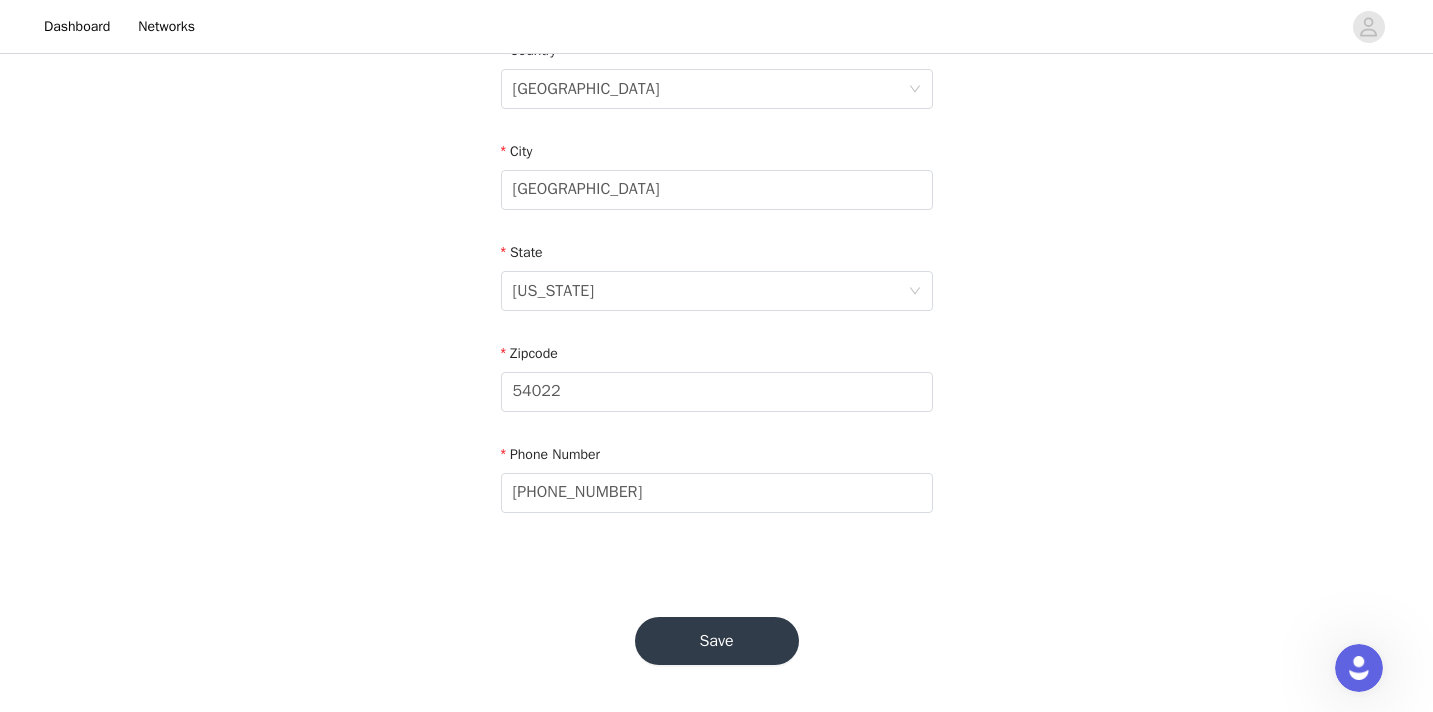 click on "Save" at bounding box center (717, 641) 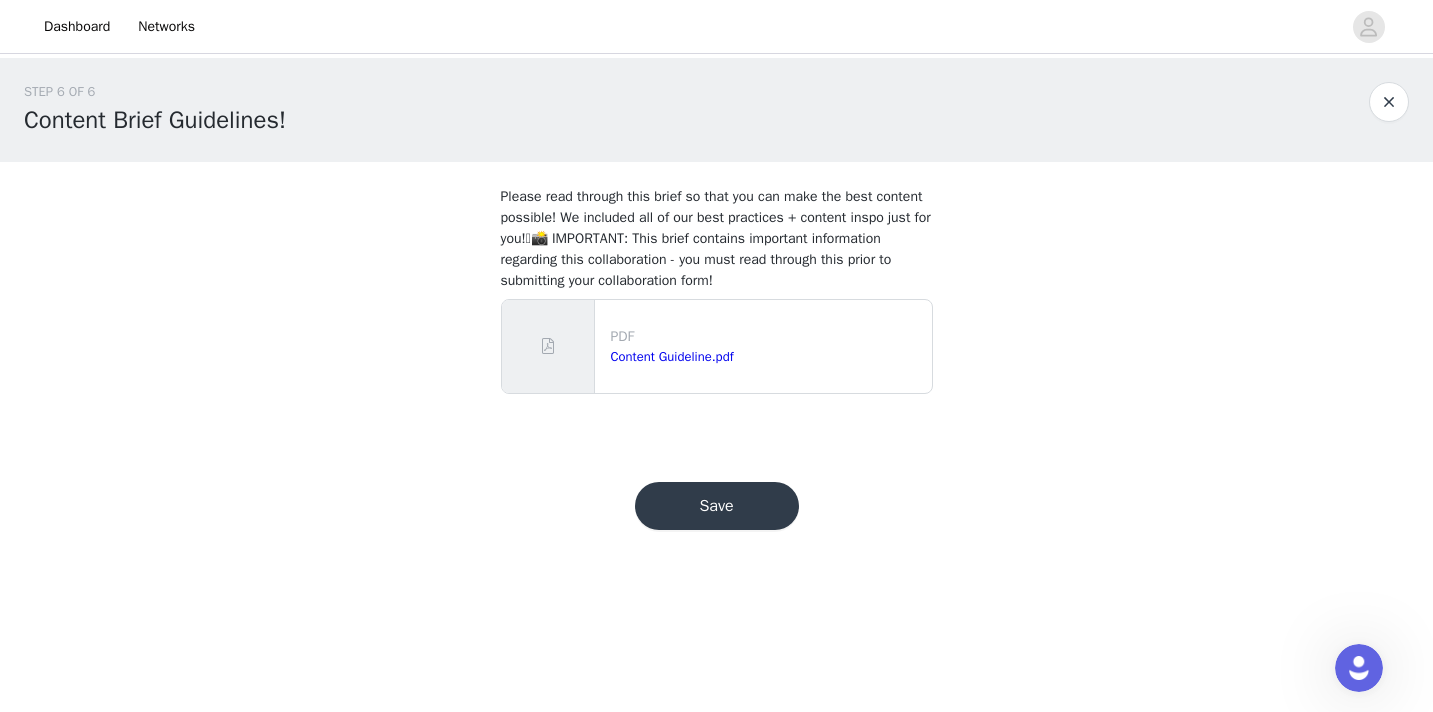 click on "Save" at bounding box center (717, 506) 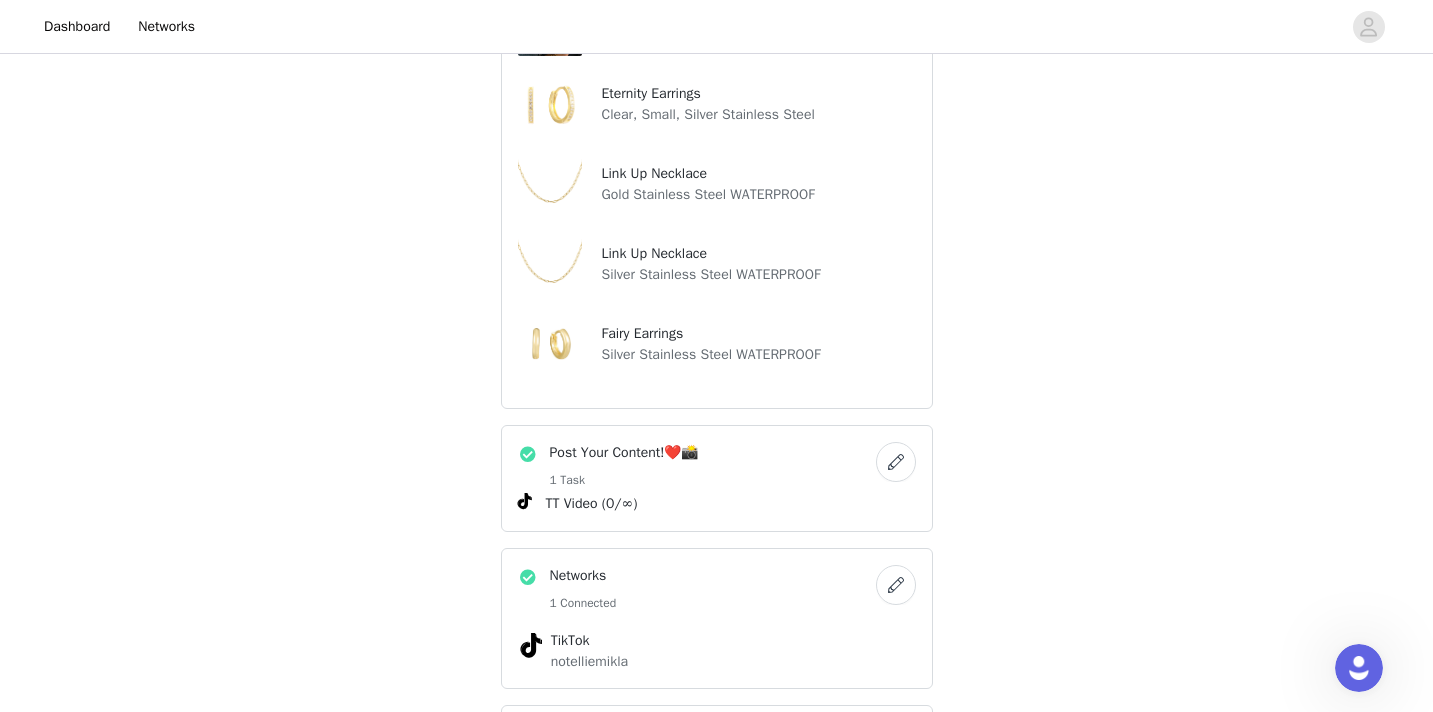 scroll, scrollTop: 878, scrollLeft: 0, axis: vertical 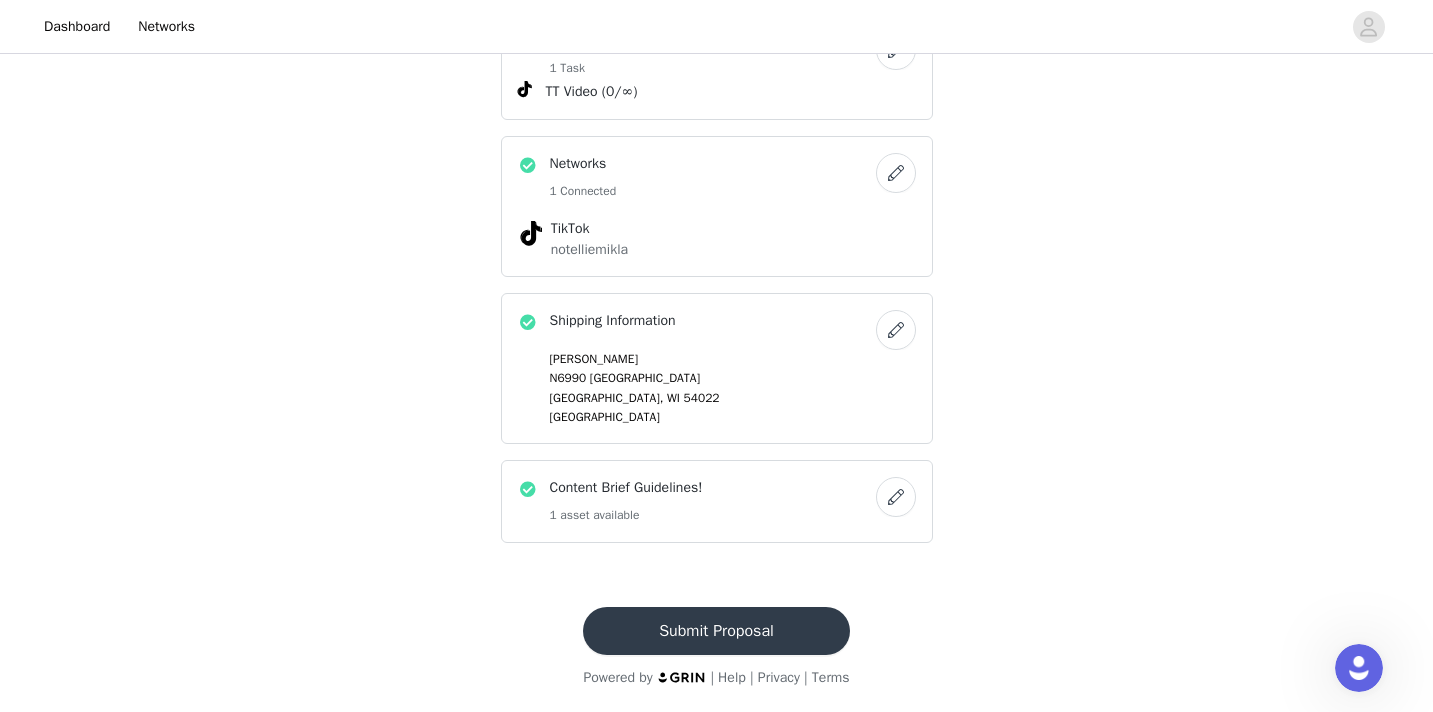 click on "Submit Proposal" at bounding box center [716, 631] 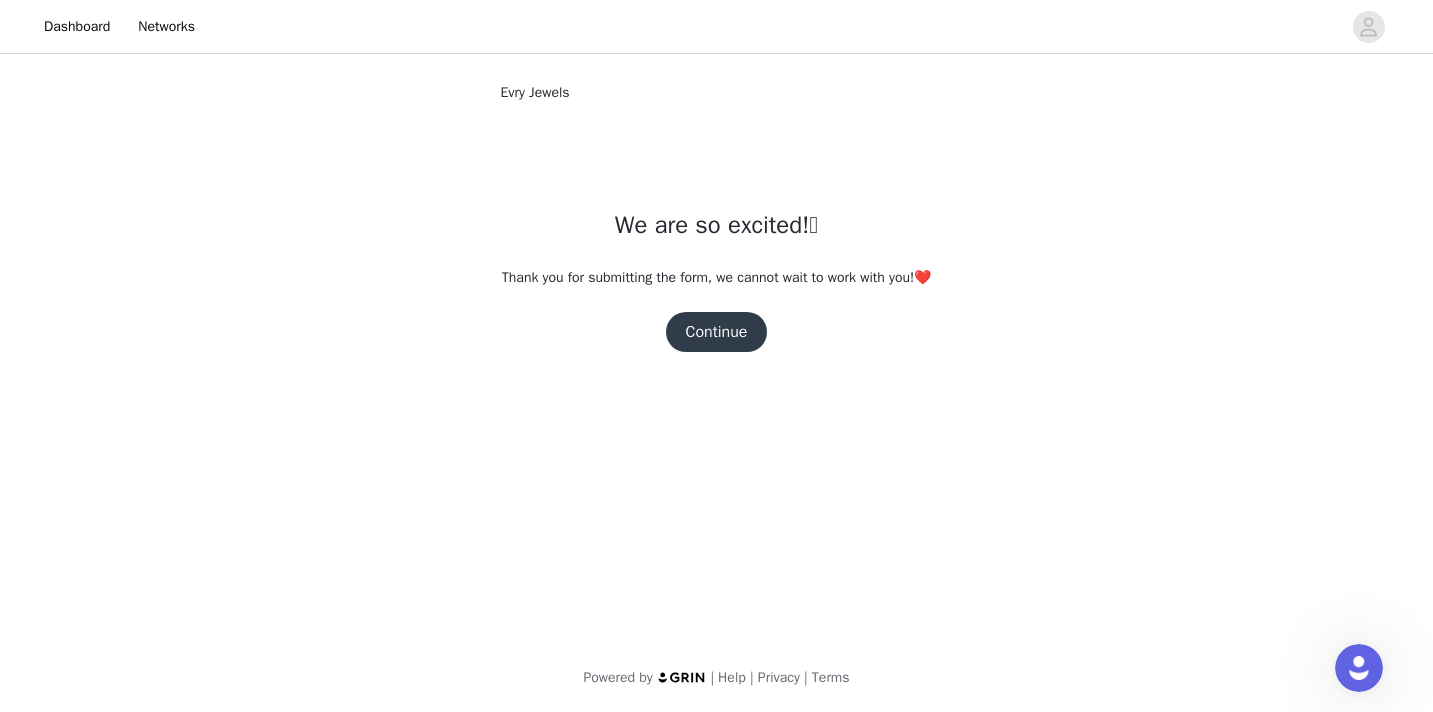 scroll, scrollTop: 0, scrollLeft: 0, axis: both 